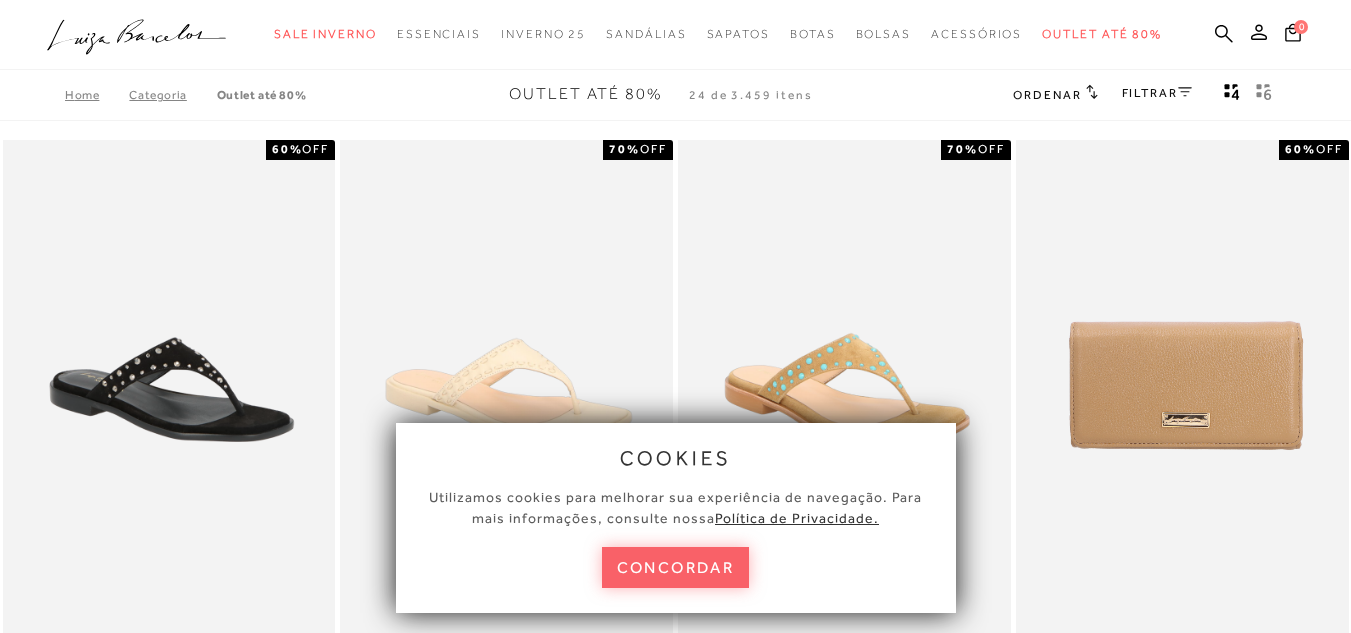 scroll, scrollTop: 0, scrollLeft: 0, axis: both 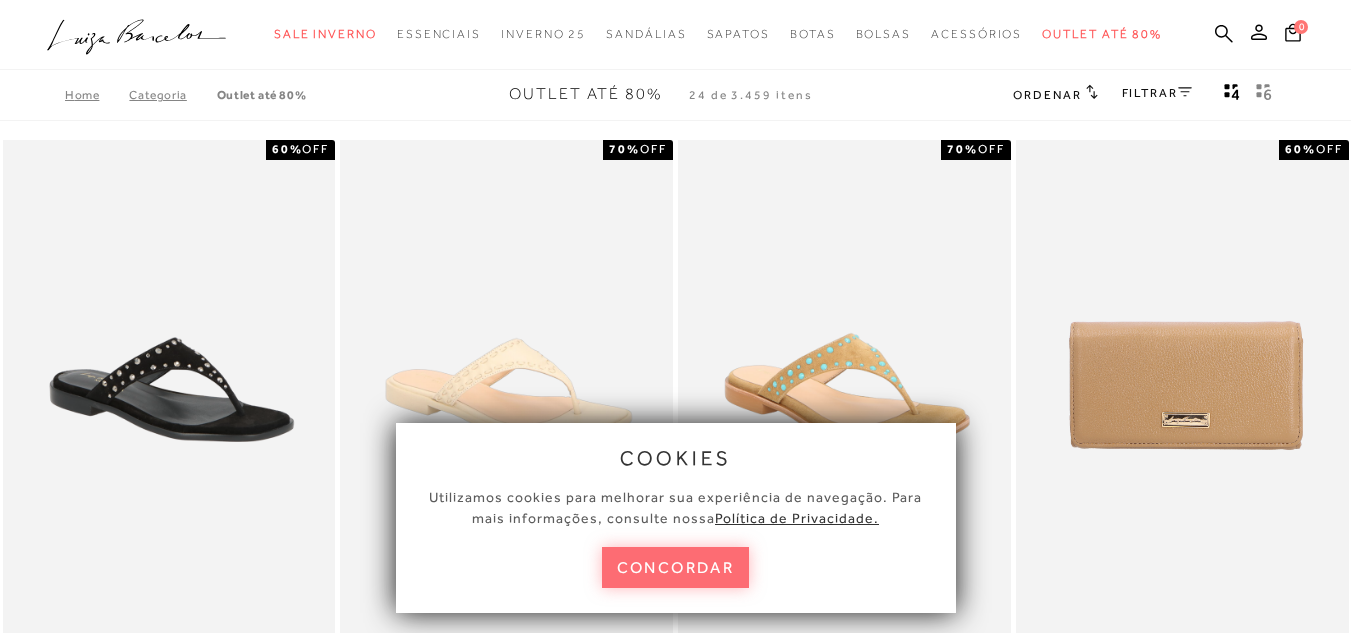 click on "concordar" at bounding box center (676, 567) 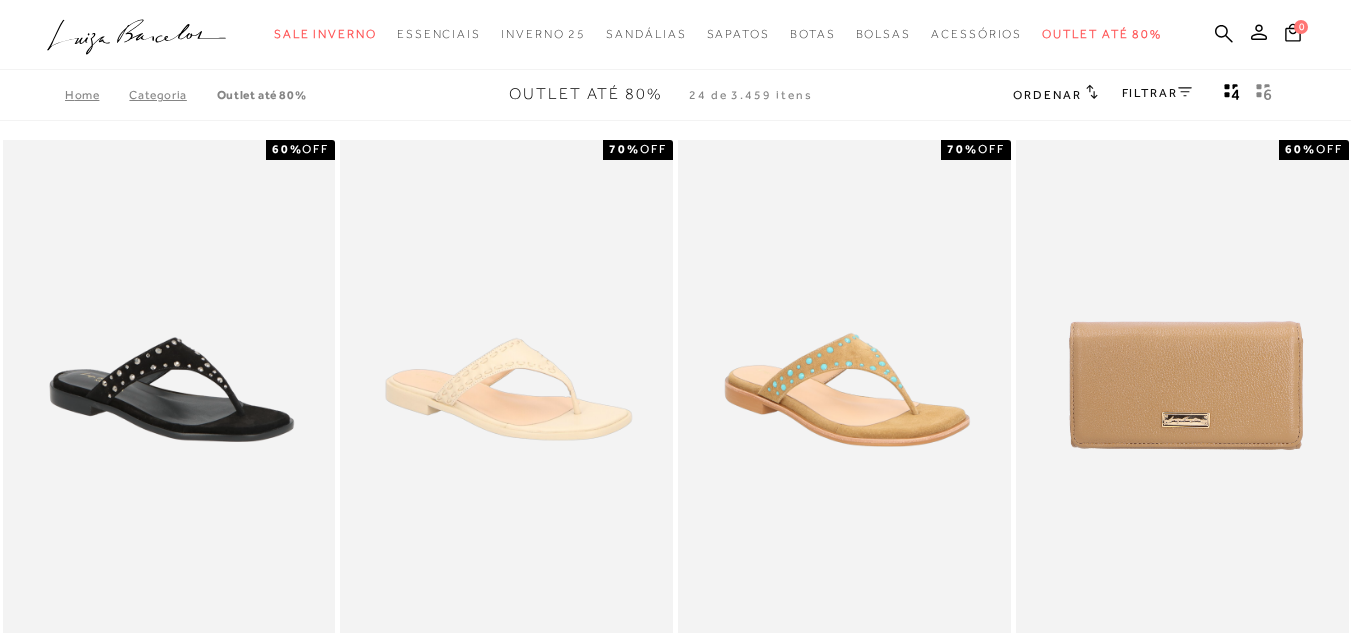 click on "FILTRAR" at bounding box center [1157, 93] 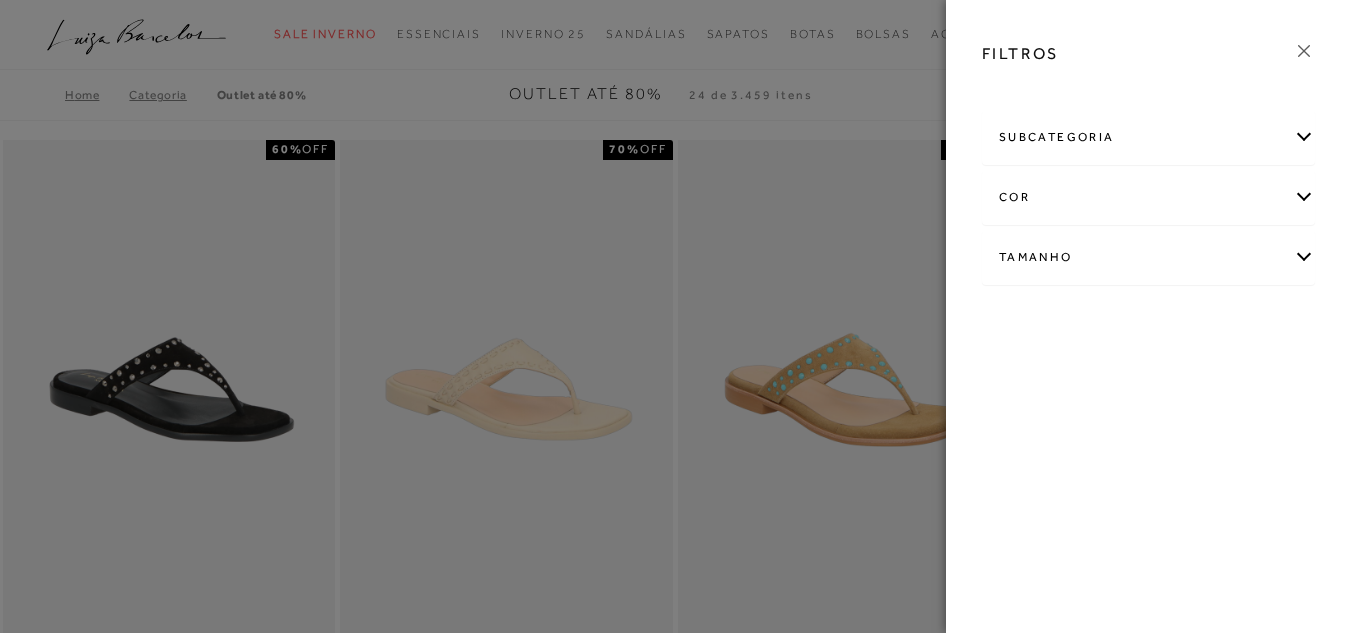 click on "Tamanho" at bounding box center [1148, 257] 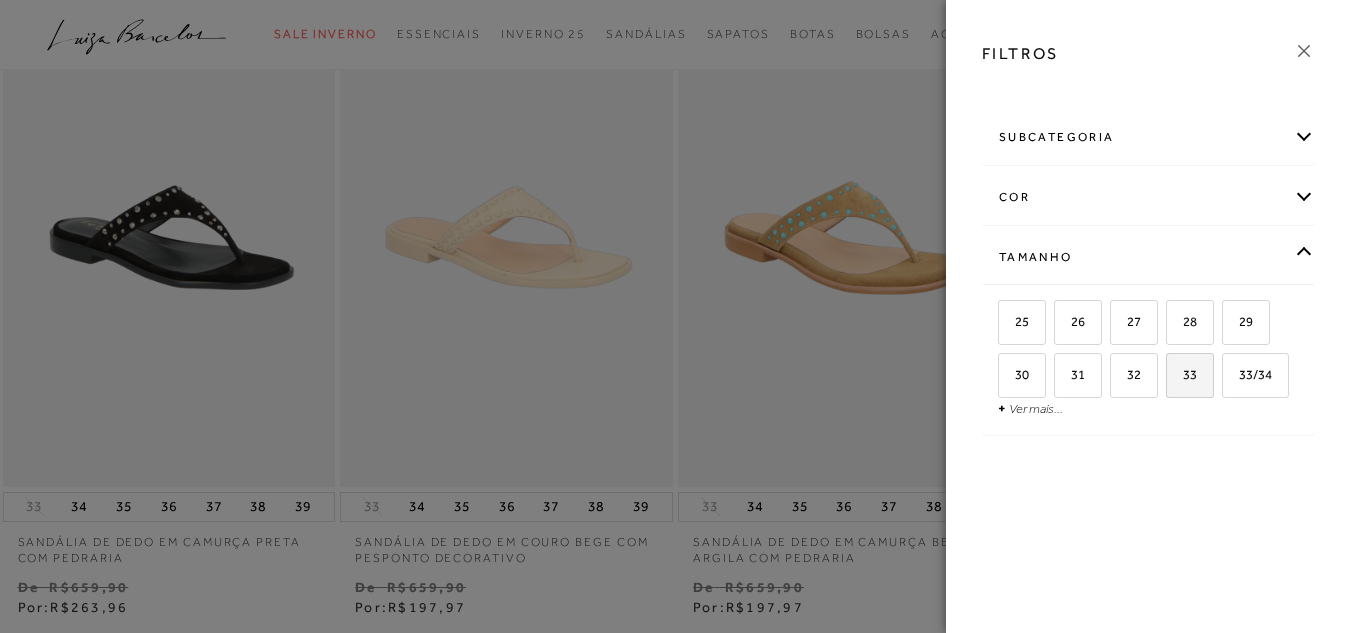 scroll, scrollTop: 200, scrollLeft: 0, axis: vertical 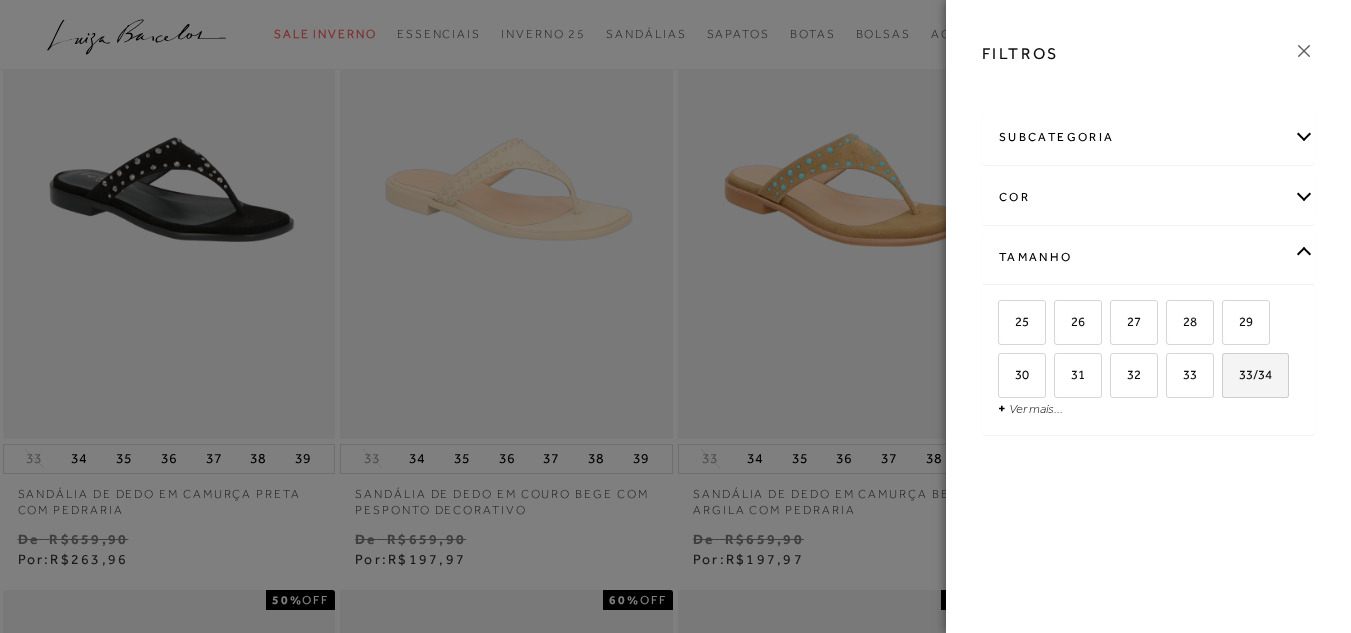 click on "Ver mais..." at bounding box center [1036, 408] 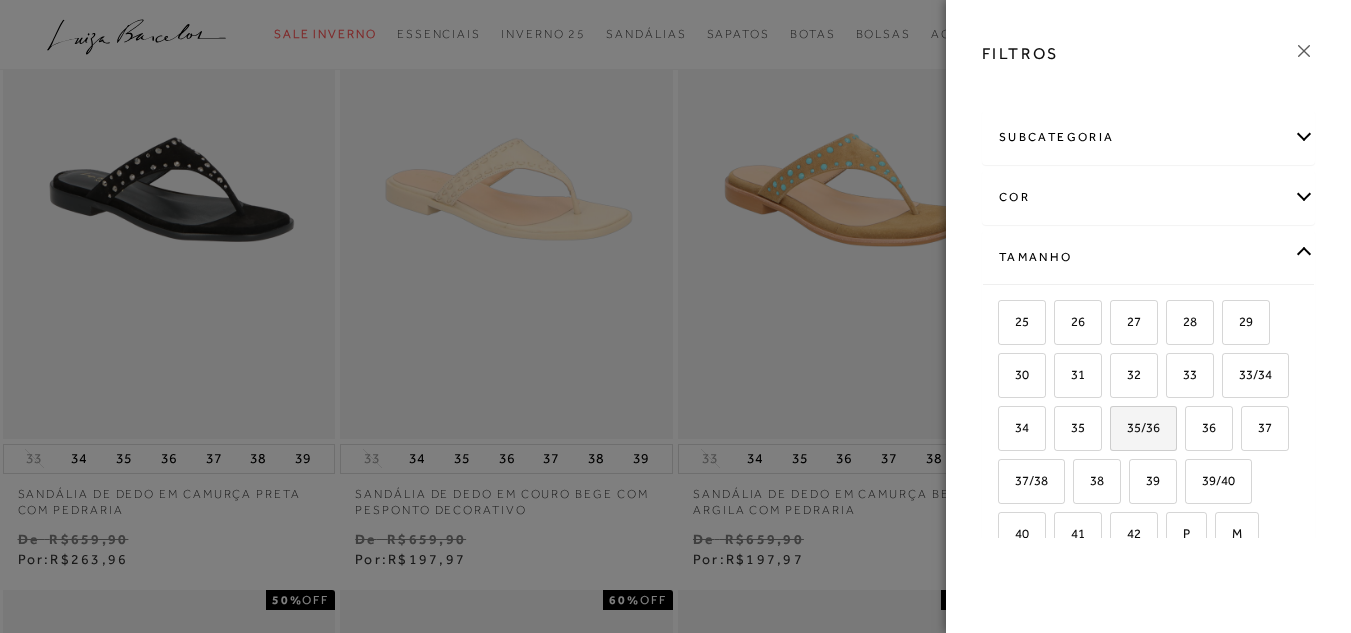 click on "35/36" at bounding box center (1136, 427) 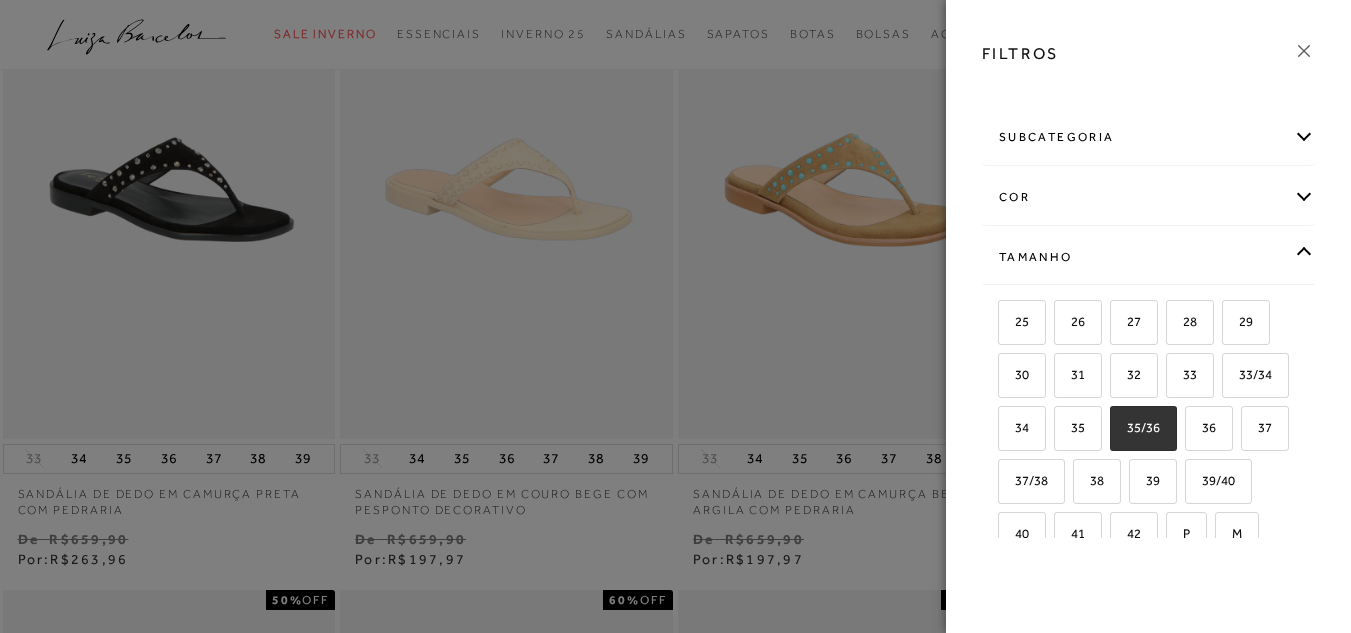 checkbox on "true" 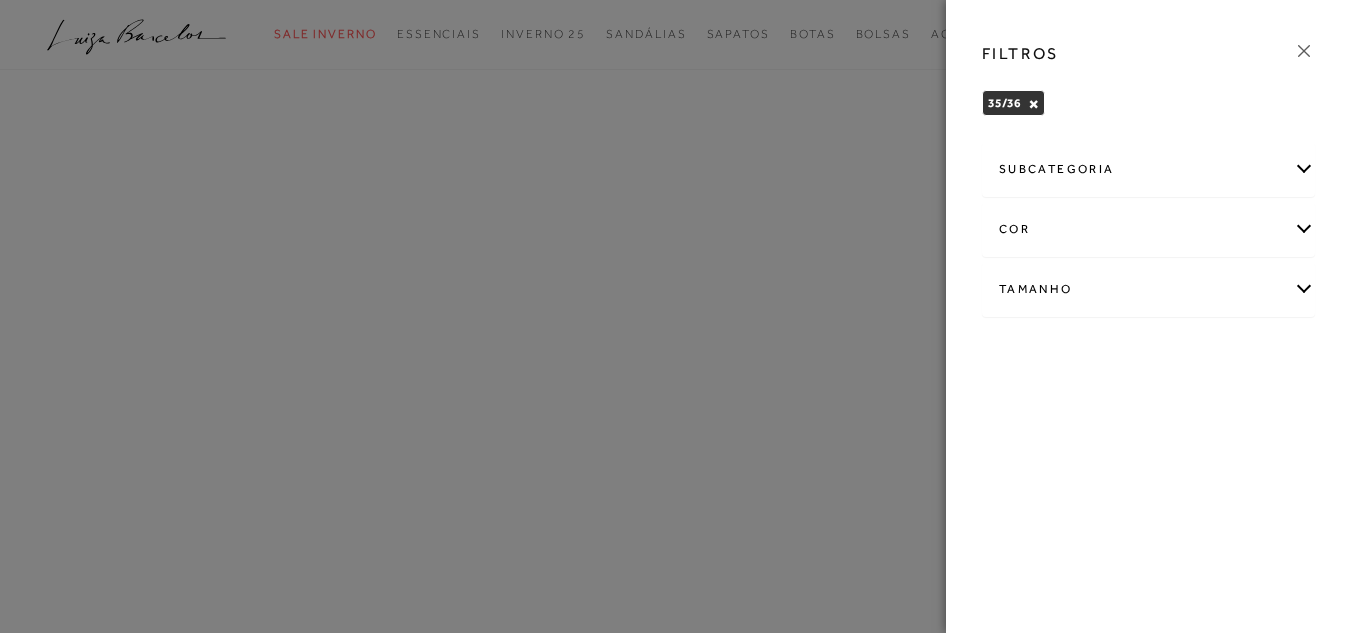 scroll, scrollTop: 0, scrollLeft: 0, axis: both 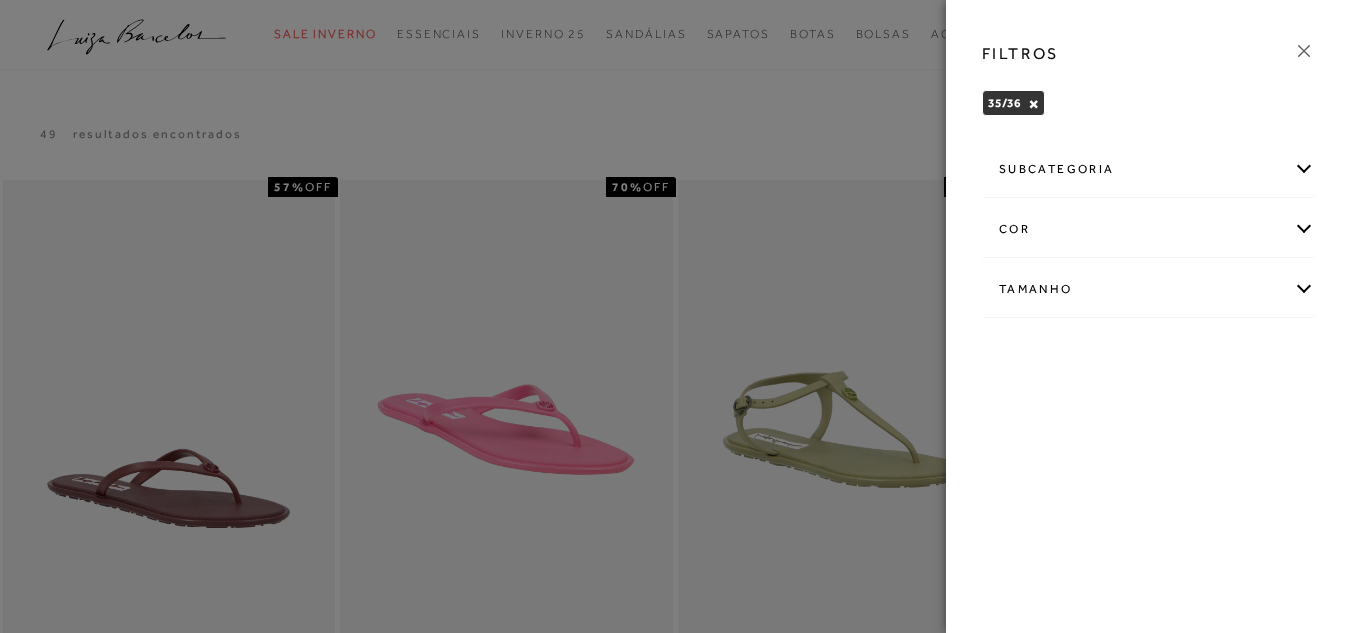 click at bounding box center [675, 316] 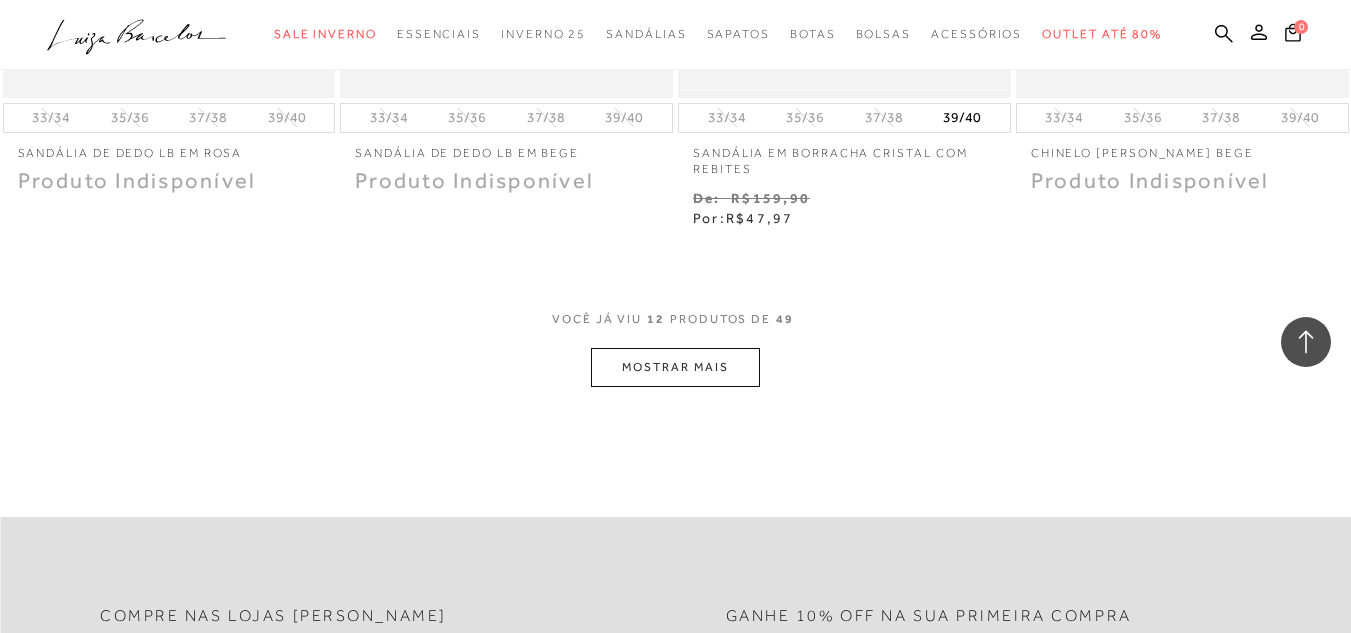 scroll, scrollTop: 1900, scrollLeft: 0, axis: vertical 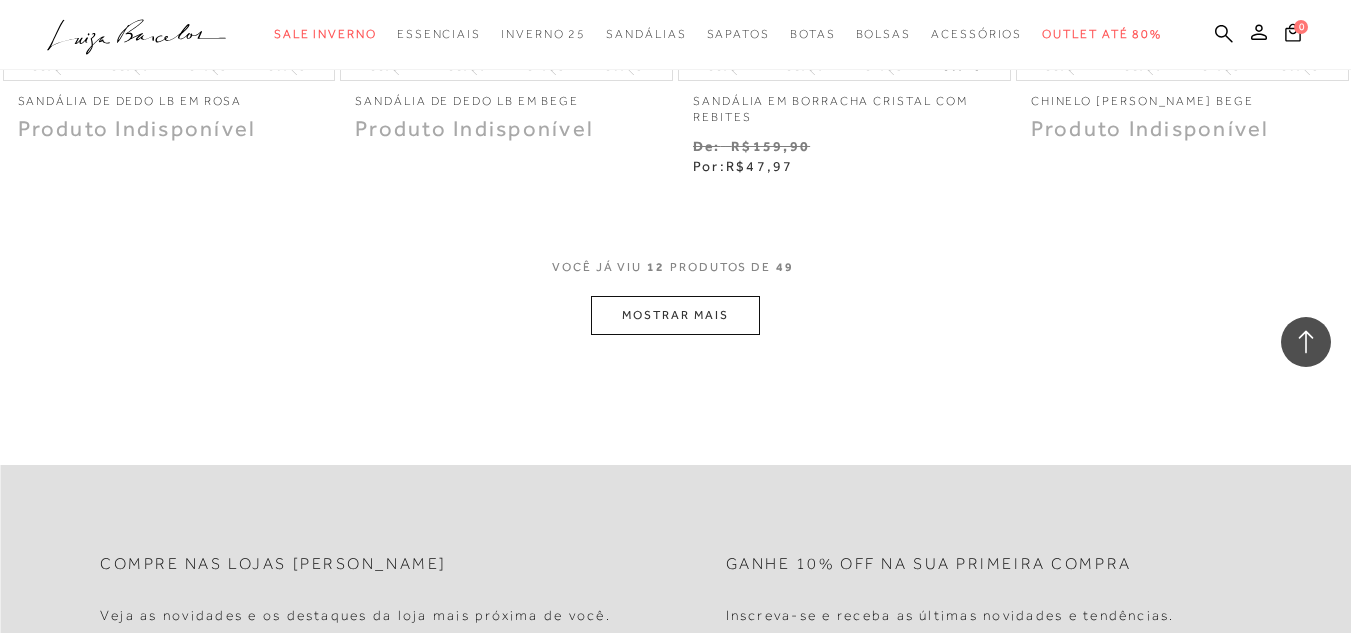 click on "MOSTRAR MAIS" at bounding box center (675, 315) 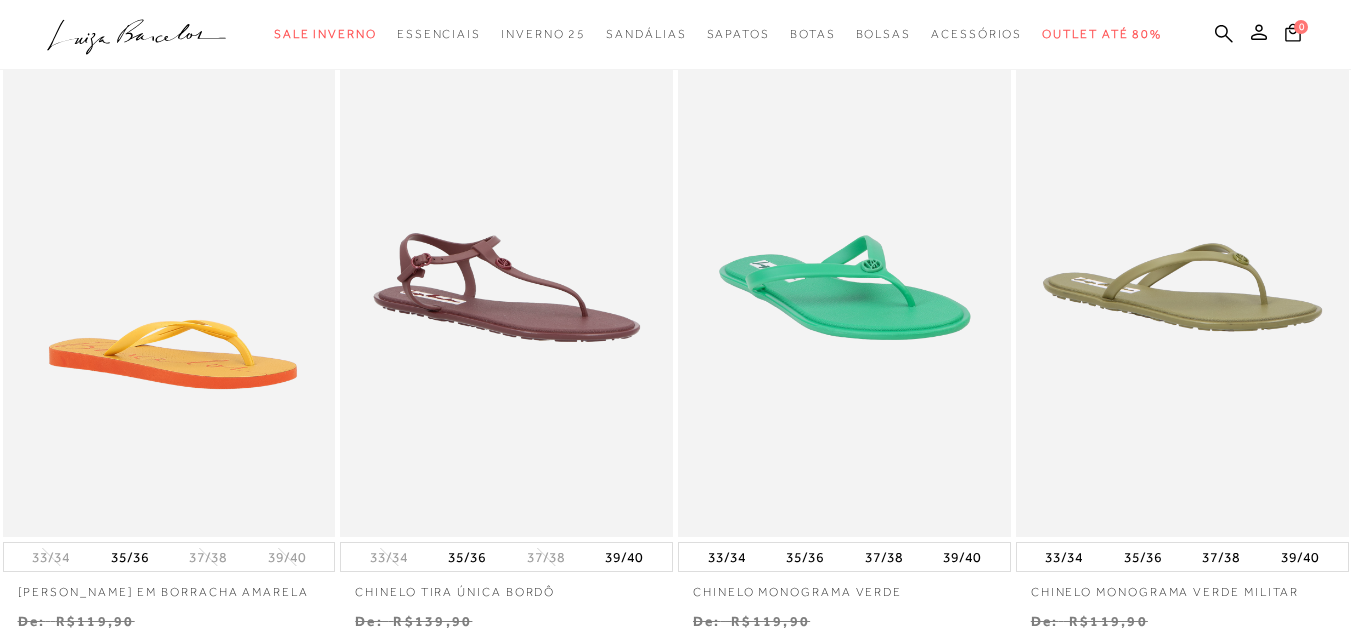 scroll, scrollTop: 0, scrollLeft: 0, axis: both 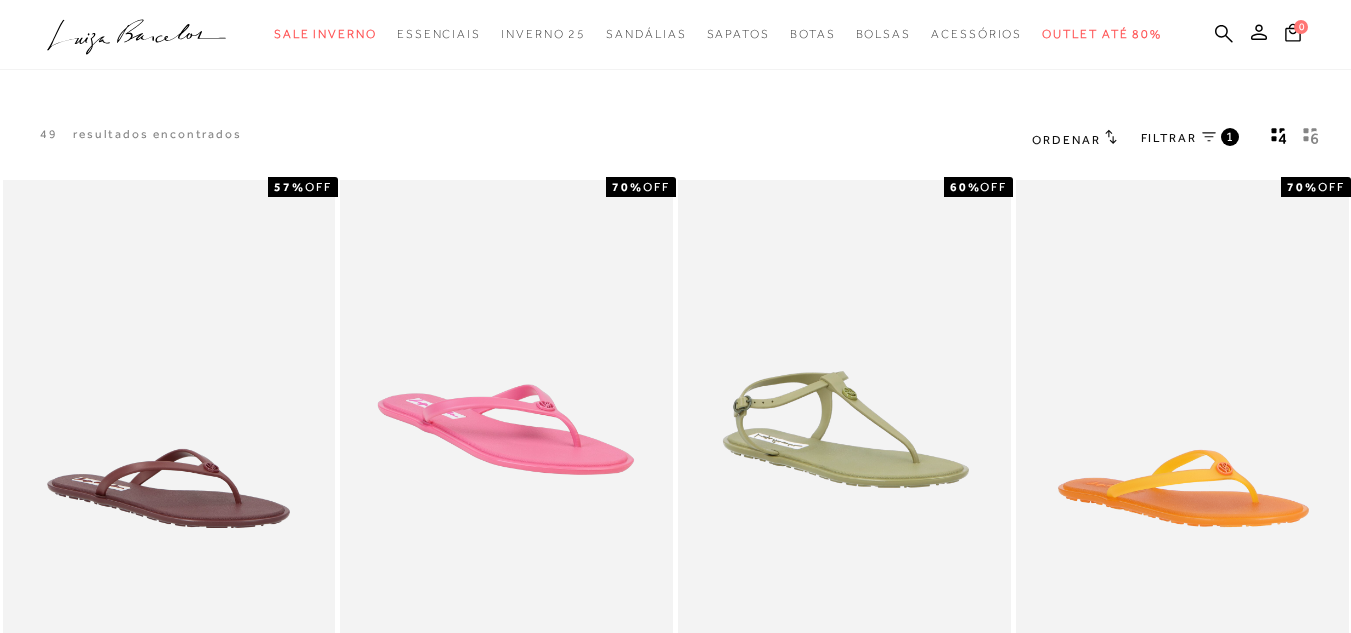 click 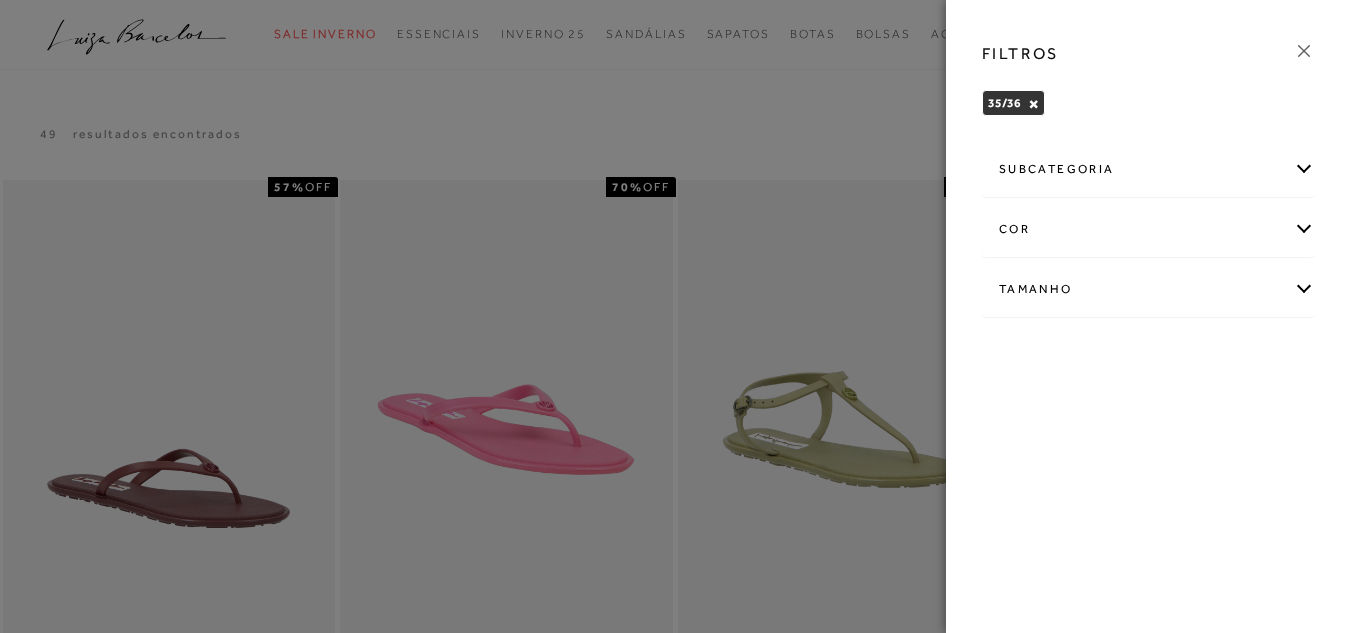 click on "Tamanho" at bounding box center (1148, 289) 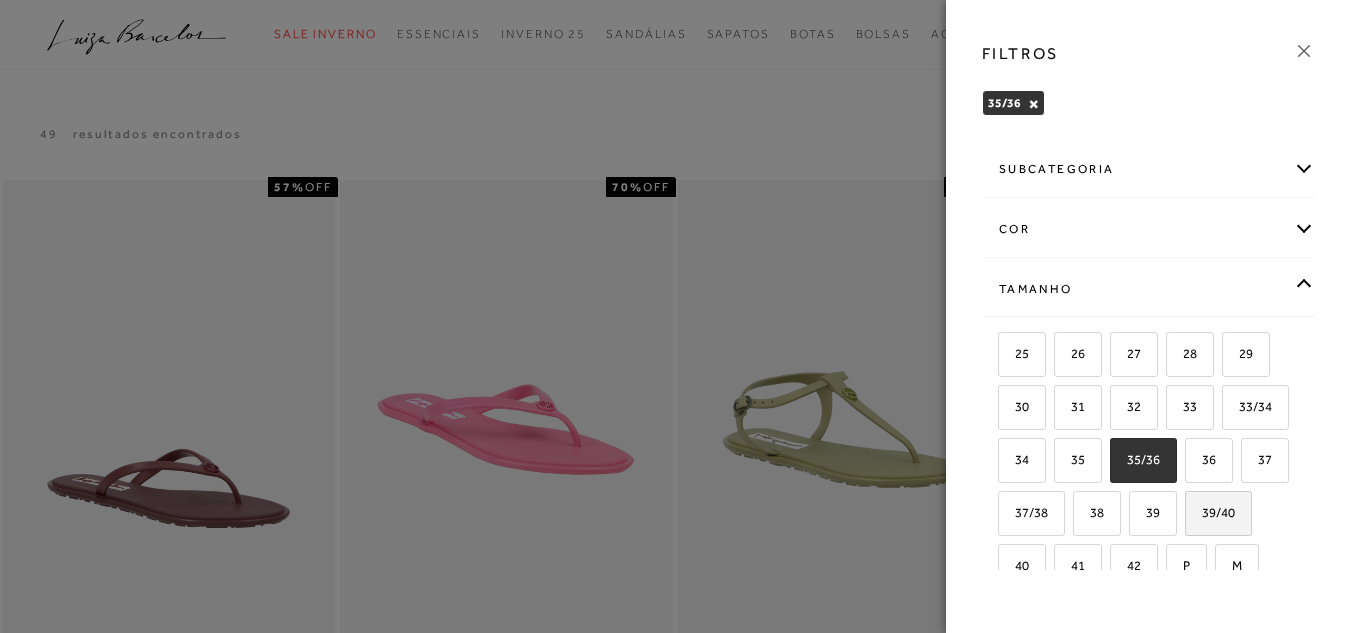 scroll, scrollTop: 100, scrollLeft: 0, axis: vertical 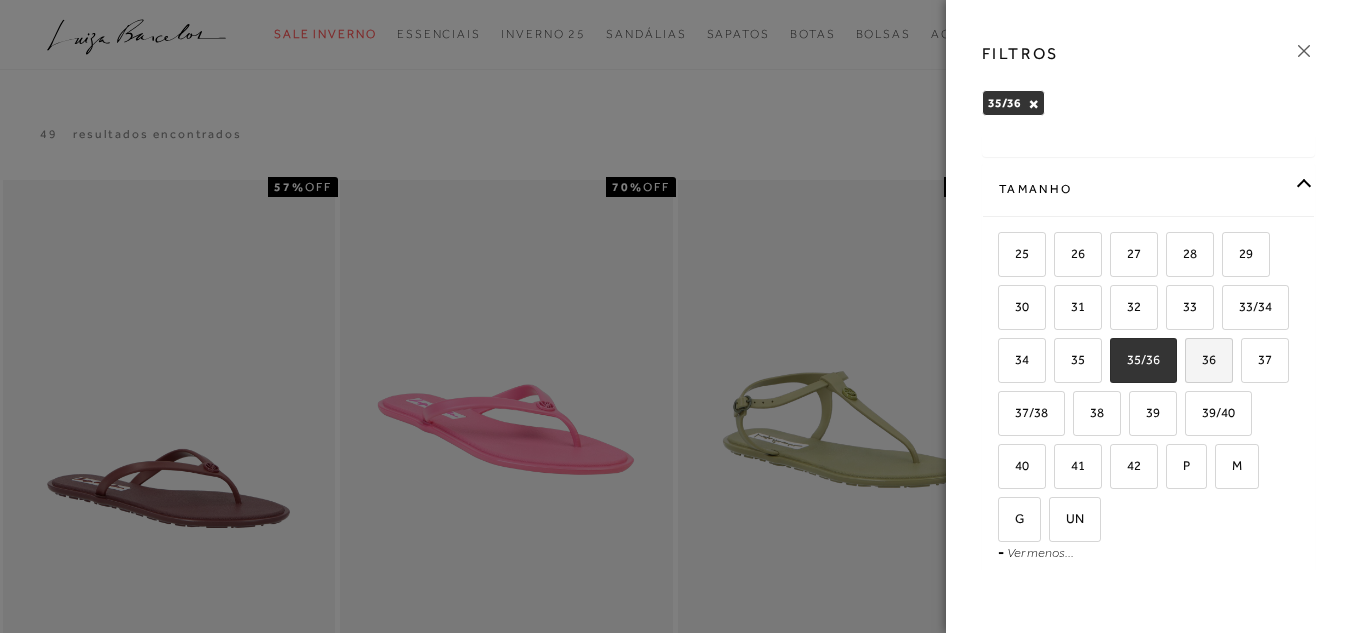 click on "36" at bounding box center (1209, 360) 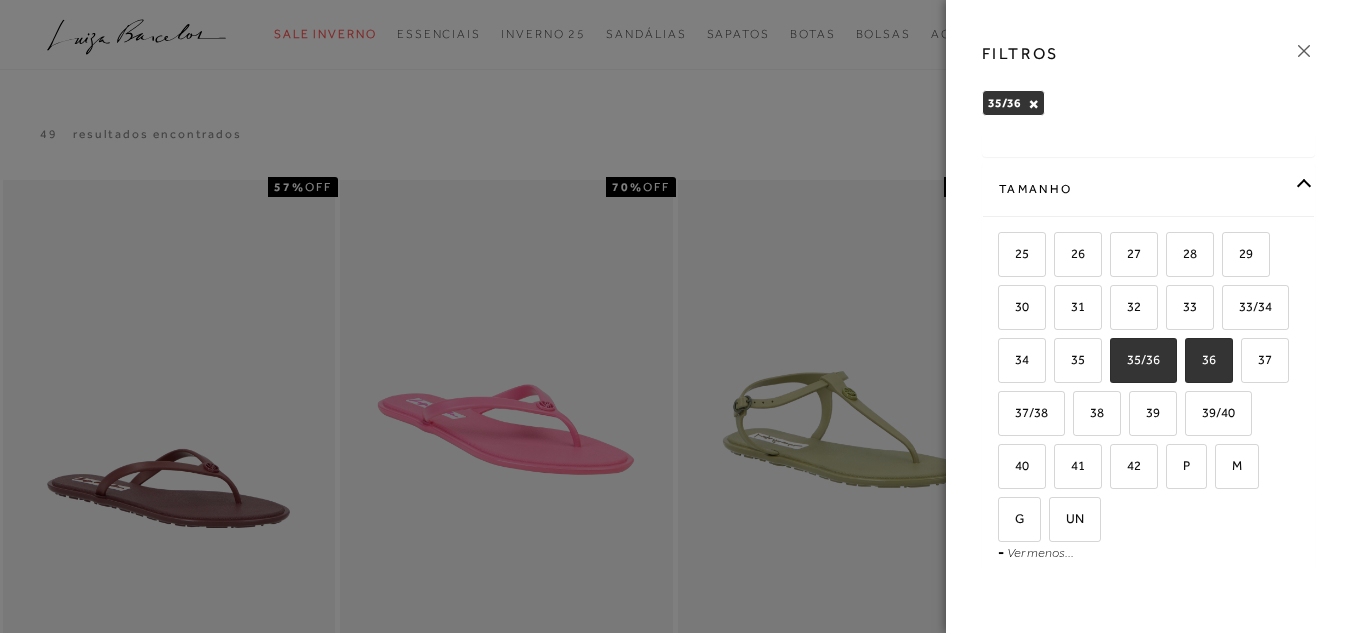 checkbox on "true" 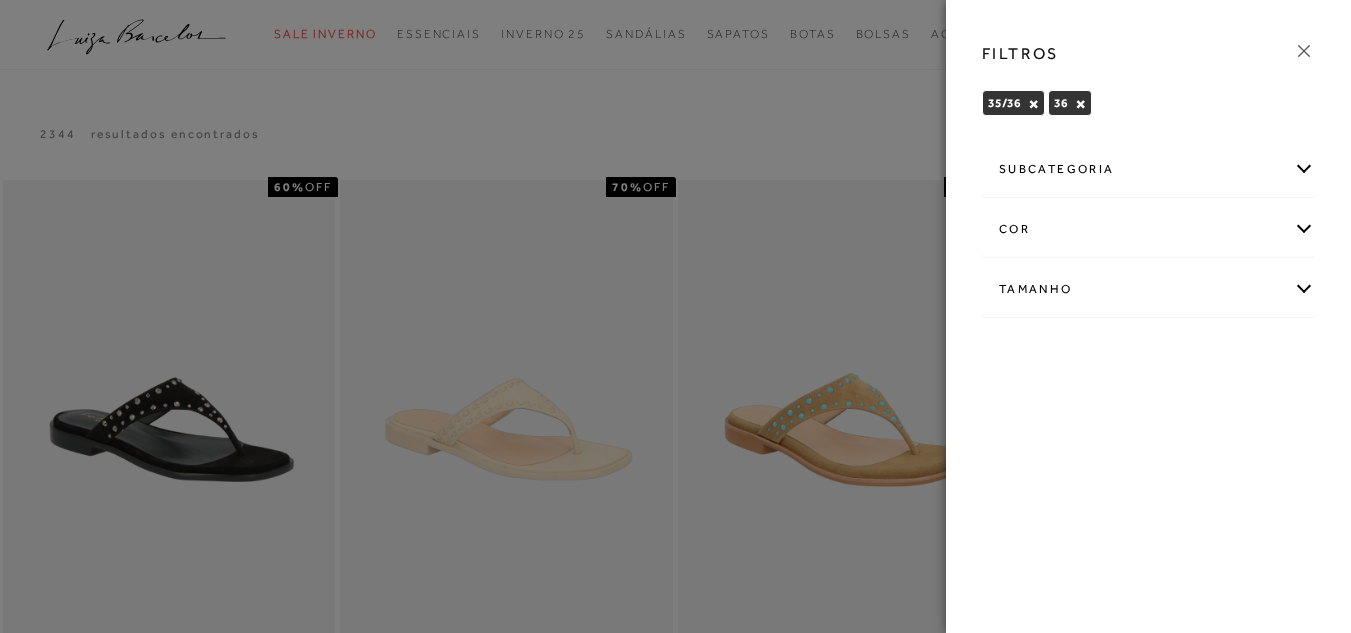 click at bounding box center (675, 316) 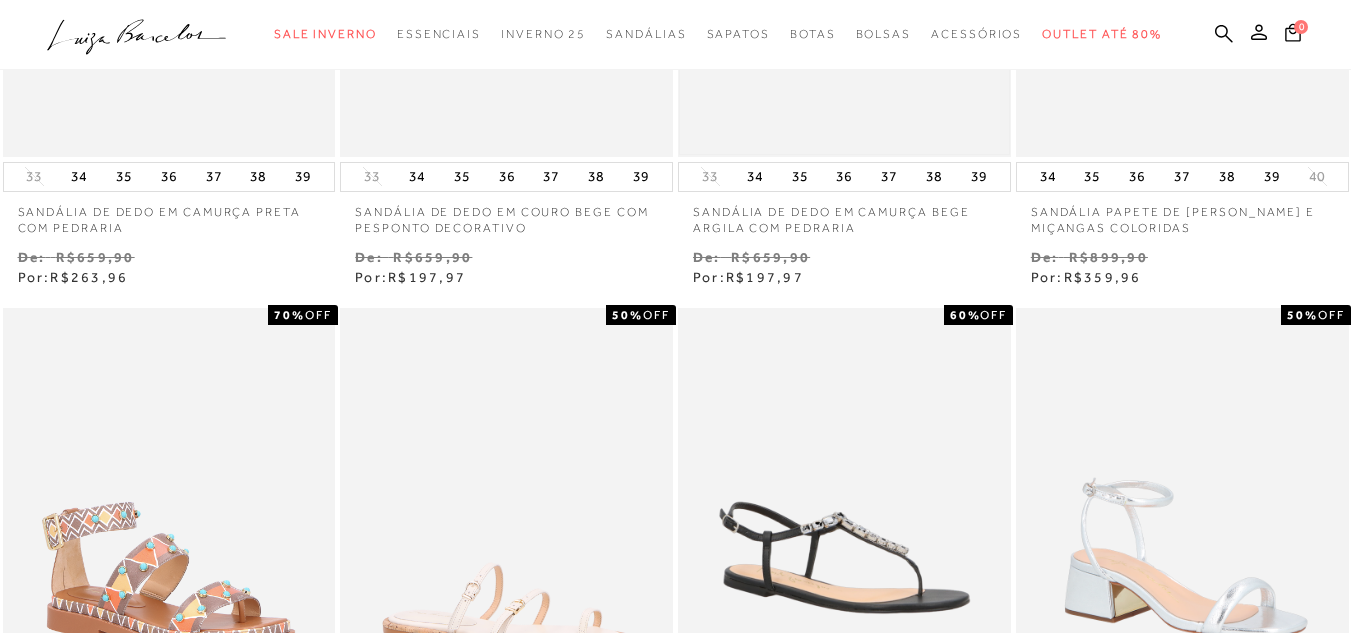 scroll, scrollTop: 700, scrollLeft: 0, axis: vertical 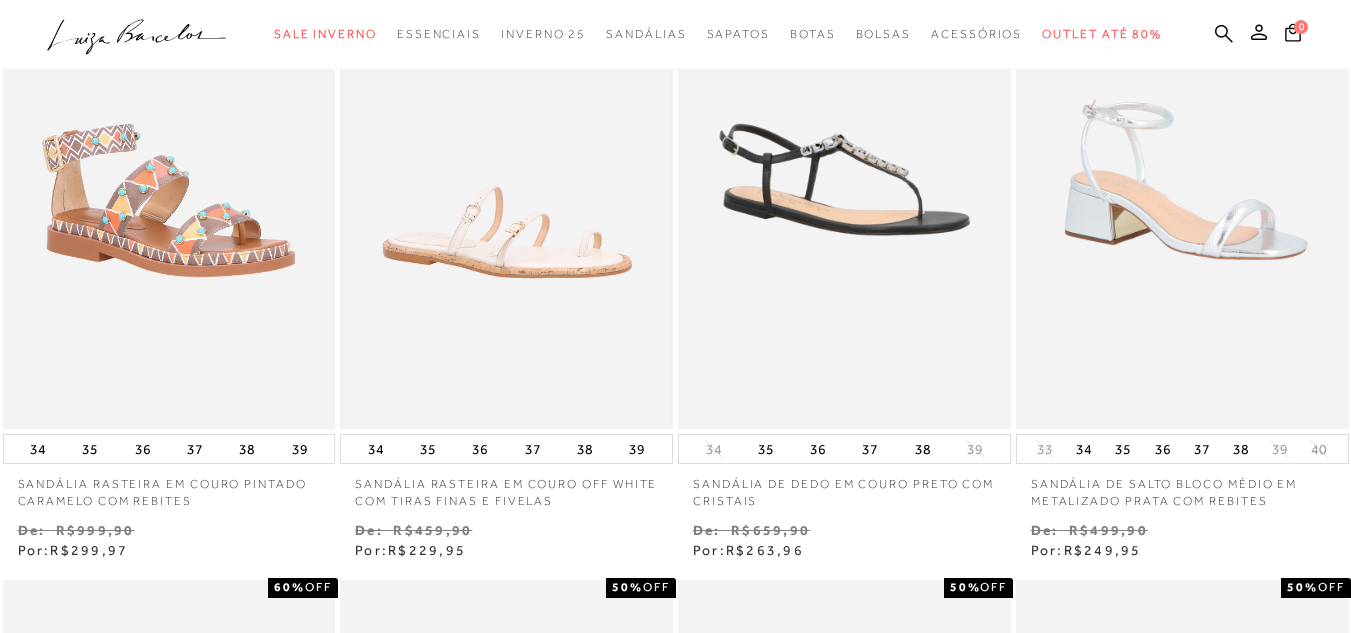click at bounding box center [506, 179] 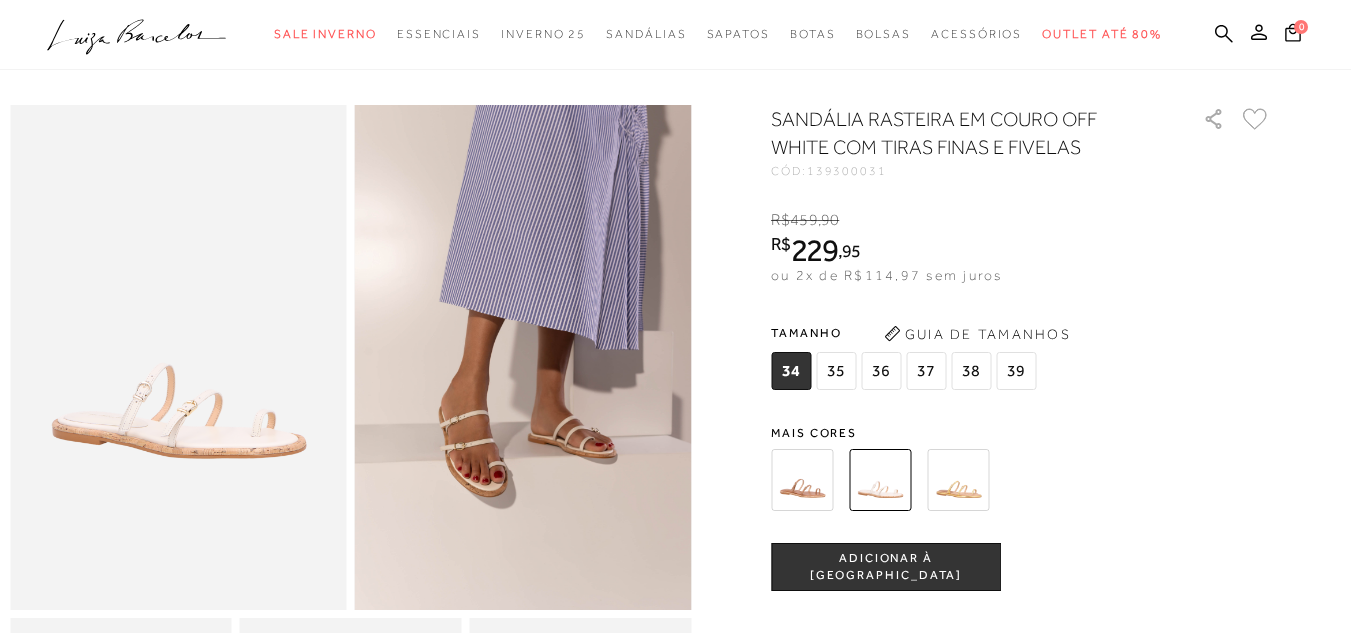 scroll, scrollTop: 0, scrollLeft: 0, axis: both 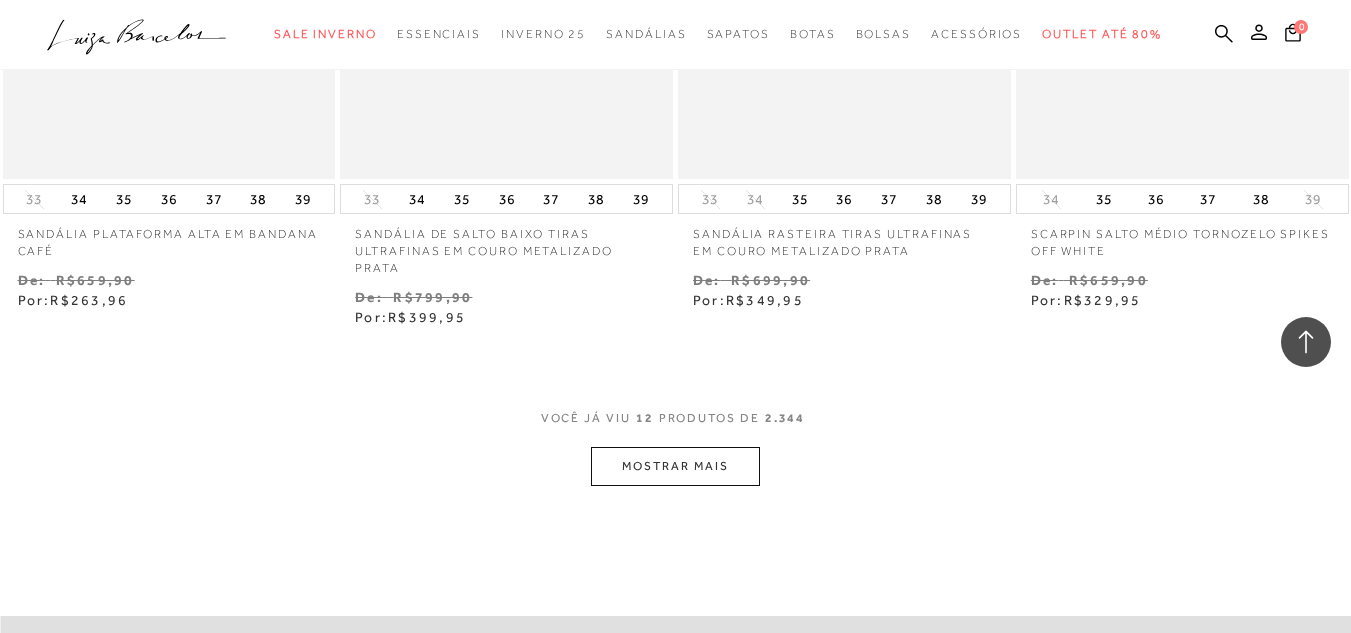 click on "MOSTRAR MAIS" at bounding box center [675, 466] 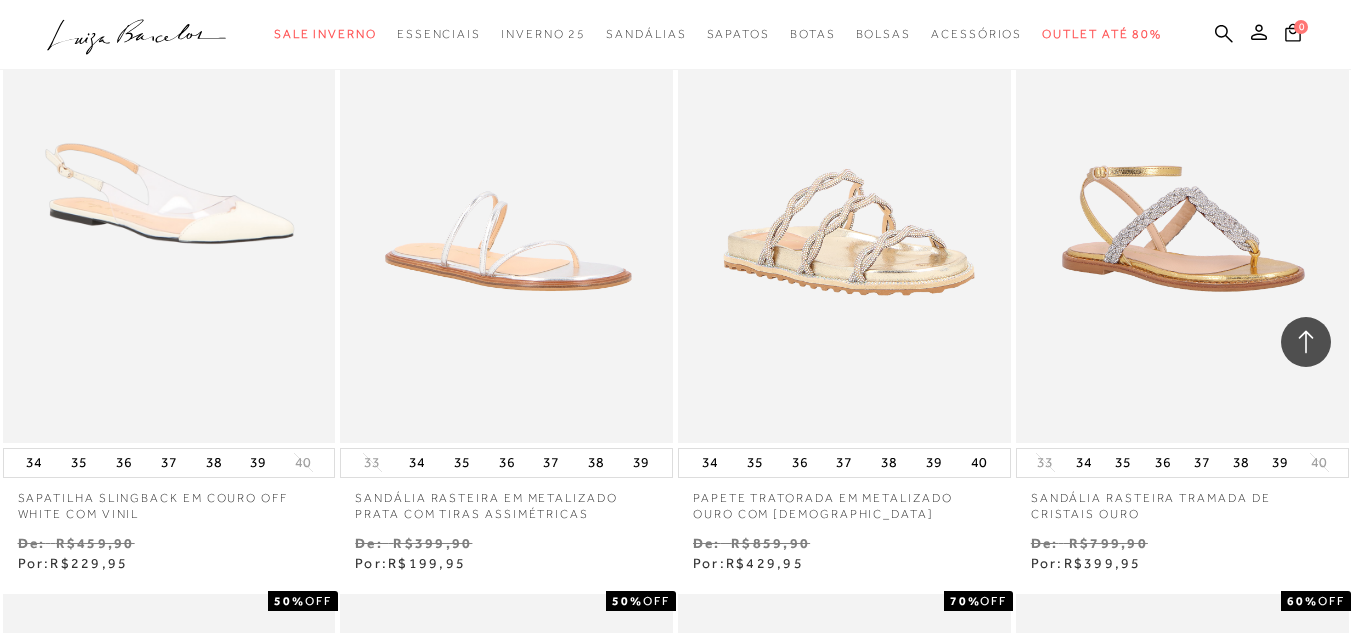 scroll, scrollTop: 2900, scrollLeft: 0, axis: vertical 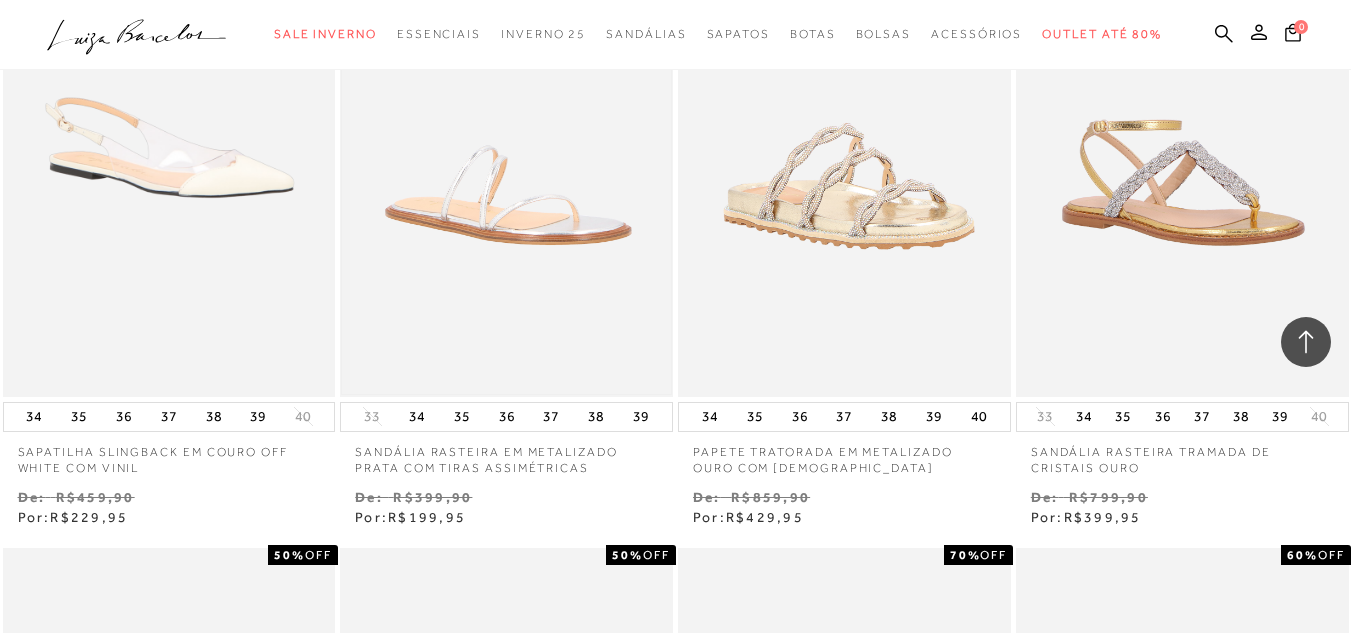click at bounding box center (506, 147) 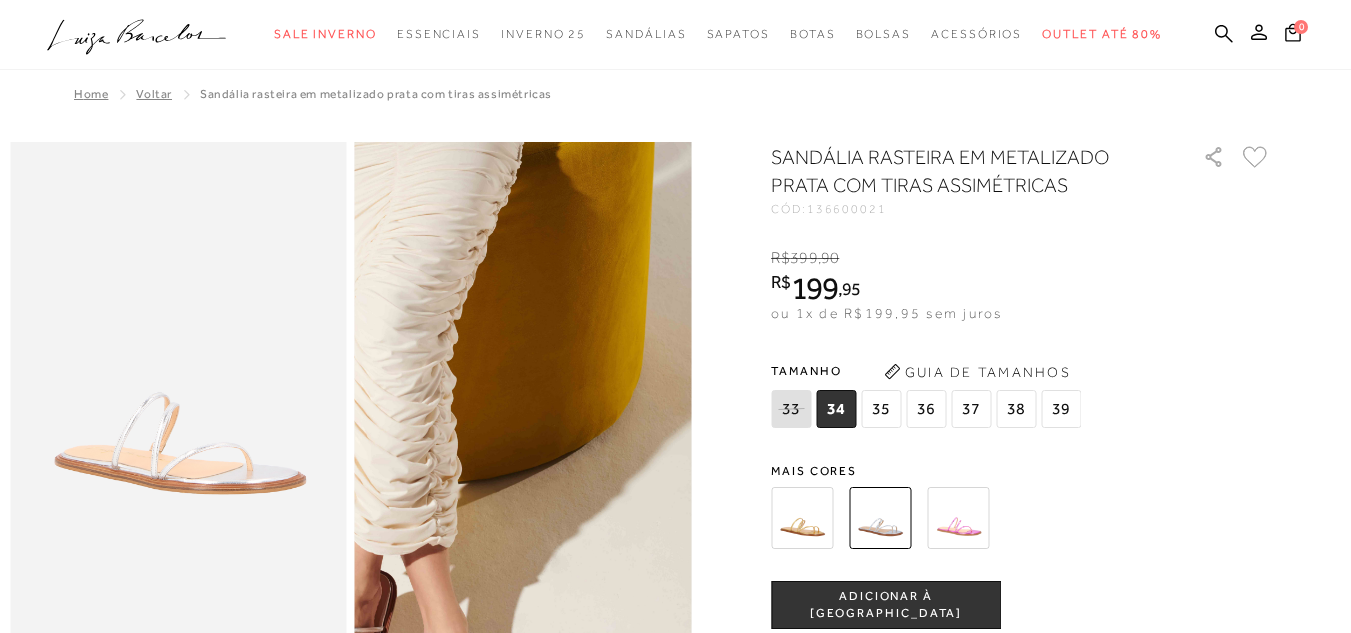 scroll, scrollTop: 0, scrollLeft: 0, axis: both 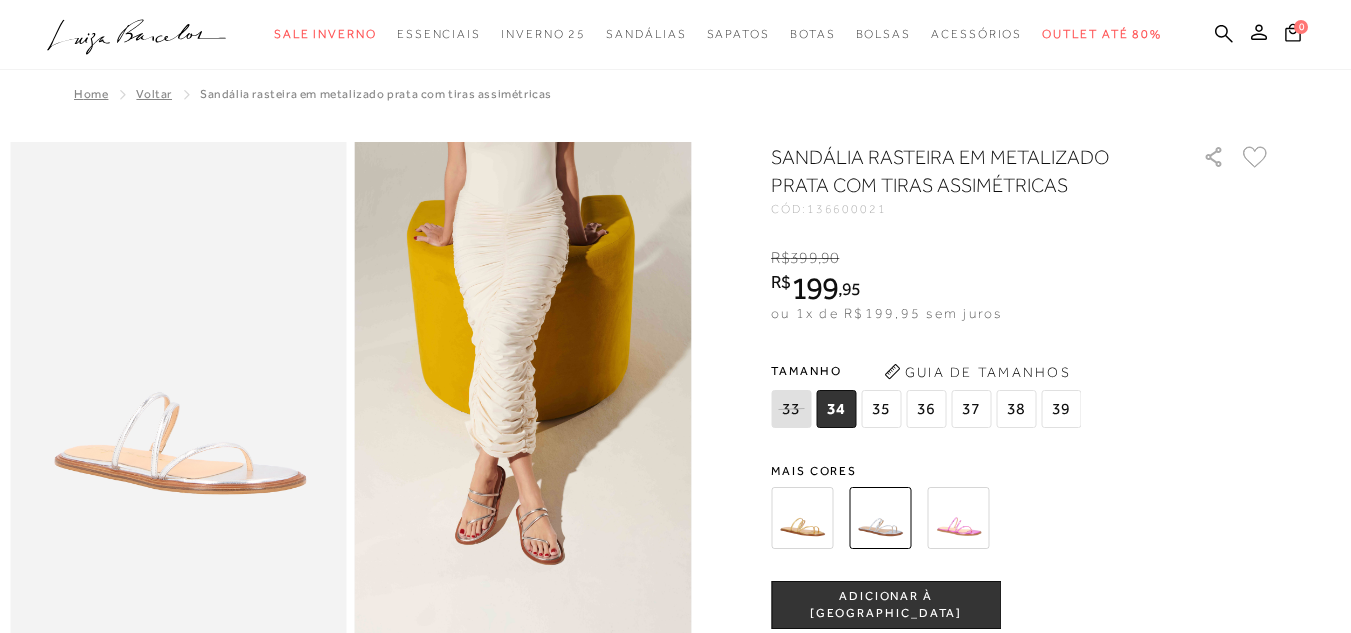 click 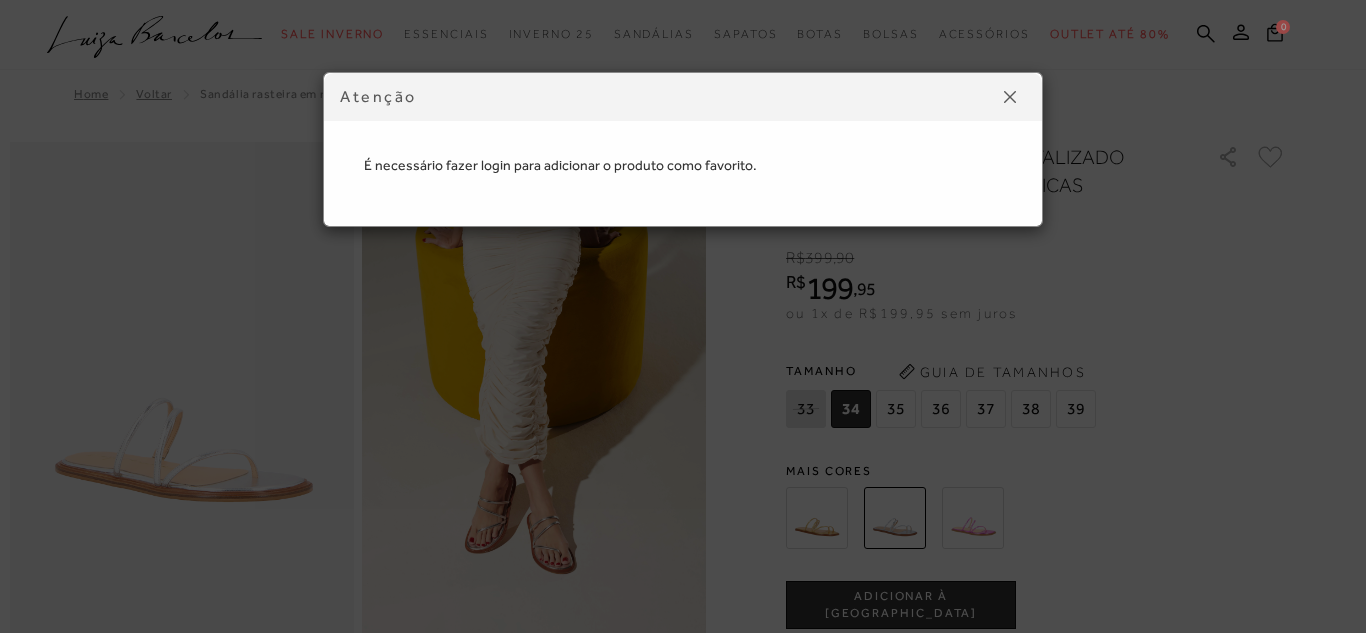 click at bounding box center [1010, 97] 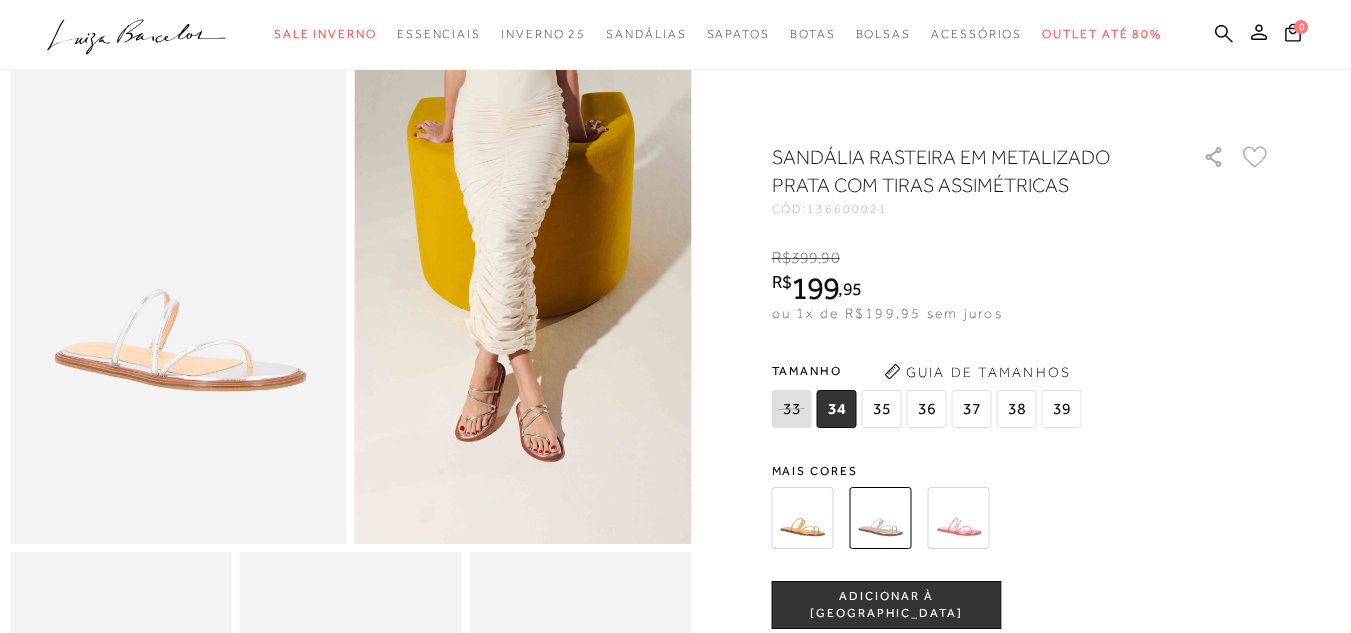 scroll, scrollTop: 200, scrollLeft: 0, axis: vertical 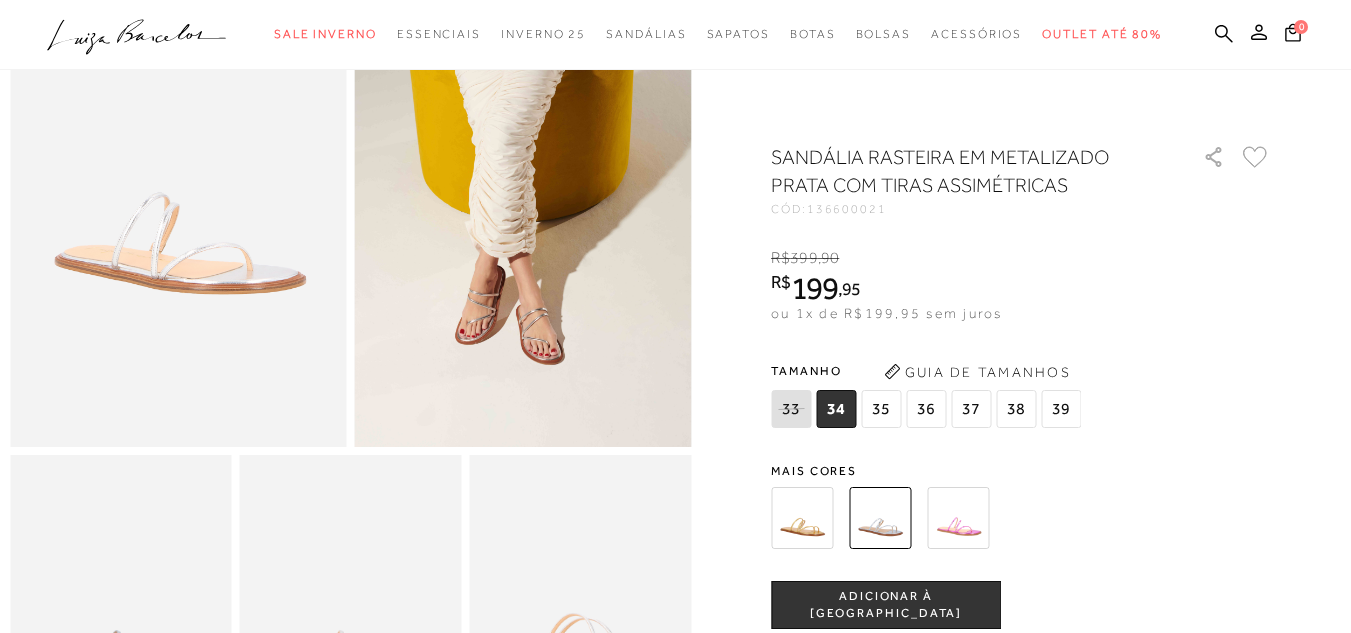 click on "36" at bounding box center [926, 409] 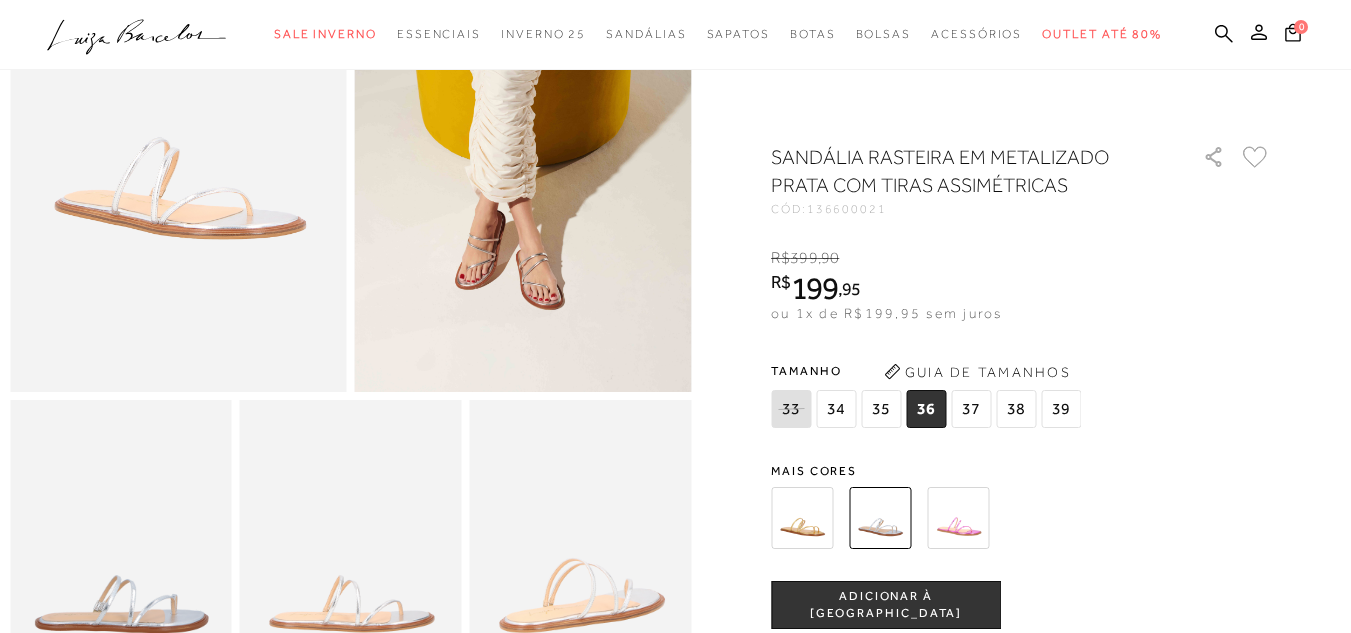 scroll, scrollTop: 300, scrollLeft: 0, axis: vertical 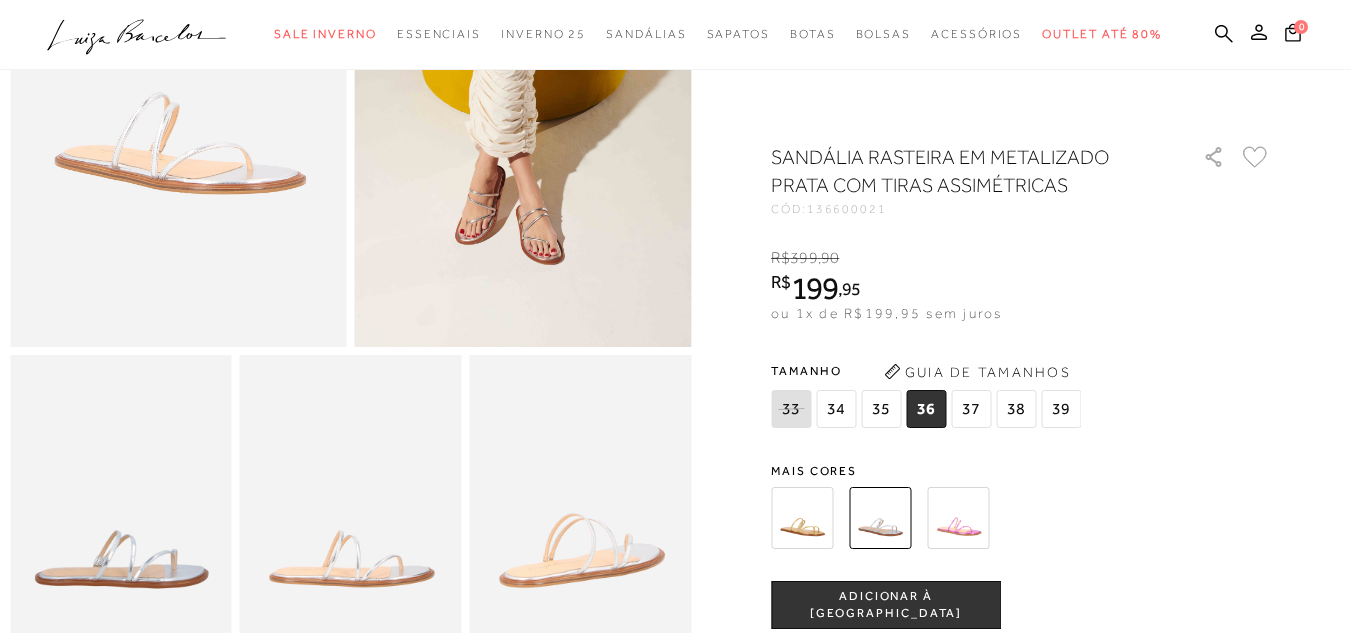 click on "ADICIONAR À [GEOGRAPHIC_DATA]" at bounding box center (886, 605) 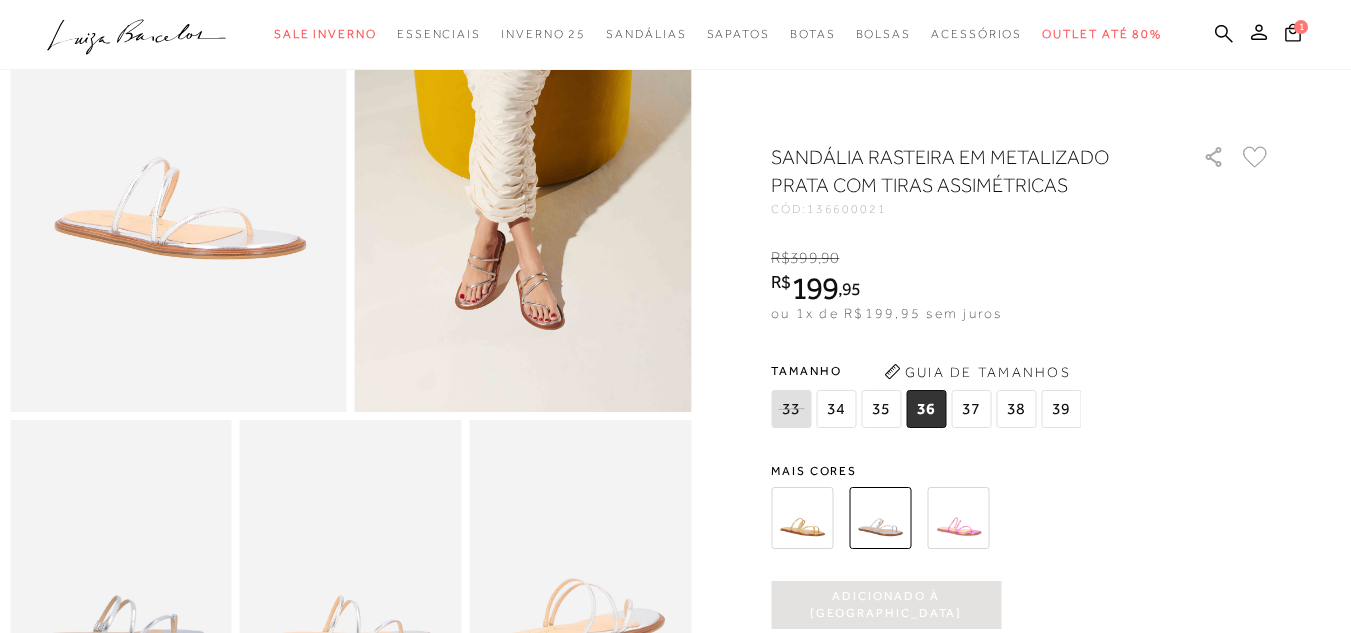 scroll, scrollTop: 200, scrollLeft: 0, axis: vertical 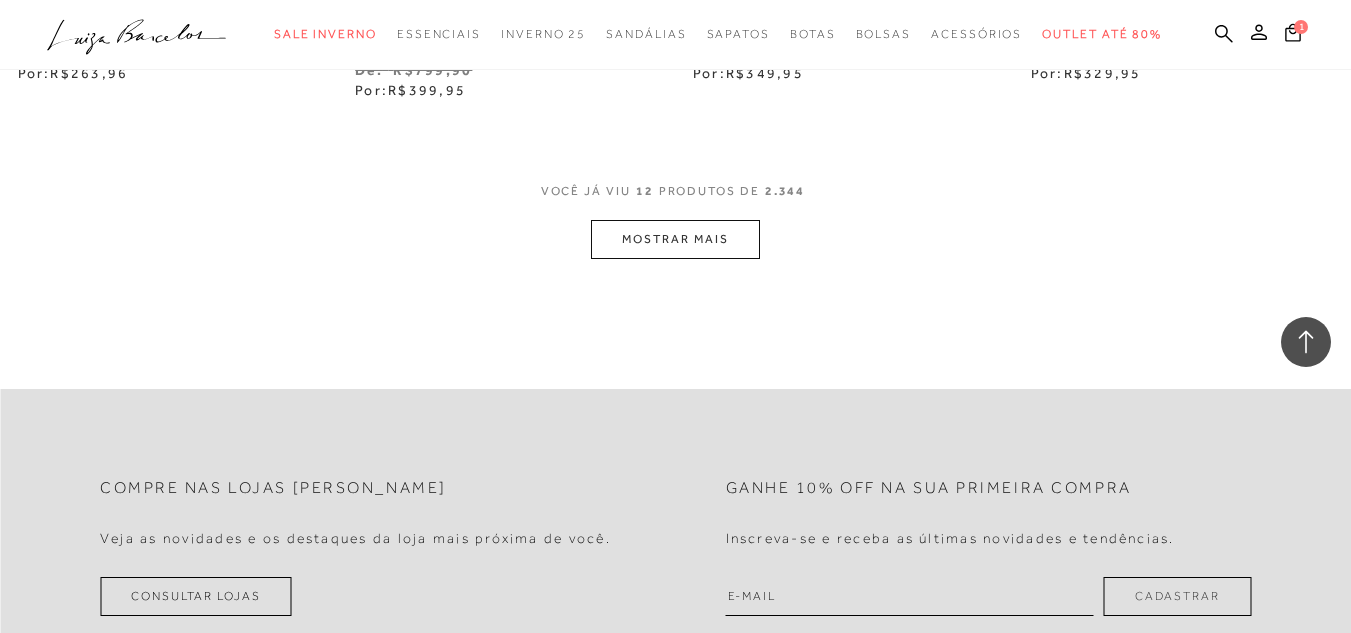 click on "MOSTRAR MAIS" at bounding box center [675, 239] 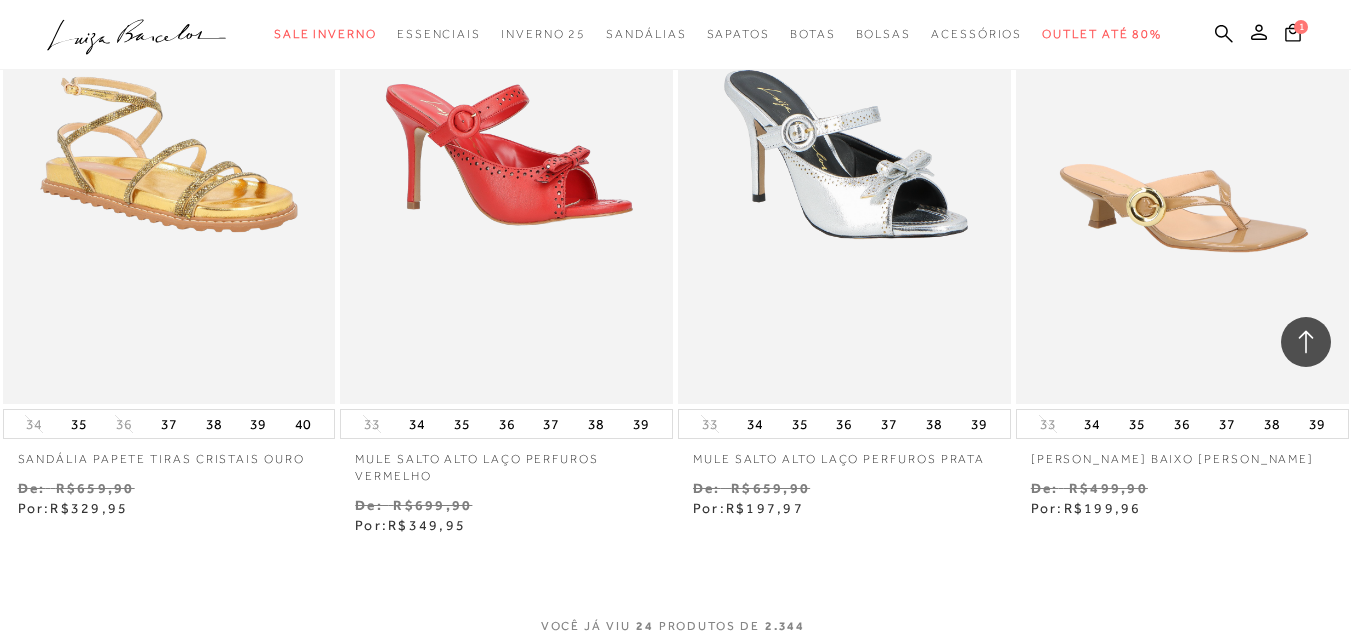 scroll, scrollTop: 3803, scrollLeft: 0, axis: vertical 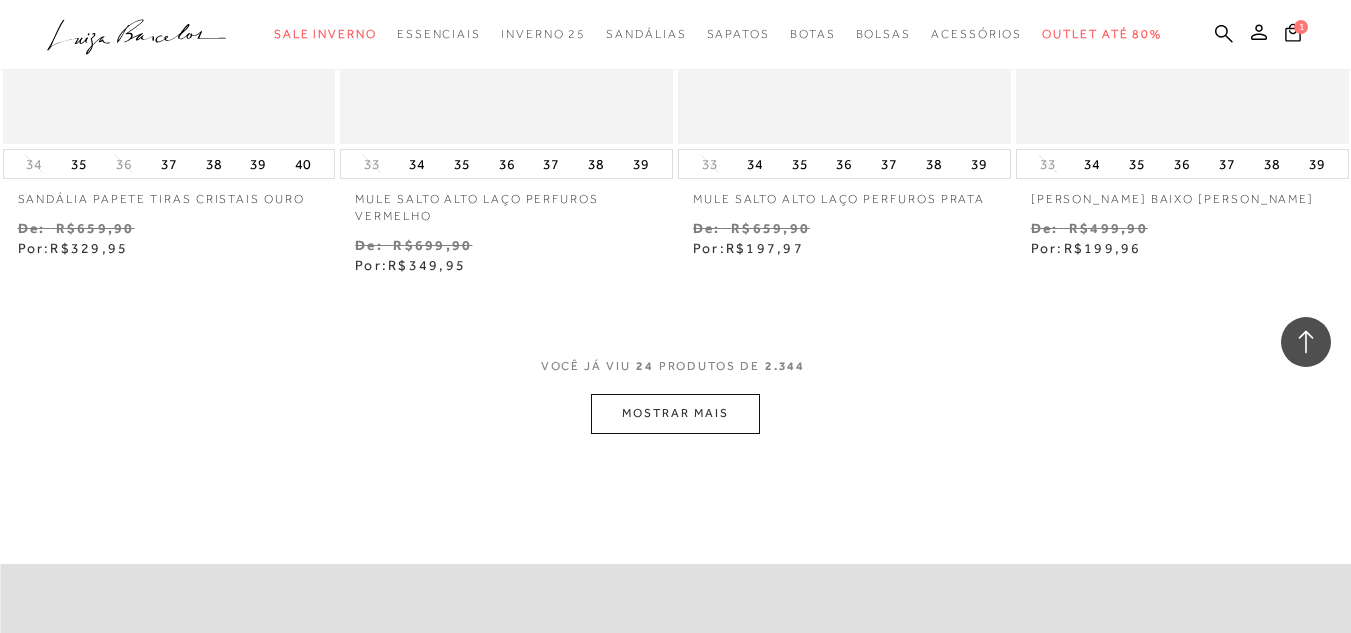 click on "MOSTRAR MAIS" at bounding box center [675, 413] 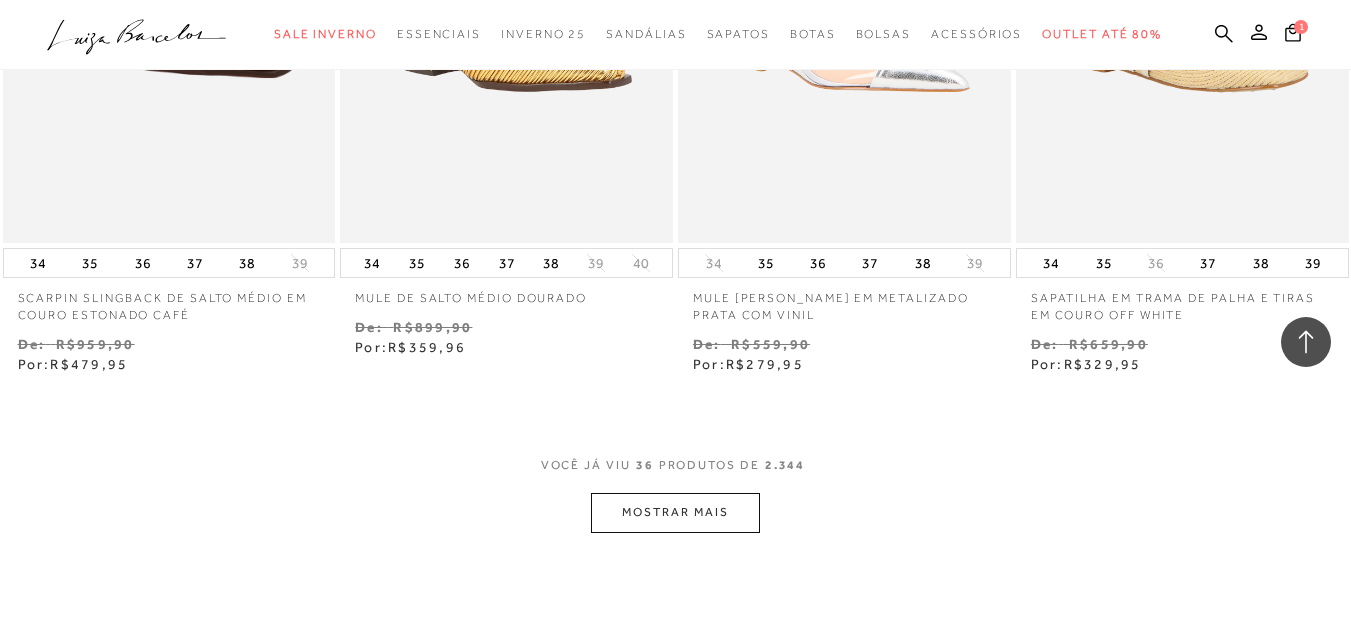 scroll, scrollTop: 5703, scrollLeft: 0, axis: vertical 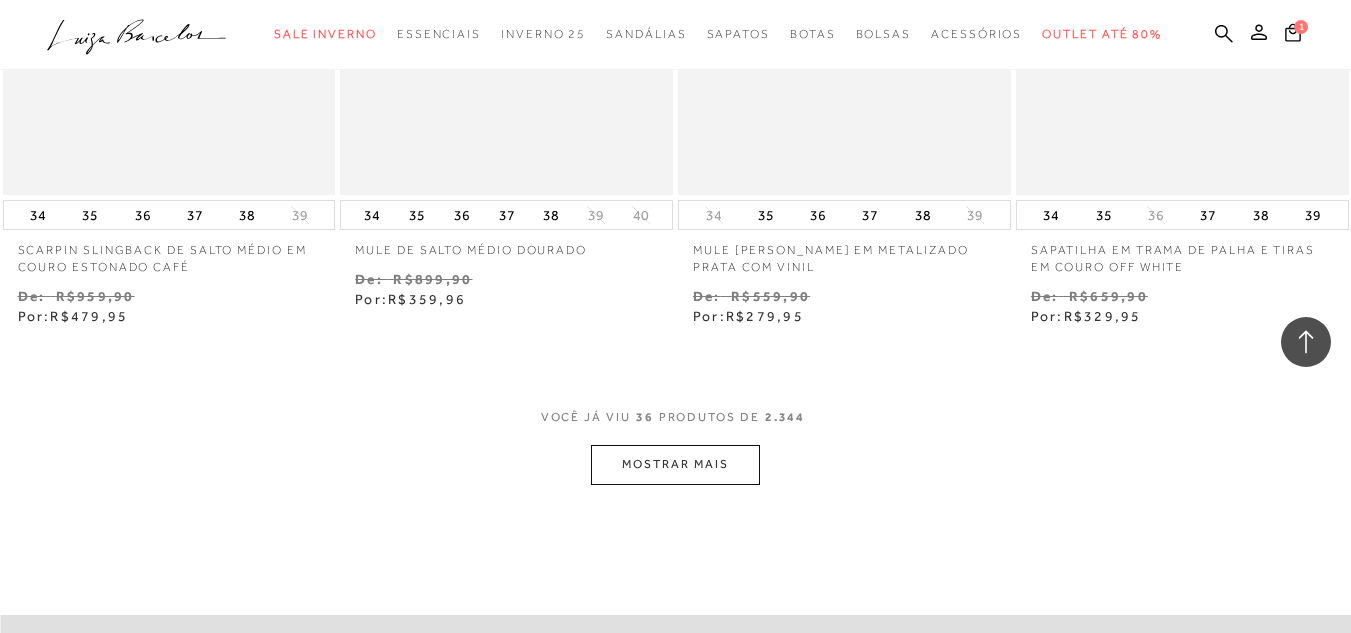 click on "MOSTRAR MAIS" at bounding box center [675, 464] 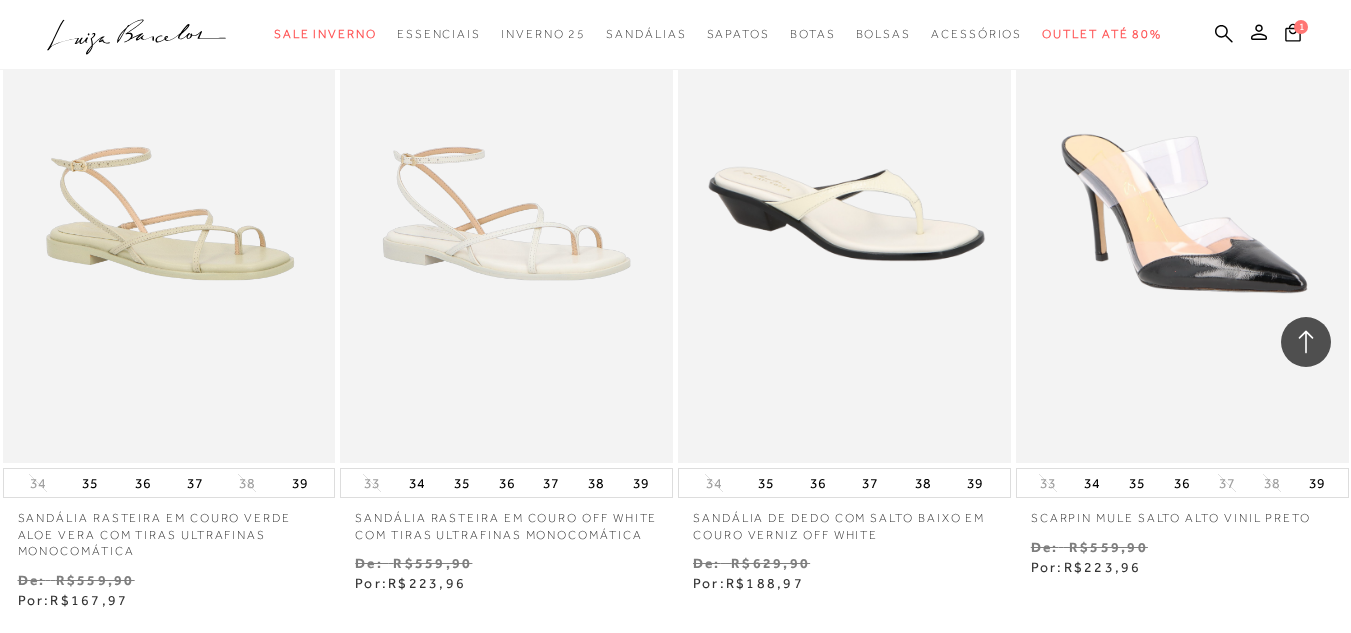 scroll, scrollTop: 7403, scrollLeft: 0, axis: vertical 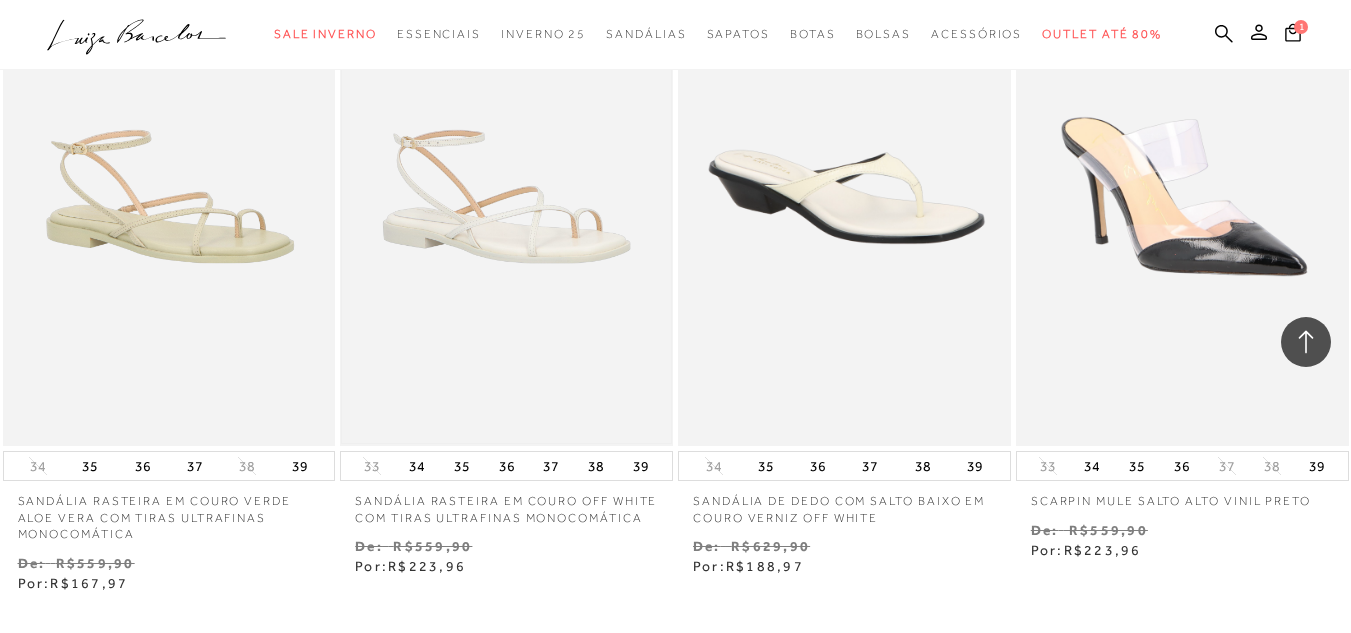 click at bounding box center [506, 196] 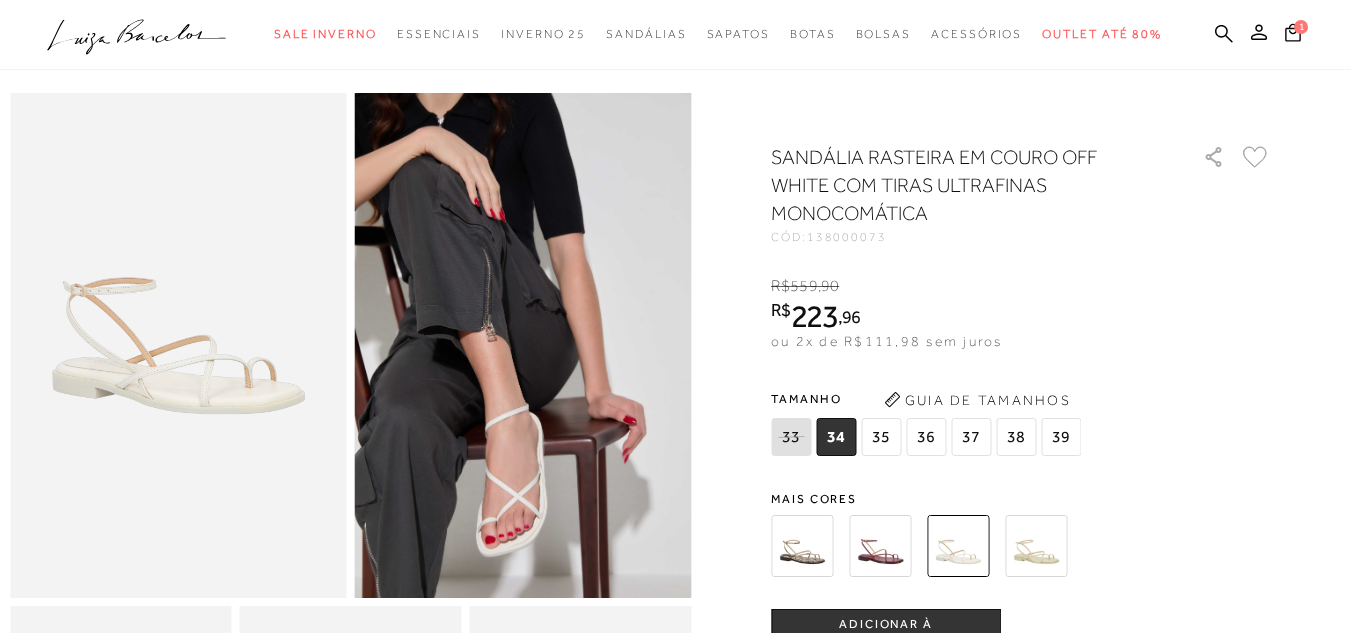 scroll, scrollTop: 0, scrollLeft: 0, axis: both 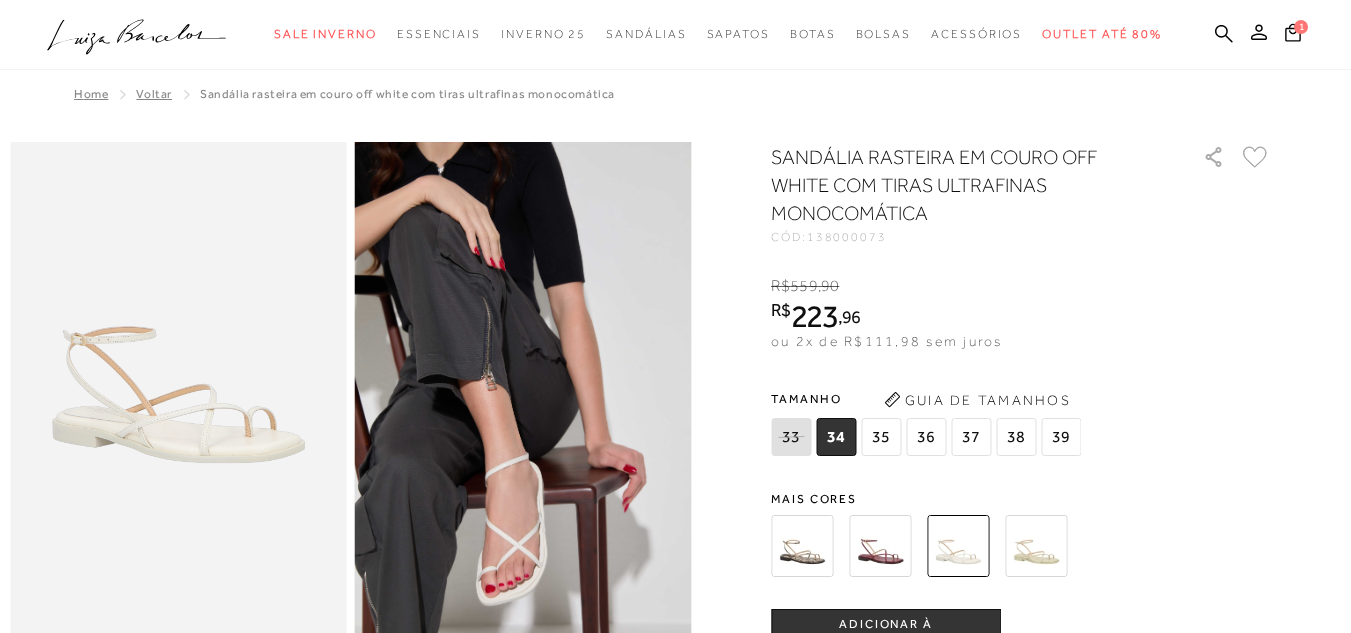 click on "Voltar" at bounding box center [154, 94] 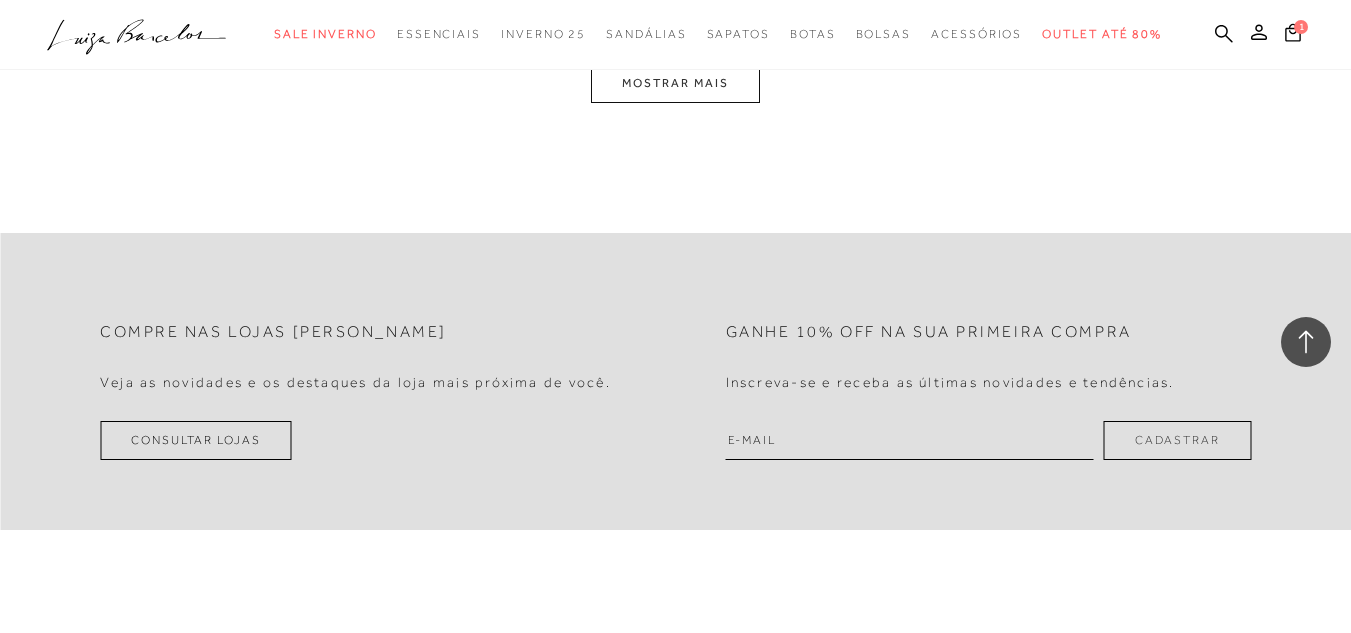 scroll, scrollTop: 2127, scrollLeft: 0, axis: vertical 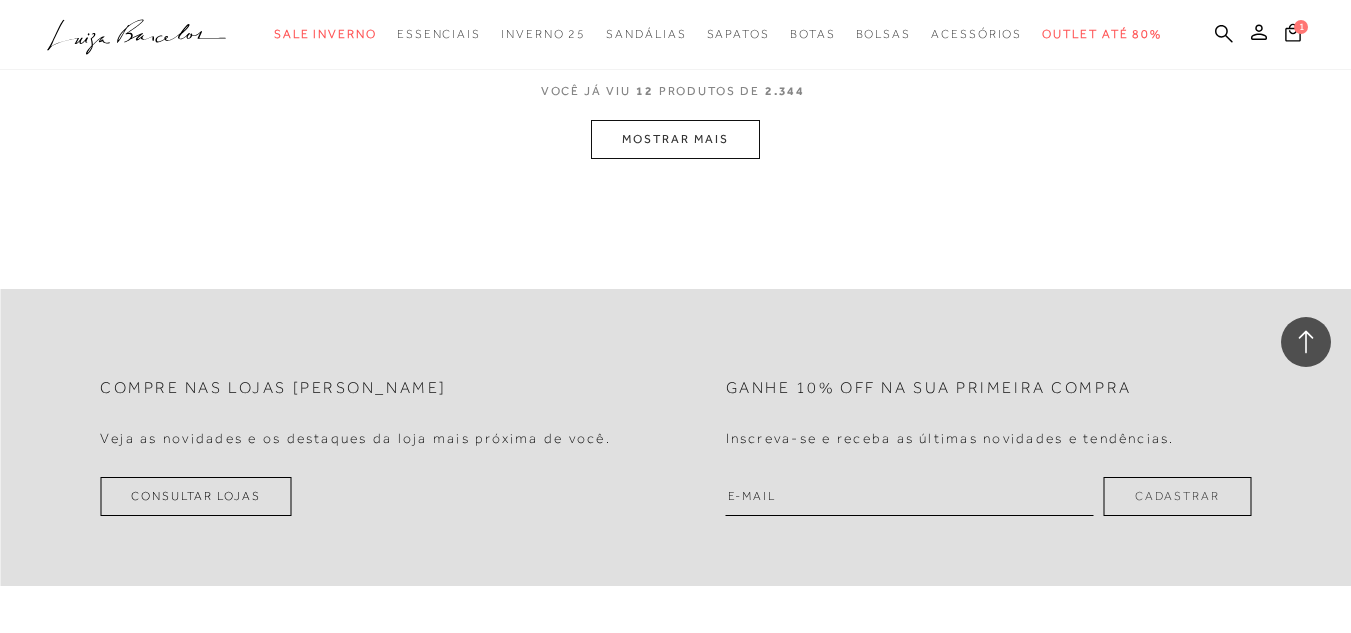 click on "MOSTRAR MAIS" at bounding box center (675, 139) 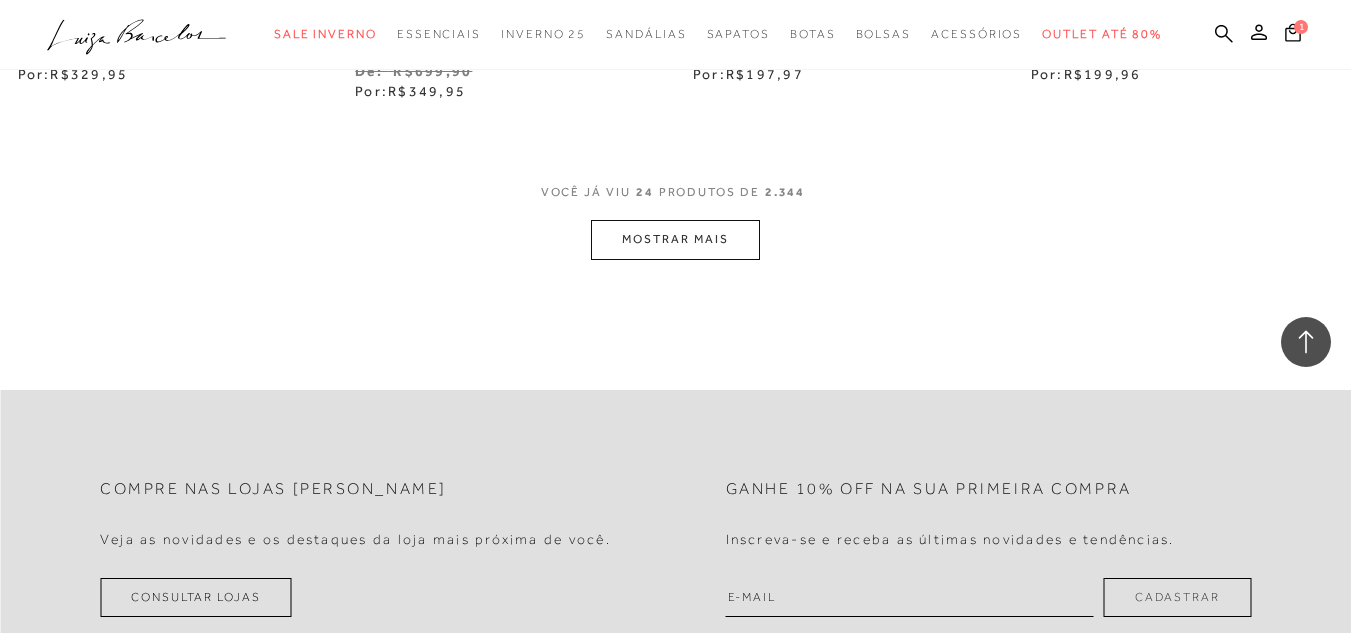 scroll, scrollTop: 3803, scrollLeft: 0, axis: vertical 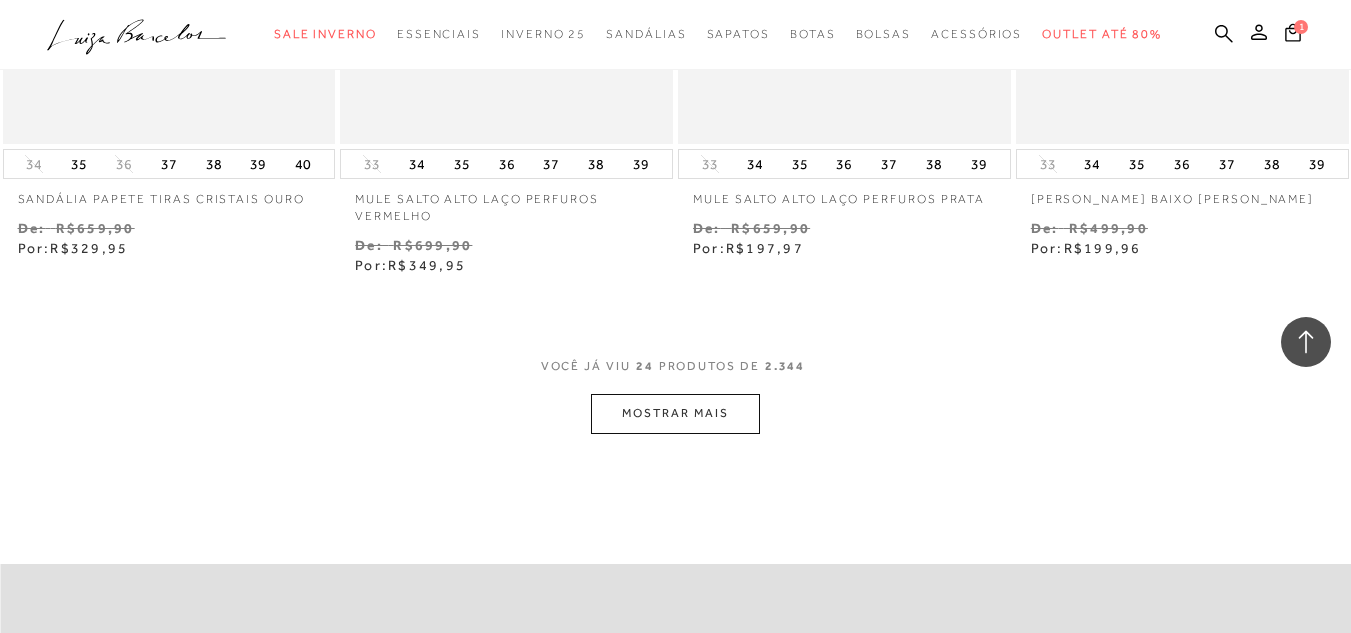 click on "MOSTRAR MAIS" at bounding box center (675, 413) 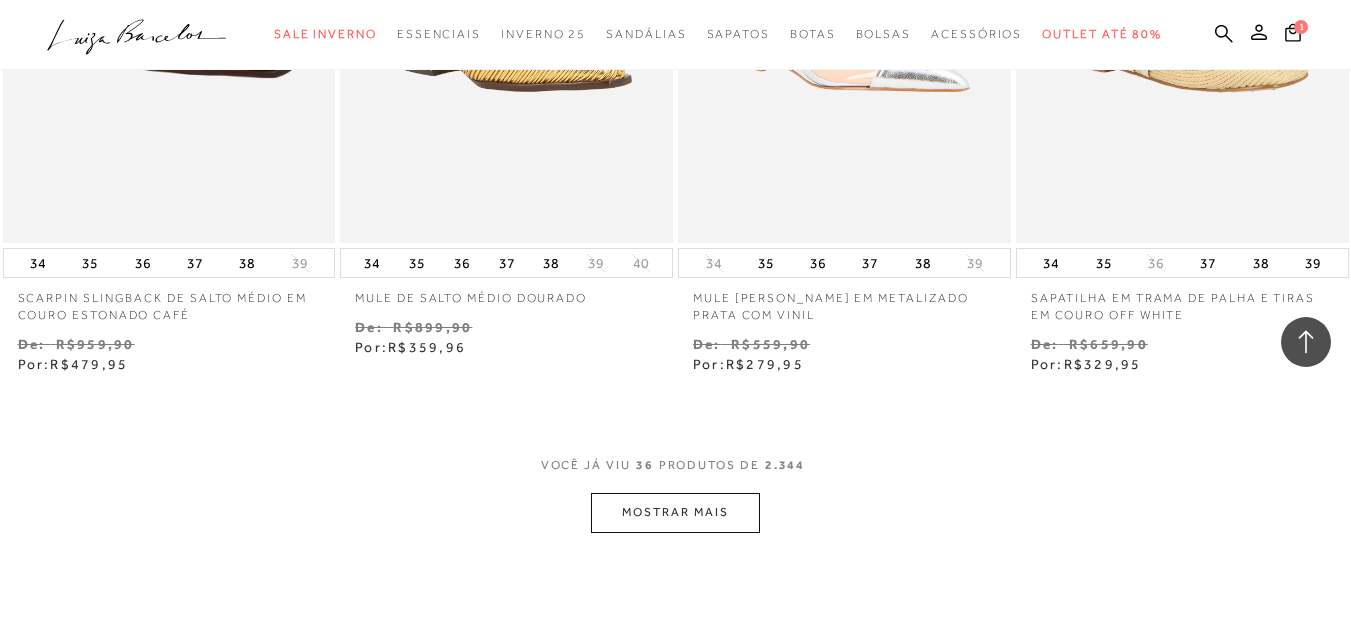 scroll, scrollTop: 5703, scrollLeft: 0, axis: vertical 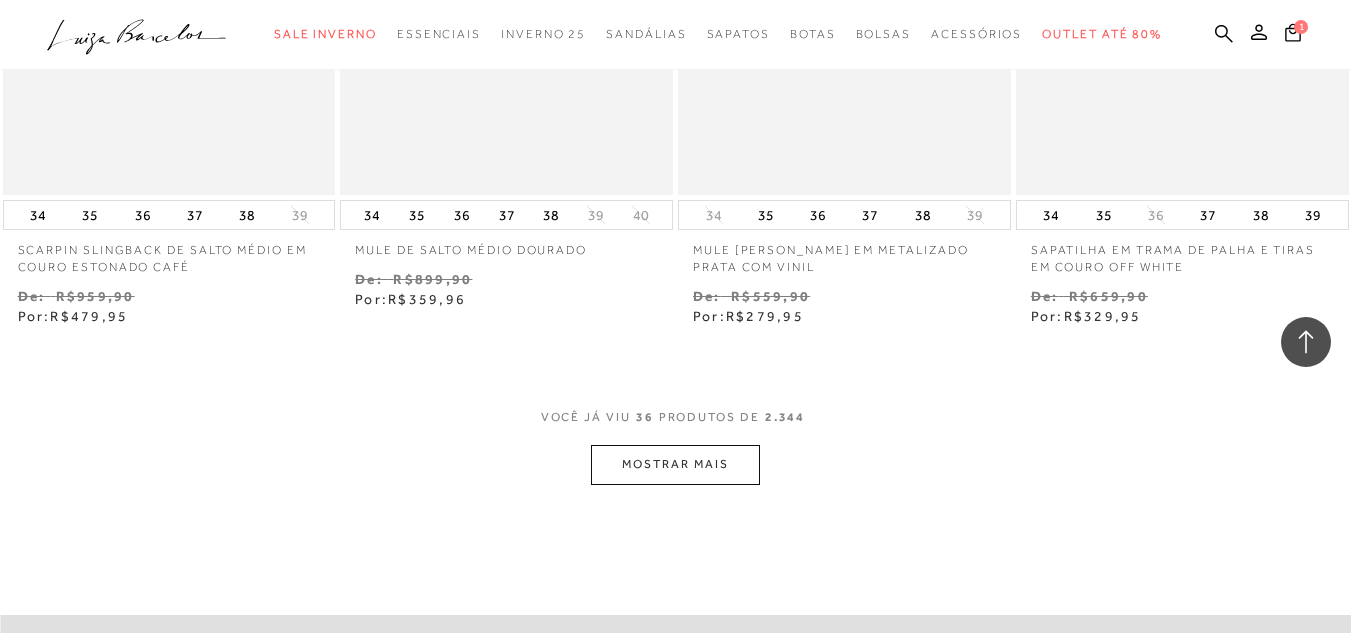click on "MOSTRAR MAIS" at bounding box center (675, 464) 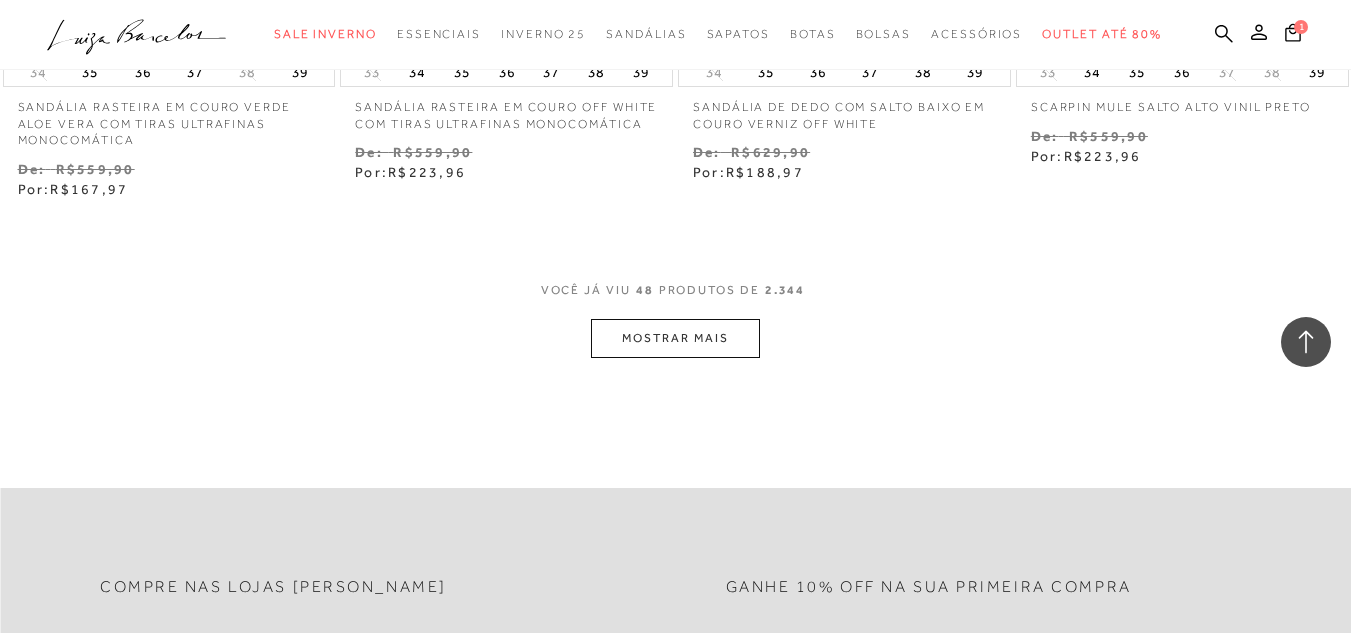scroll, scrollTop: 7803, scrollLeft: 0, axis: vertical 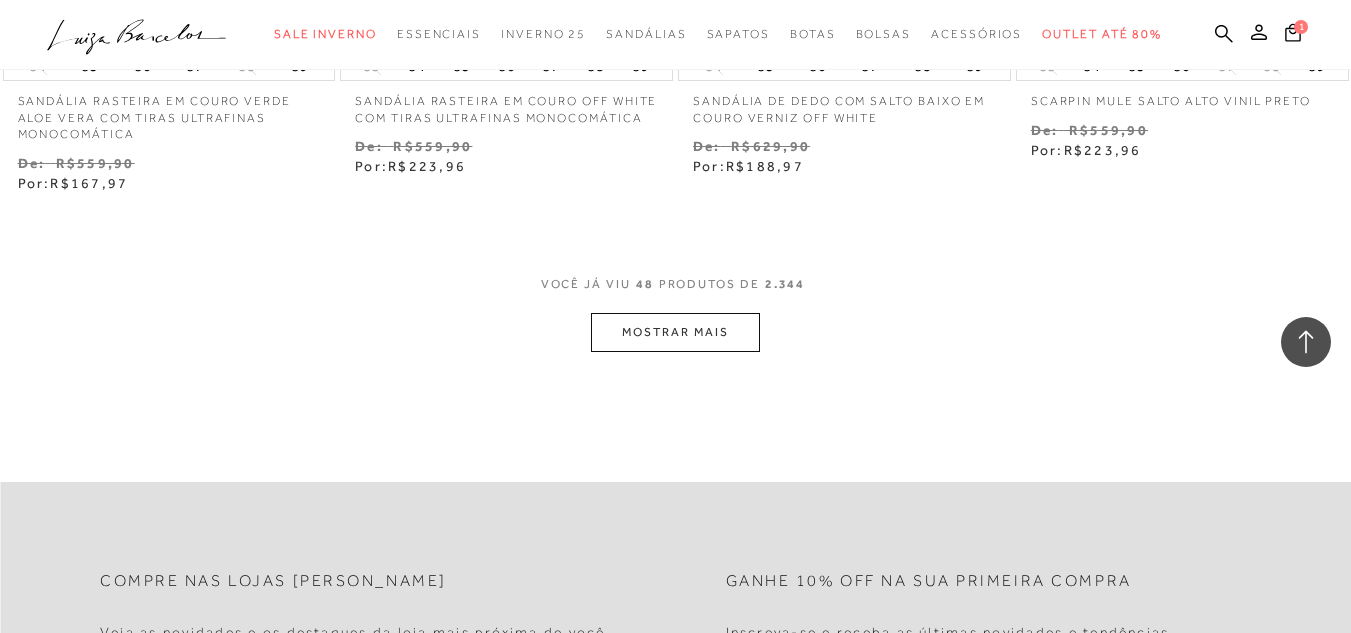 click on "Resultados da pesquisa
Outlet até 80%
Resultados: 37 - 48 (de 2.344)
Opções de exibição
2344
resultados encontrados
Ordenar Padrão Estoque" at bounding box center [675, -3685] 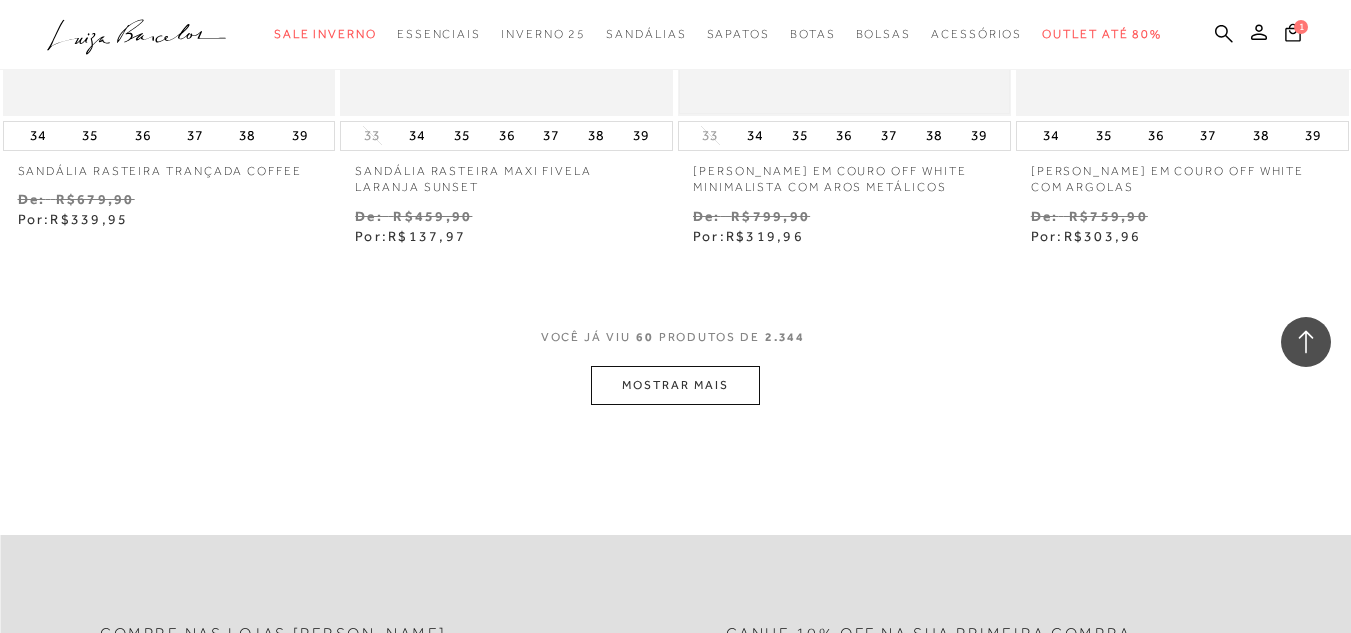 scroll, scrollTop: 9703, scrollLeft: 0, axis: vertical 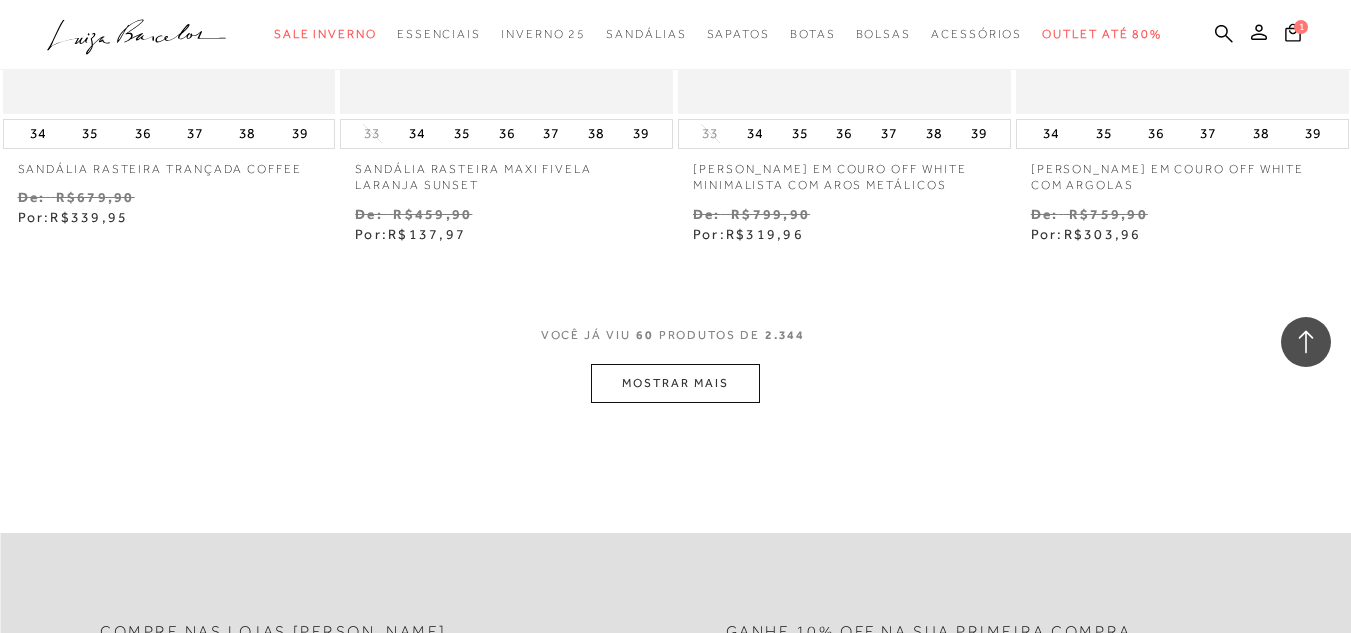 click on "MOSTRAR MAIS" at bounding box center (675, 383) 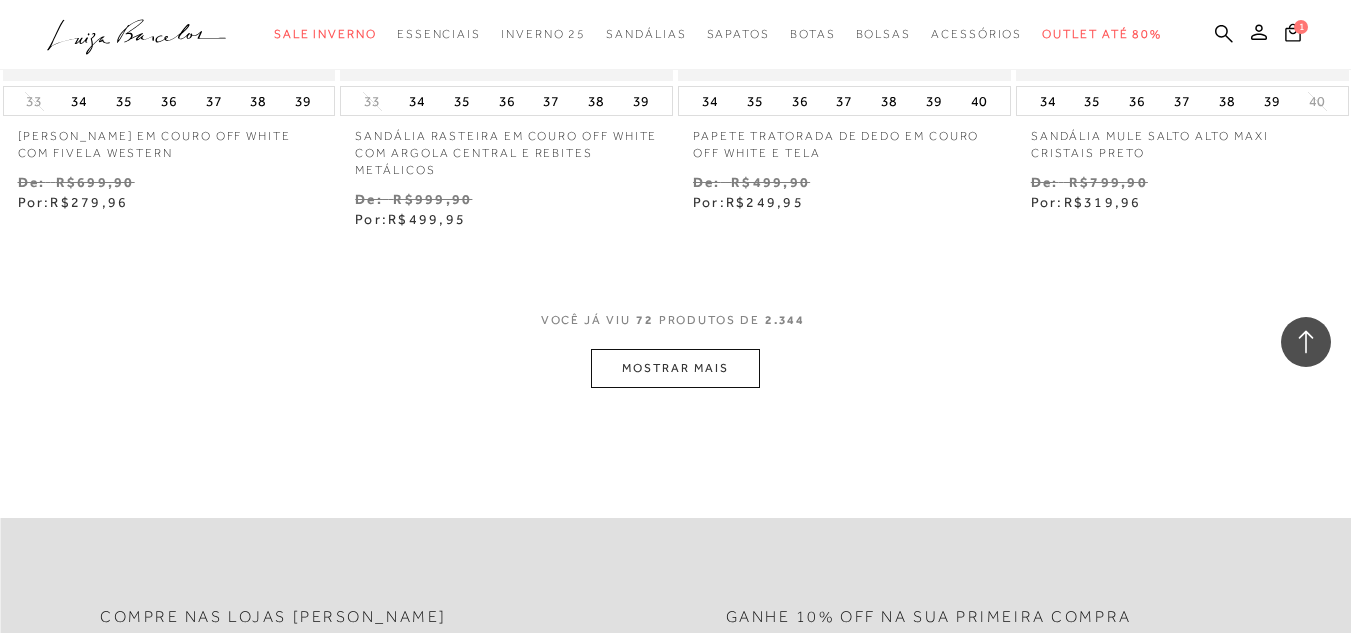 scroll, scrollTop: 11803, scrollLeft: 0, axis: vertical 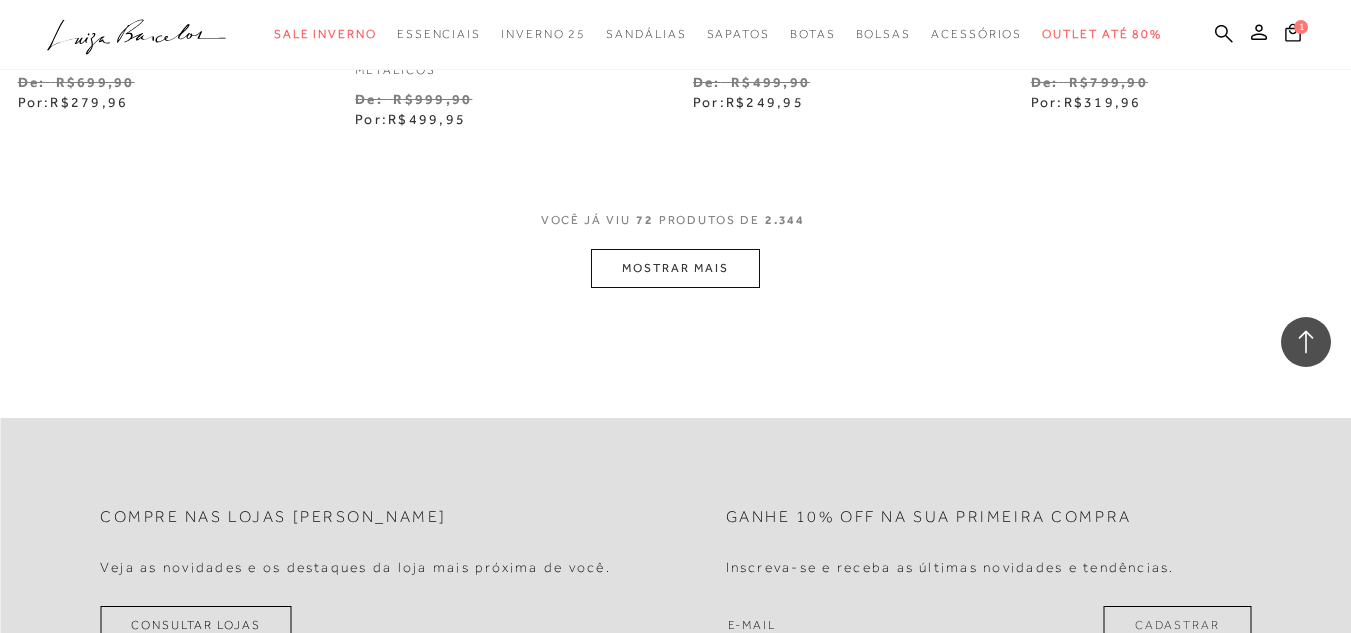 click on "MOSTRAR MAIS" at bounding box center (675, 268) 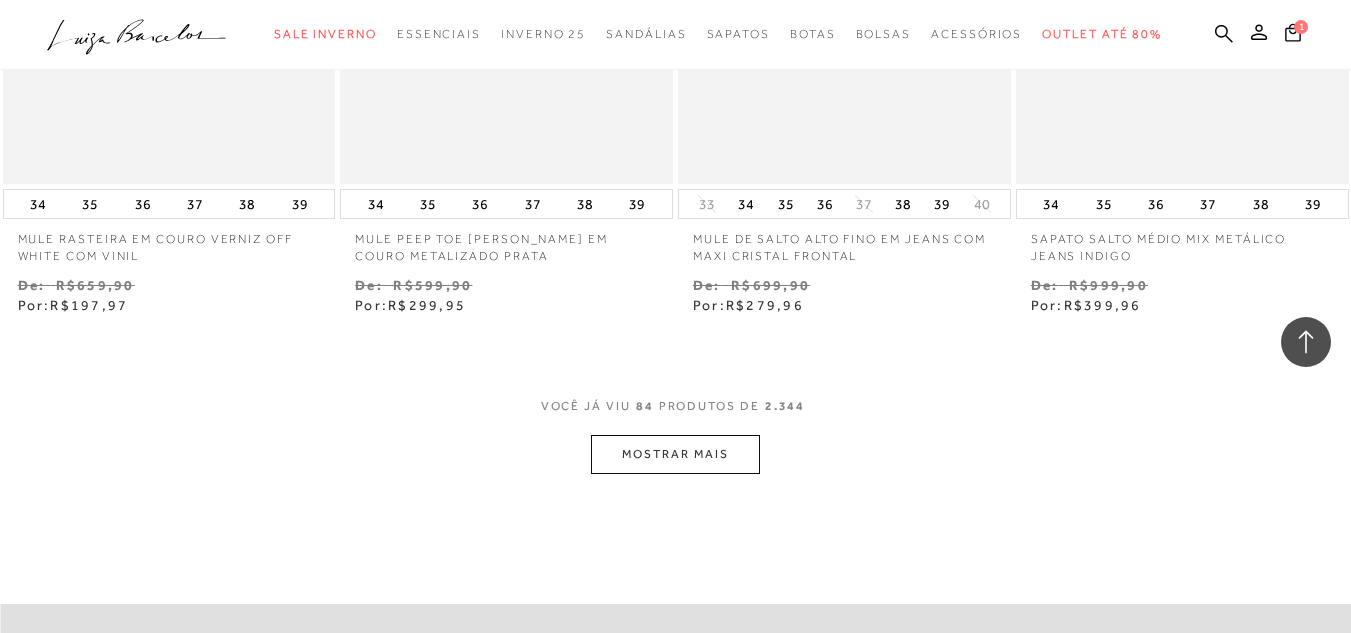 scroll, scrollTop: 13603, scrollLeft: 0, axis: vertical 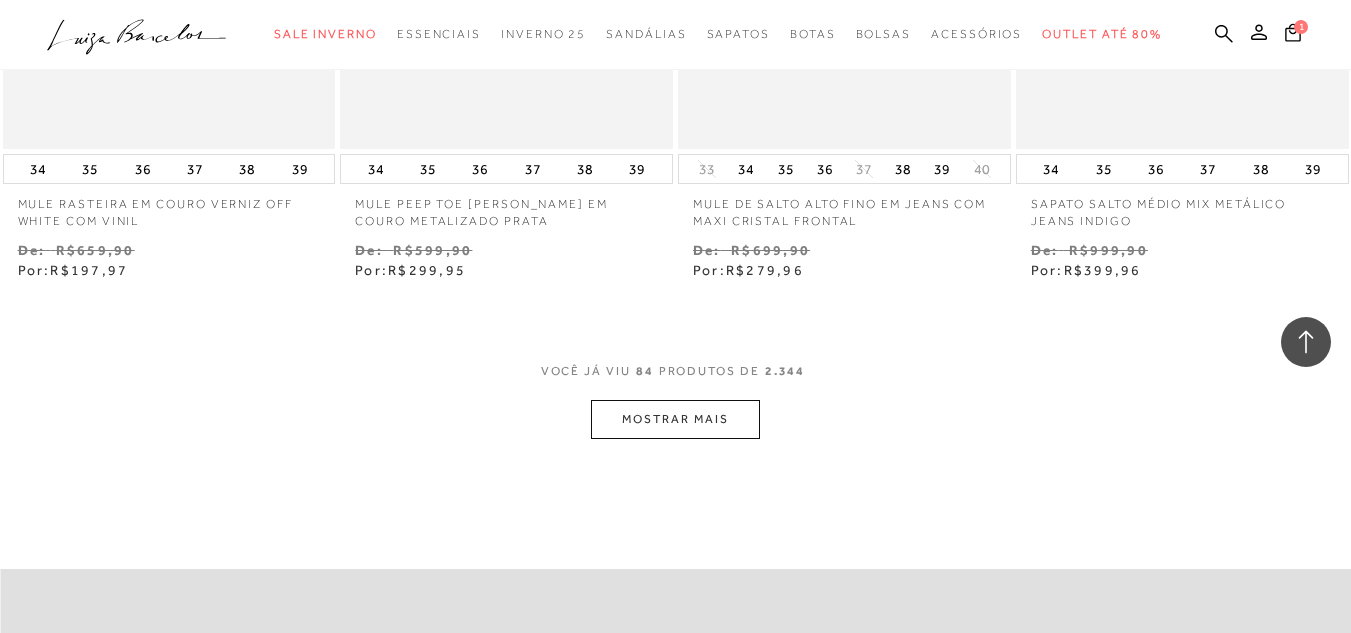 click on "MOSTRAR MAIS" at bounding box center [675, 419] 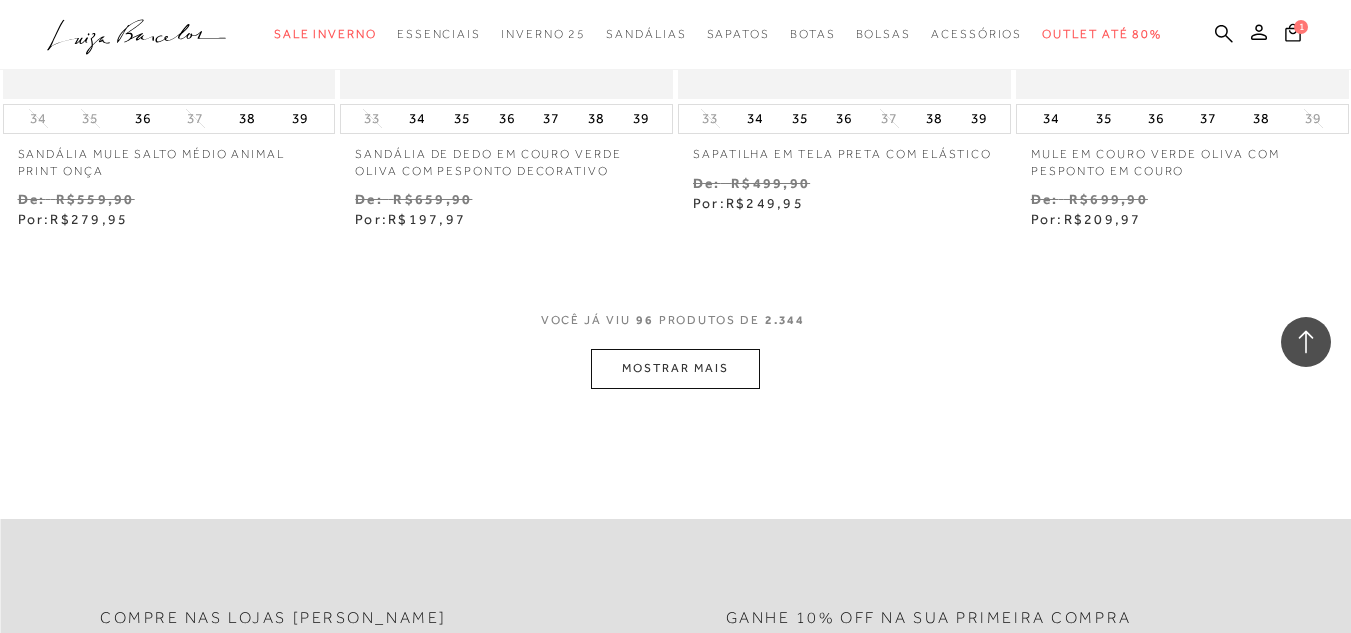 scroll, scrollTop: 15638, scrollLeft: 0, axis: vertical 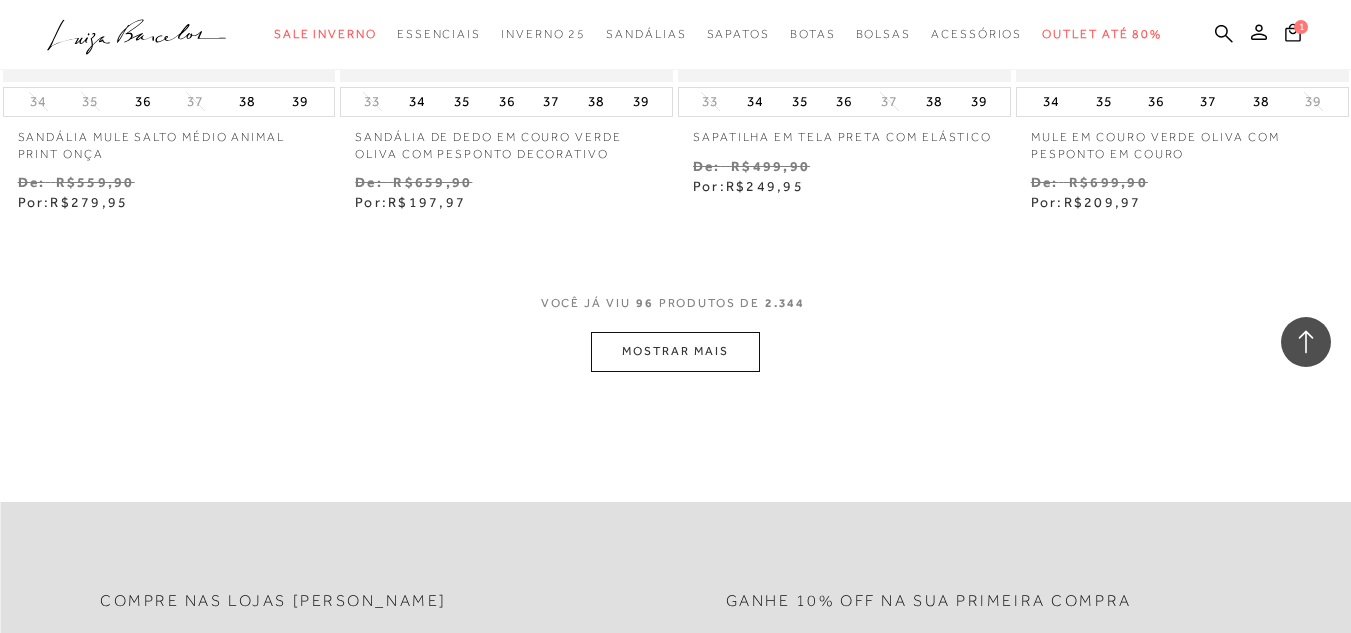 click on "MOSTRAR MAIS" at bounding box center [675, 351] 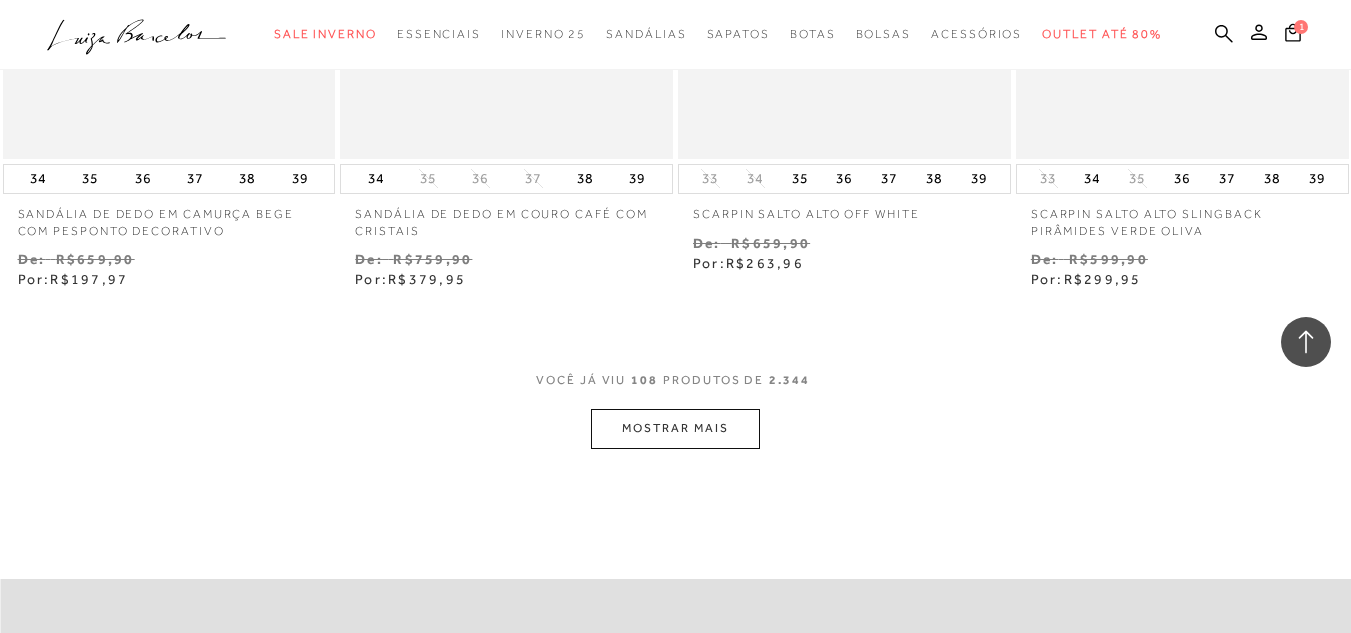 scroll, scrollTop: 17538, scrollLeft: 0, axis: vertical 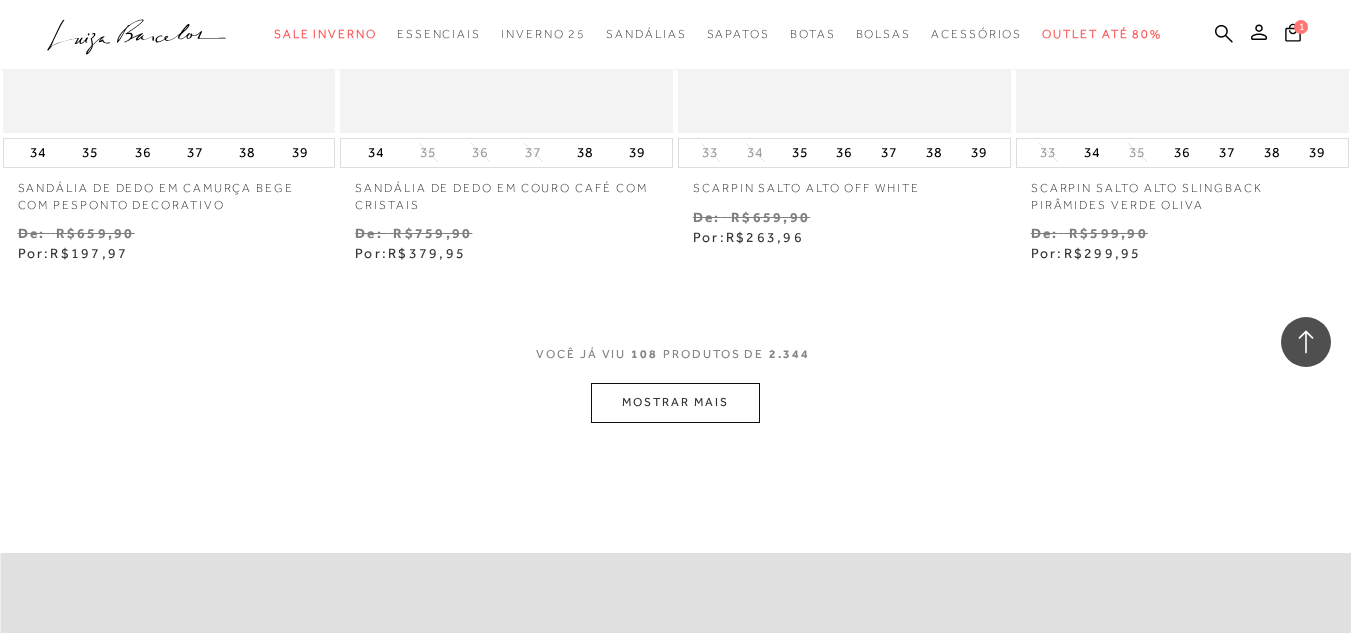 click on "MOSTRAR MAIS" at bounding box center (675, 402) 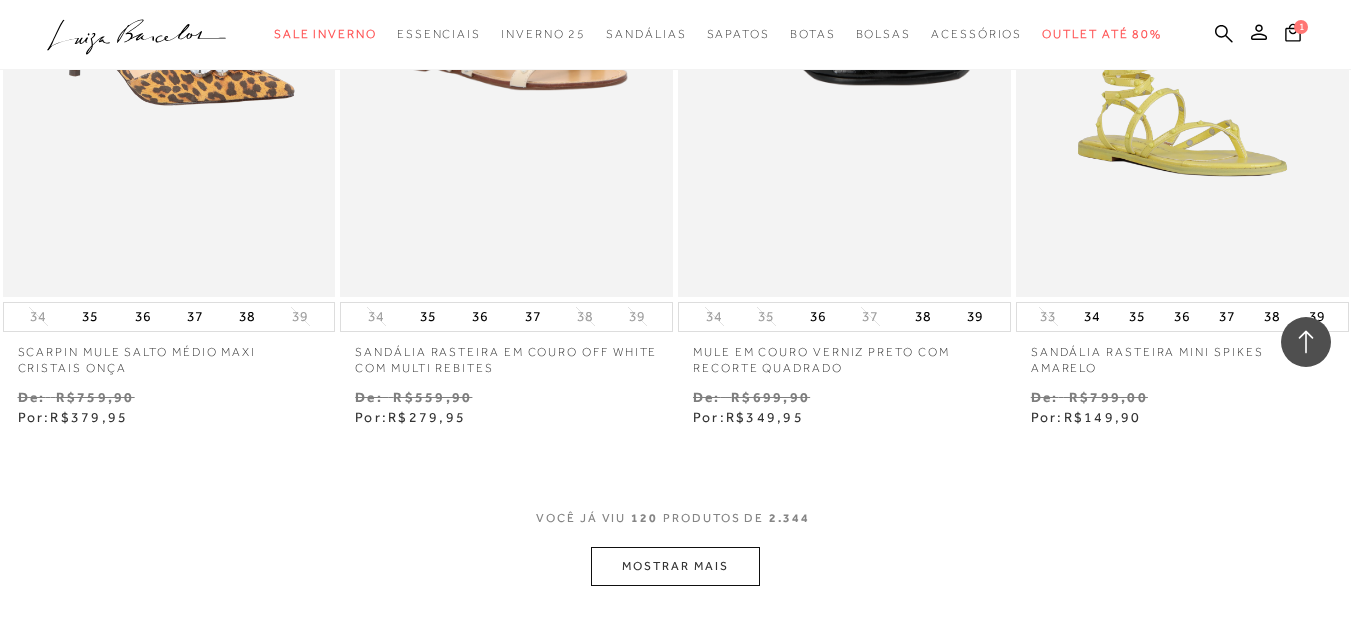 scroll, scrollTop: 19538, scrollLeft: 0, axis: vertical 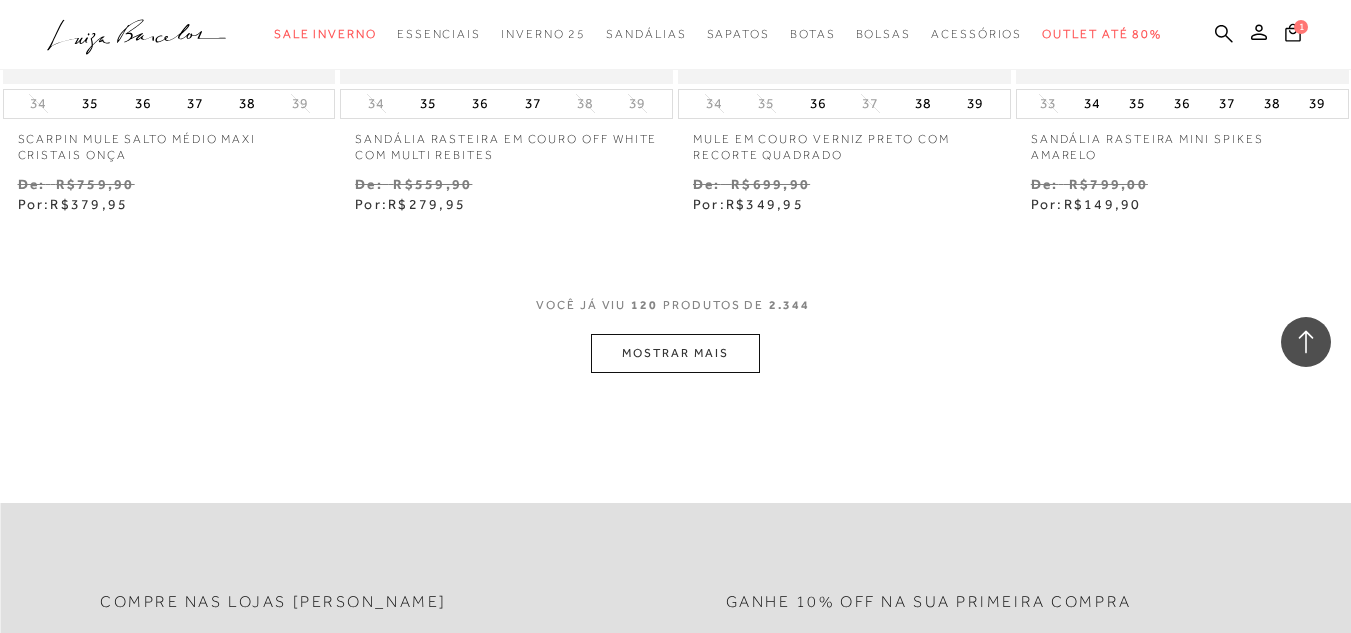 click on "MOSTRAR MAIS" at bounding box center [675, 353] 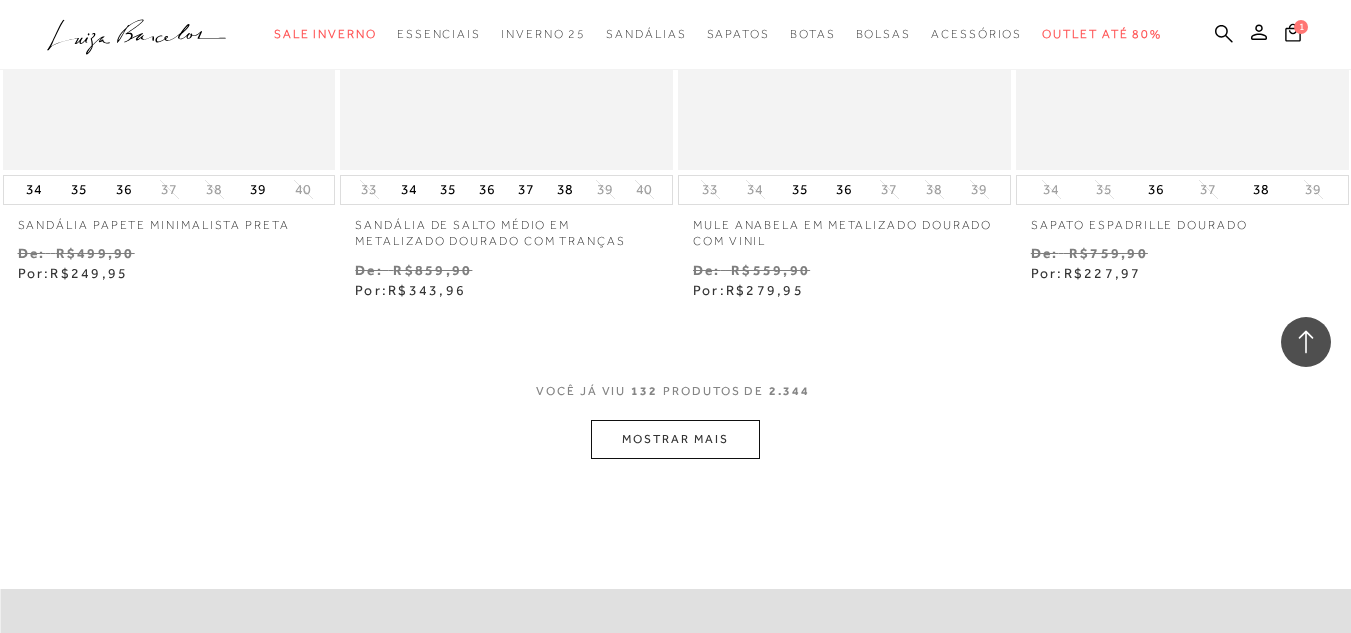 scroll, scrollTop: 21438, scrollLeft: 0, axis: vertical 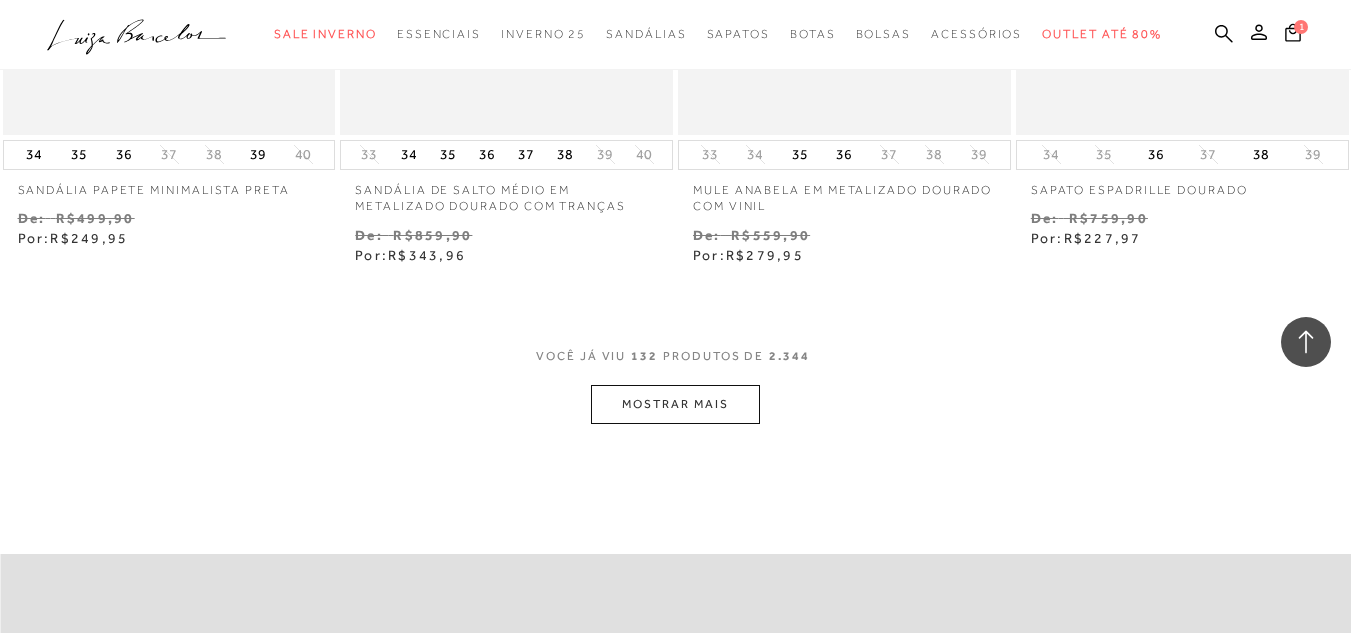 click on "MOSTRAR MAIS" at bounding box center (675, 404) 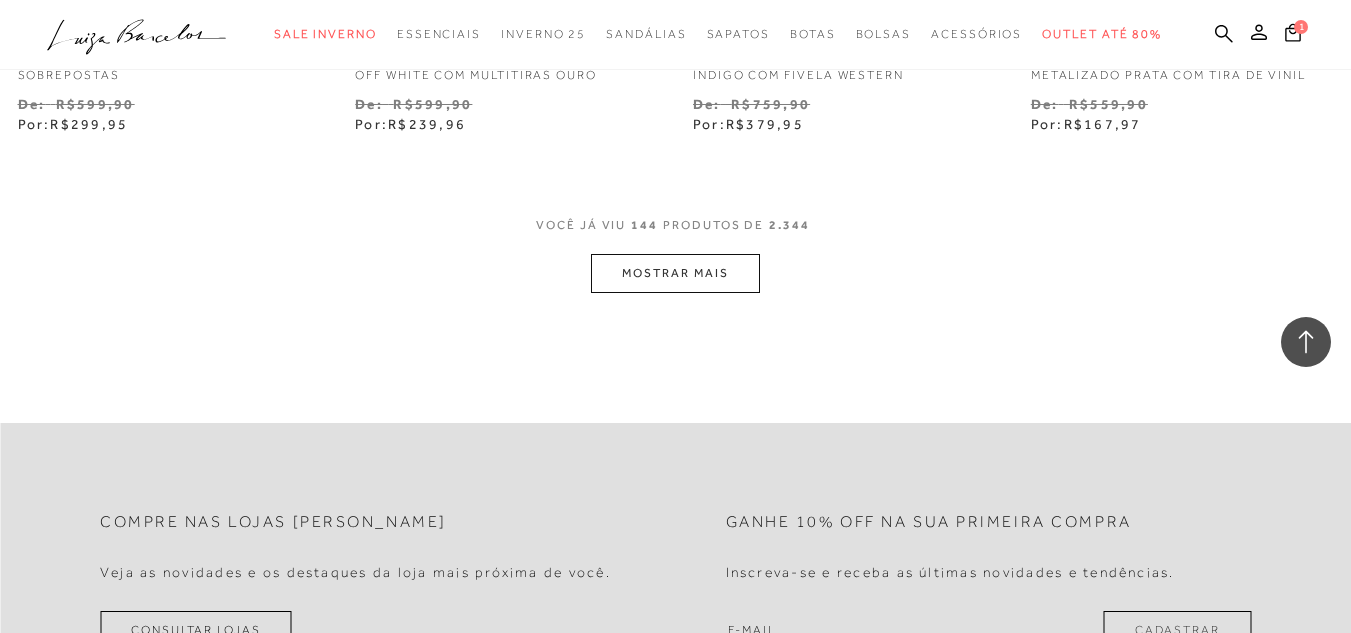 scroll, scrollTop: 23538, scrollLeft: 0, axis: vertical 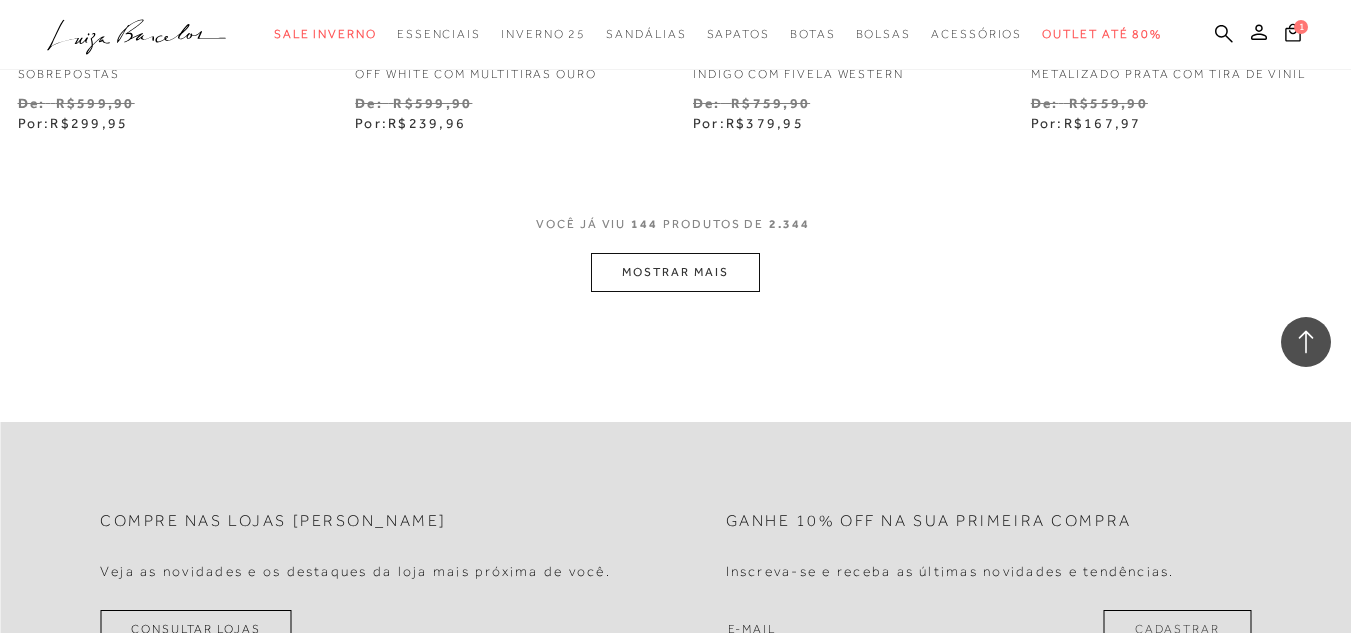 click on "MOSTRAR MAIS" at bounding box center [675, 272] 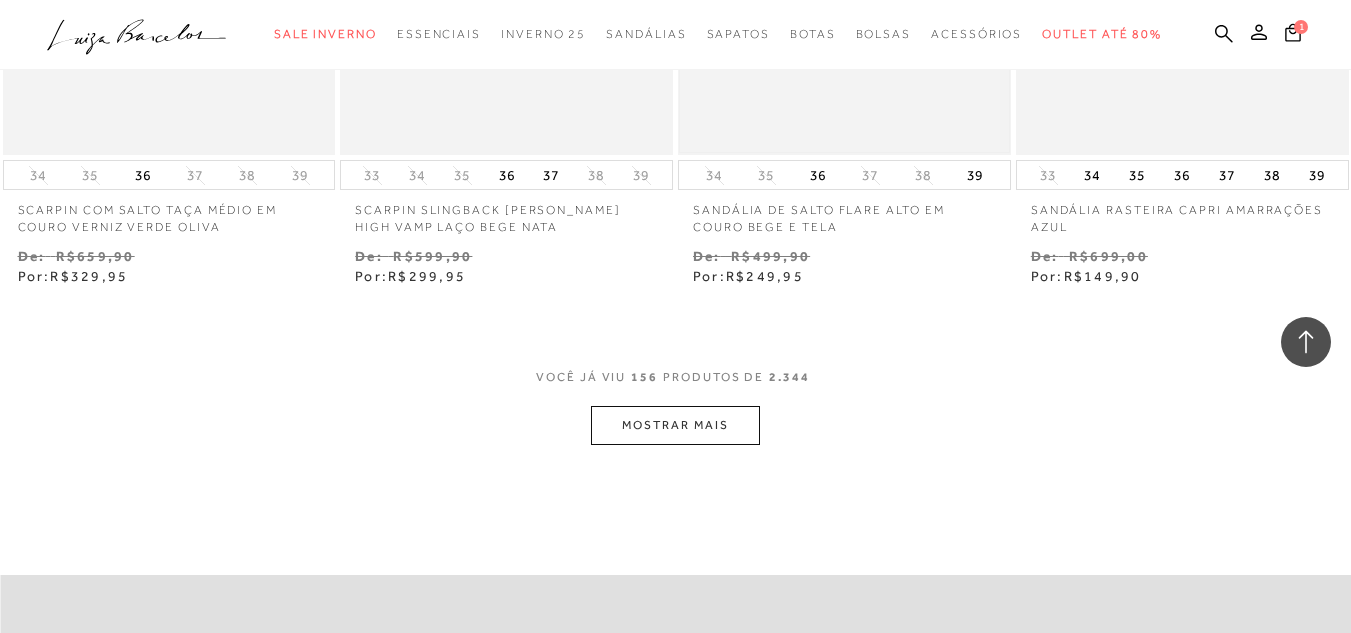 scroll, scrollTop: 25338, scrollLeft: 0, axis: vertical 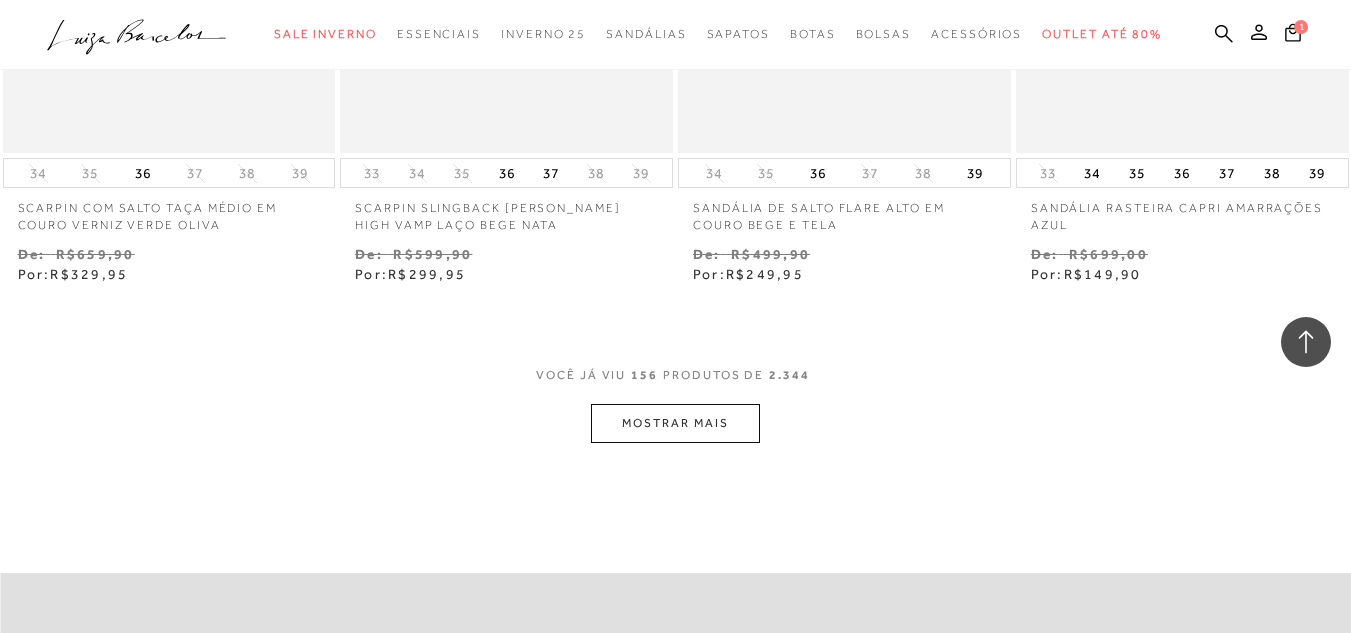 click on "MOSTRAR MAIS" at bounding box center [675, 423] 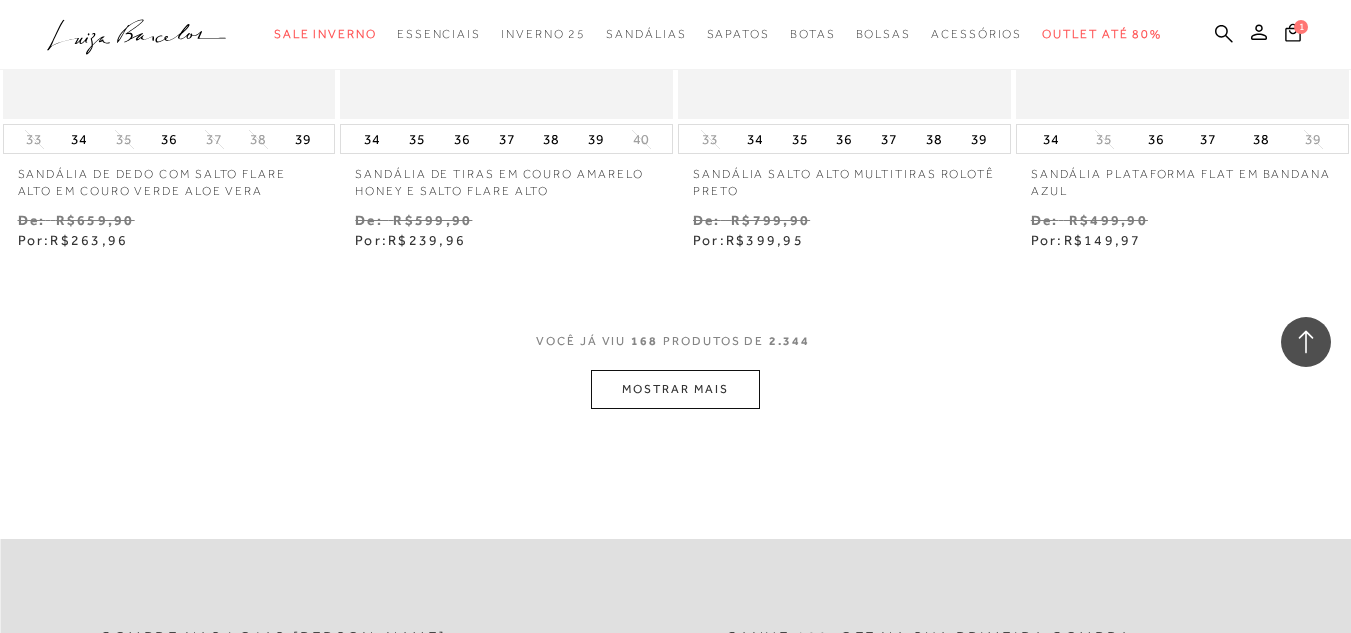 scroll, scrollTop: 27438, scrollLeft: 0, axis: vertical 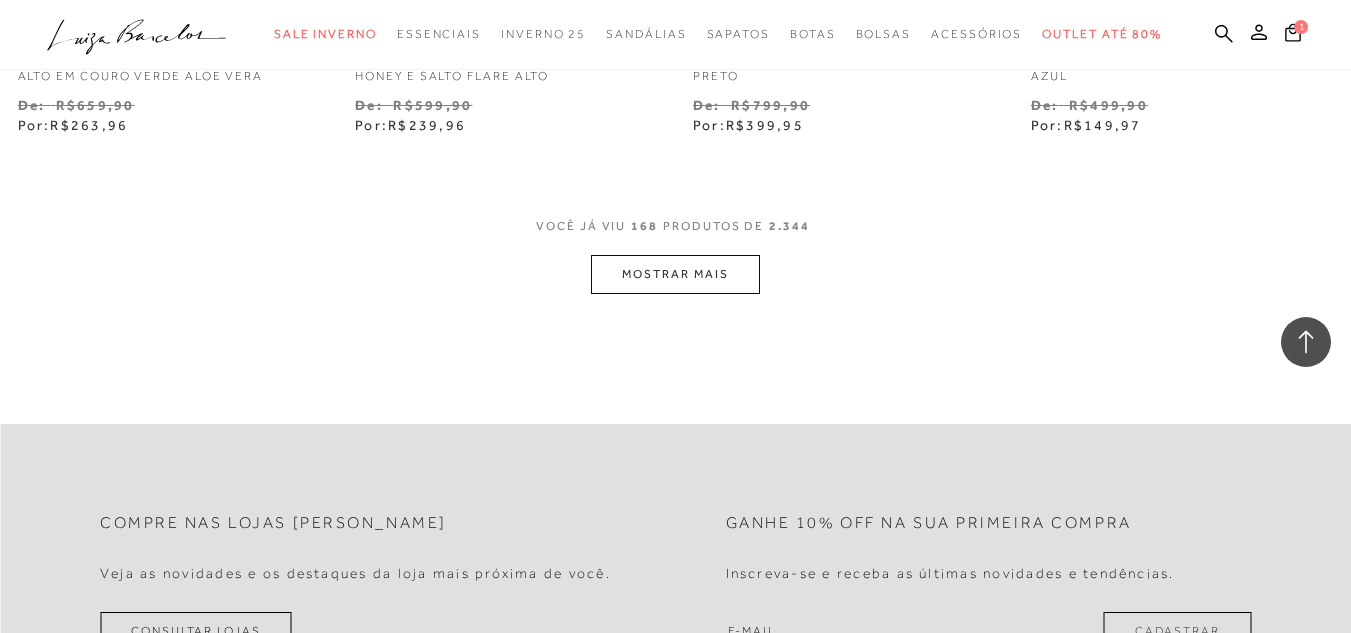 click on "MOSTRAR MAIS" at bounding box center [675, 274] 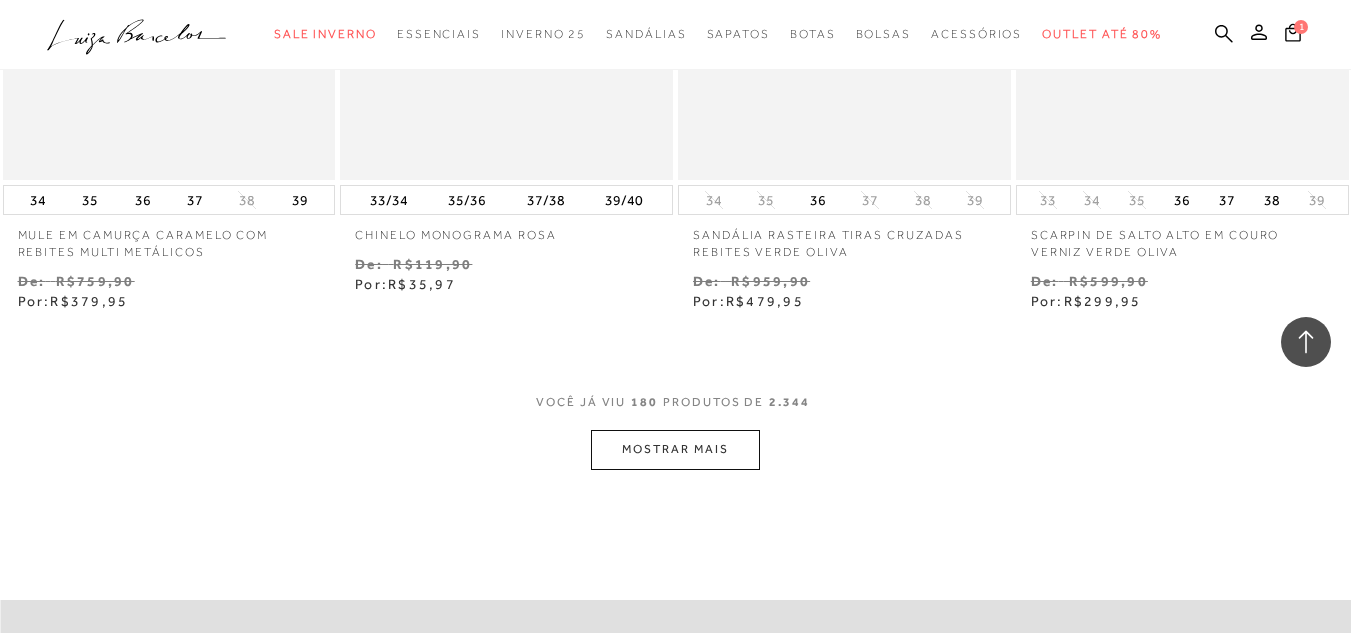 scroll, scrollTop: 29338, scrollLeft: 0, axis: vertical 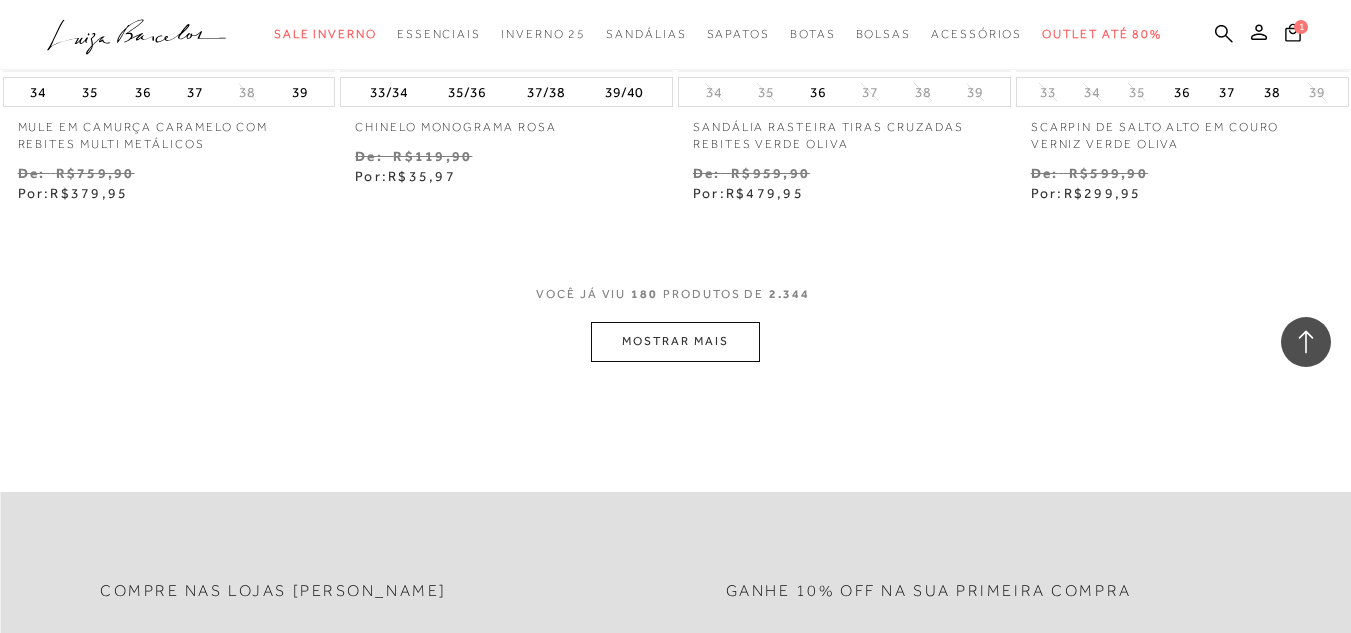 click on "MOSTRAR MAIS" at bounding box center (675, 341) 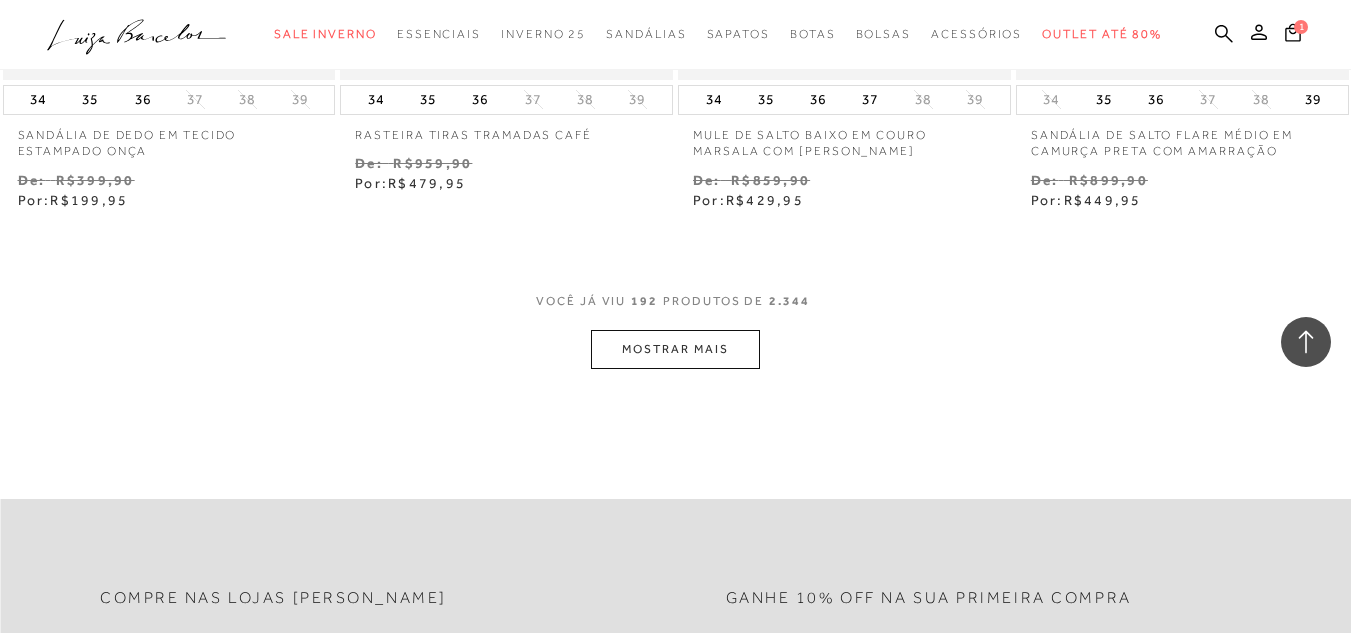 scroll, scrollTop: 31338, scrollLeft: 0, axis: vertical 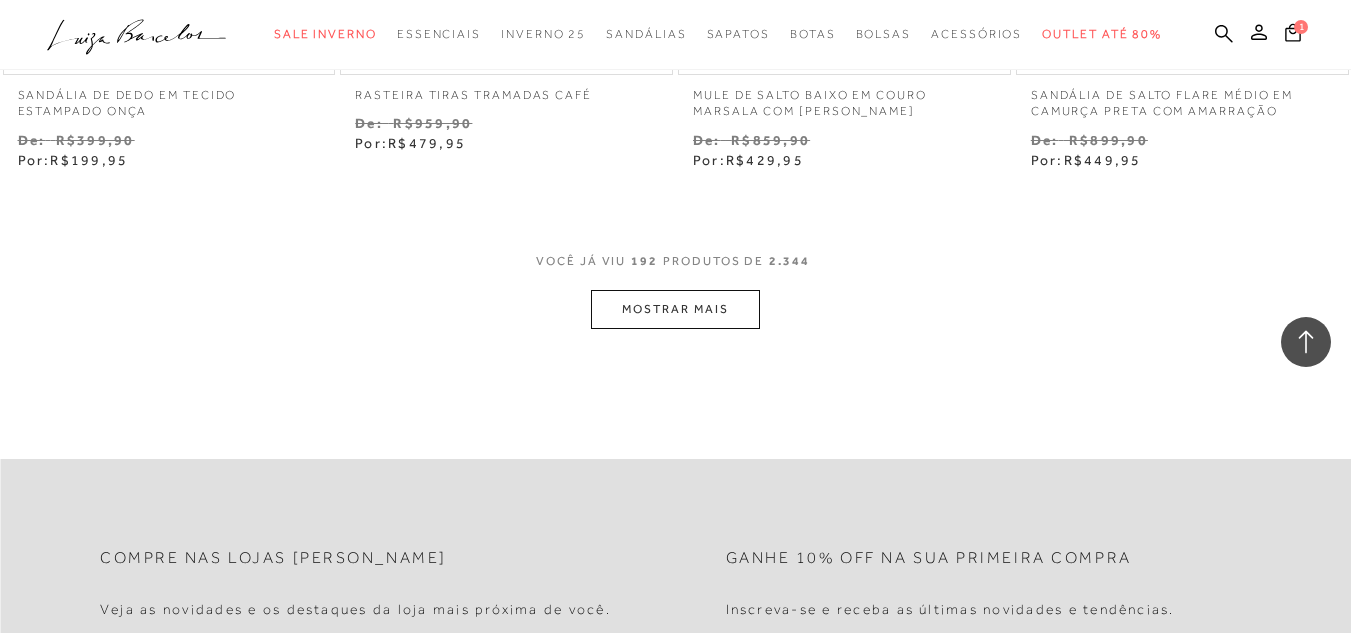 click on "MOSTRAR MAIS" at bounding box center (675, 309) 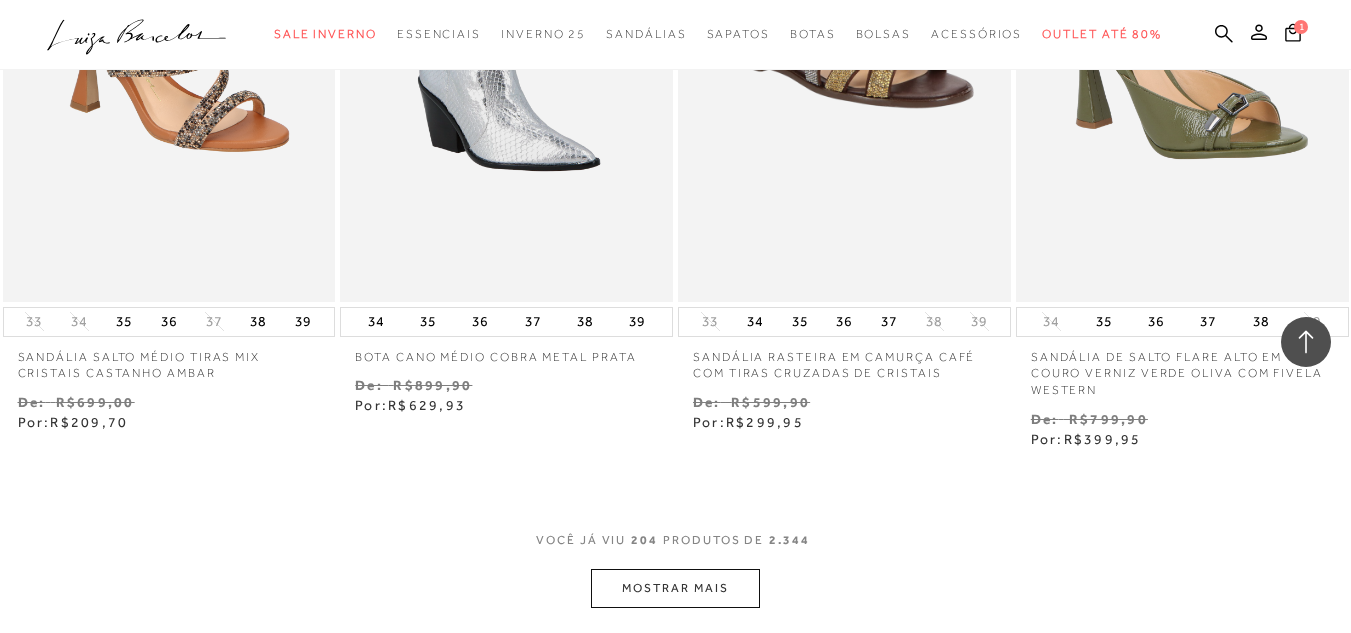 scroll, scrollTop: 33138, scrollLeft: 0, axis: vertical 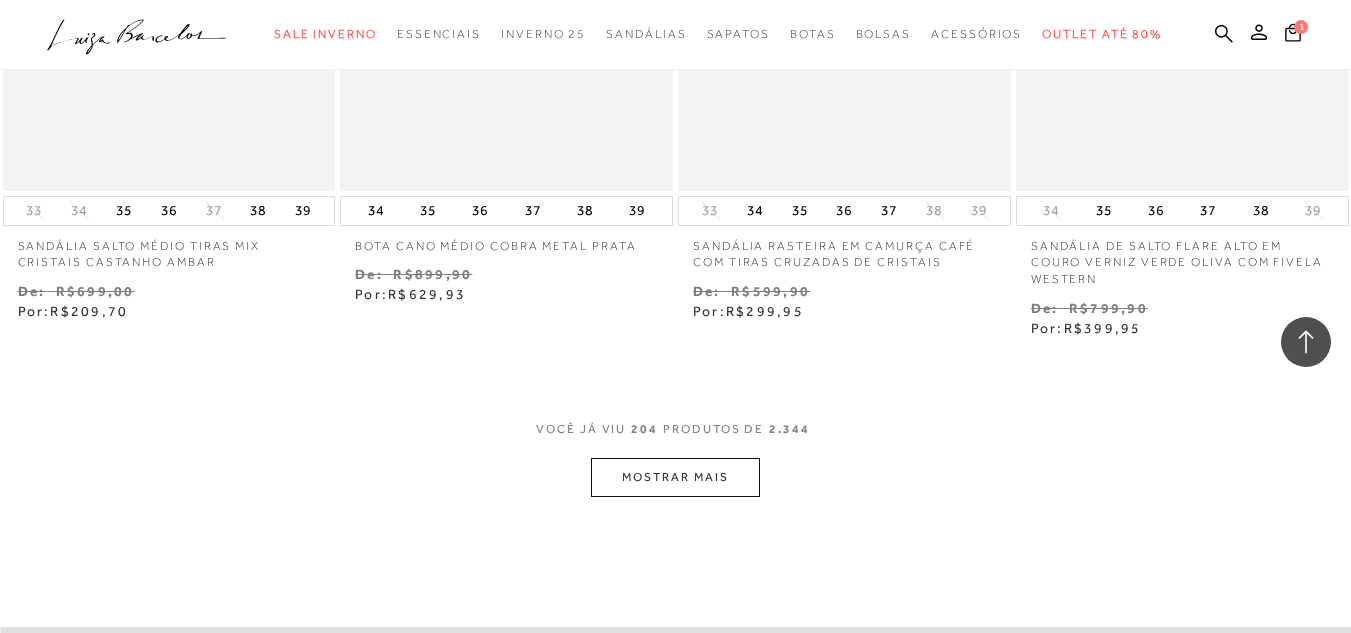 click on "MOSTRAR MAIS" at bounding box center [675, 477] 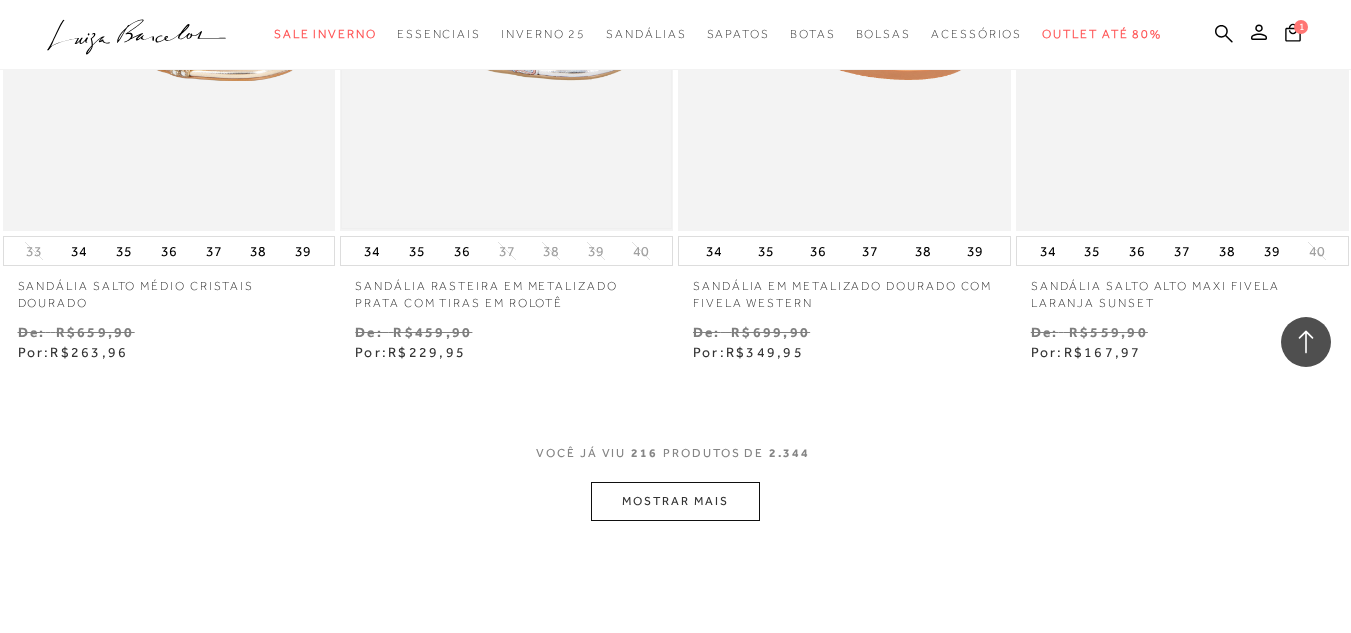scroll, scrollTop: 35138, scrollLeft: 0, axis: vertical 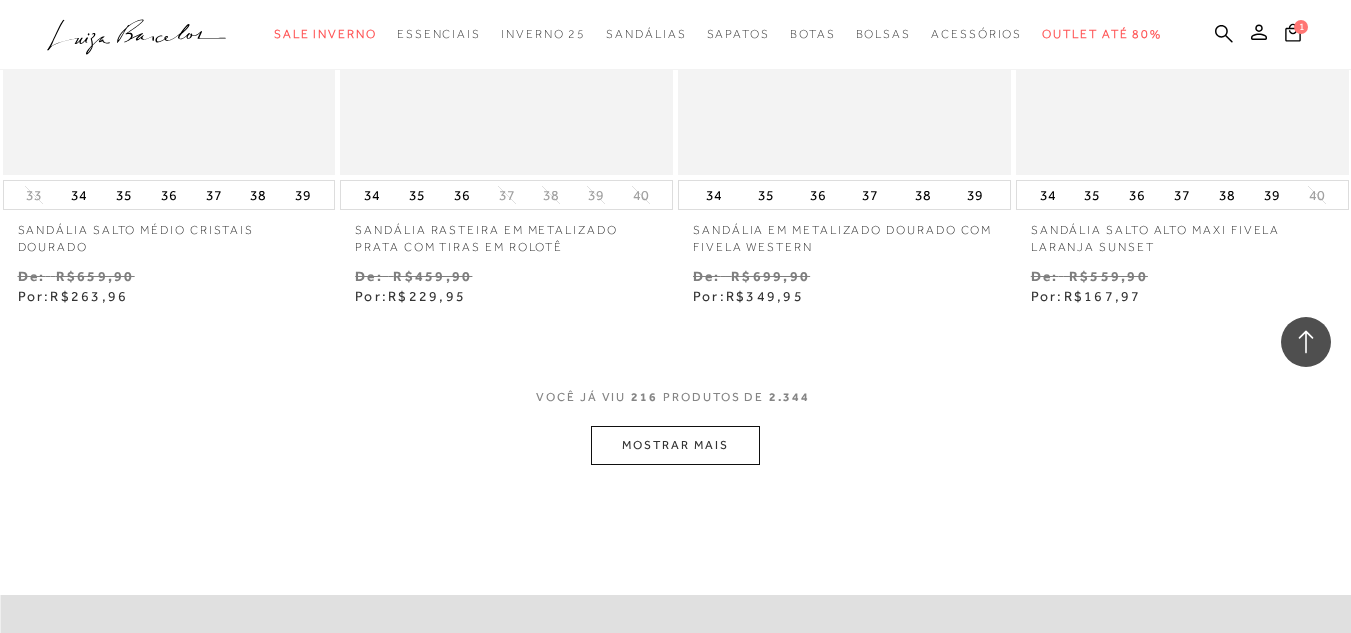 click on "MOSTRAR MAIS" at bounding box center (675, 445) 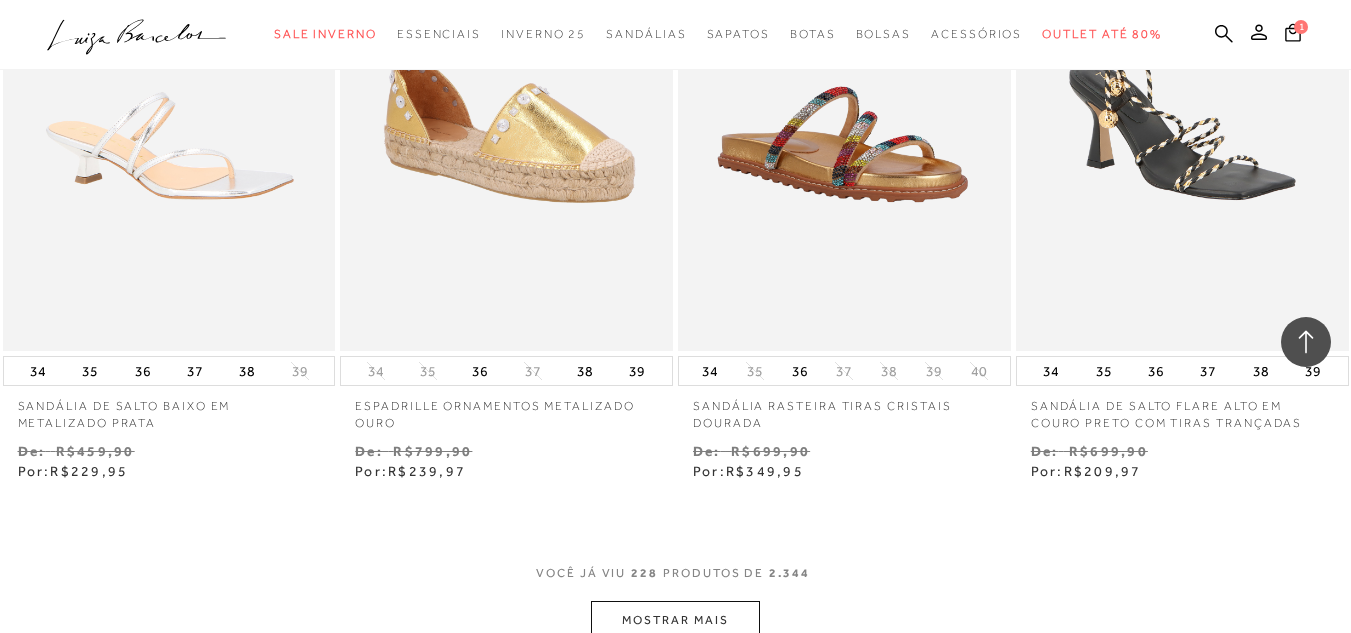 scroll, scrollTop: 37238, scrollLeft: 0, axis: vertical 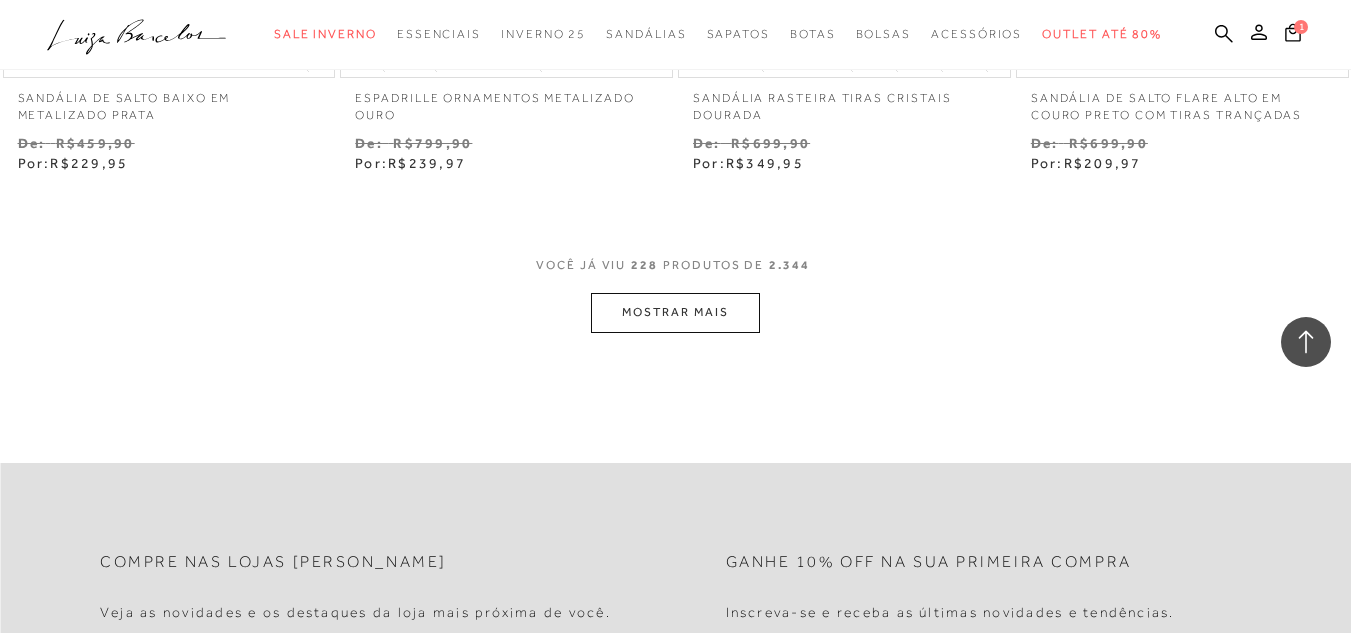 click on "MOSTRAR MAIS" at bounding box center (675, 312) 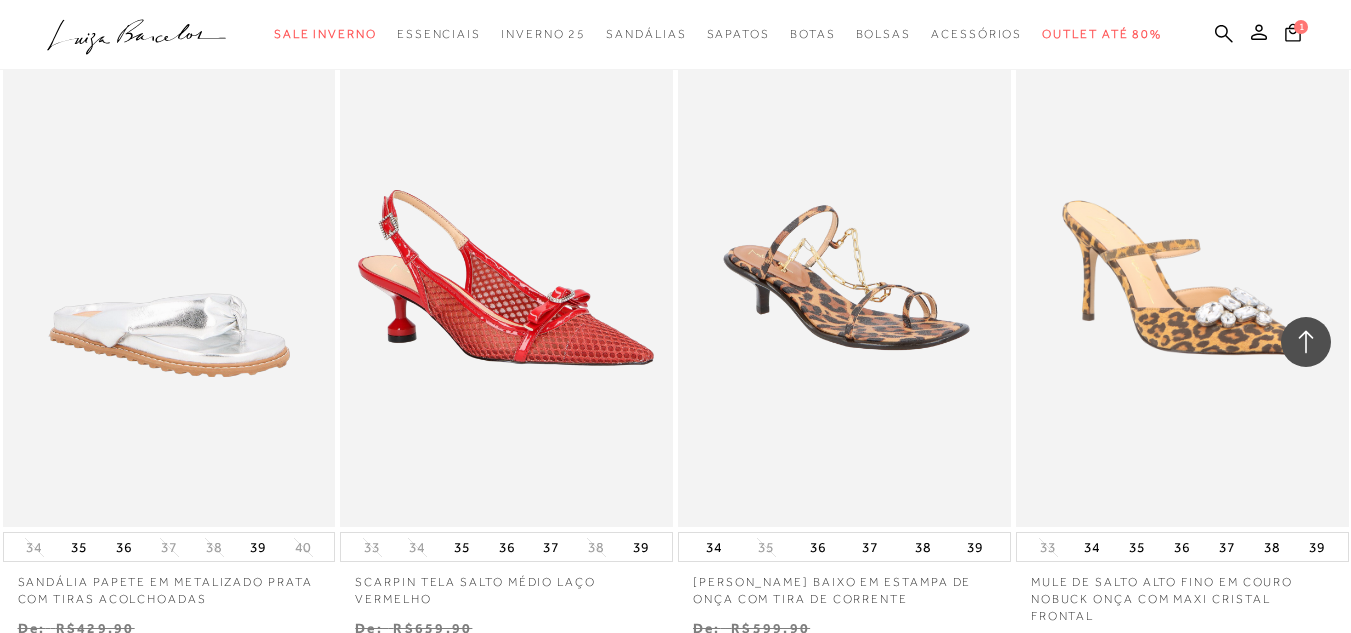 scroll, scrollTop: 38938, scrollLeft: 0, axis: vertical 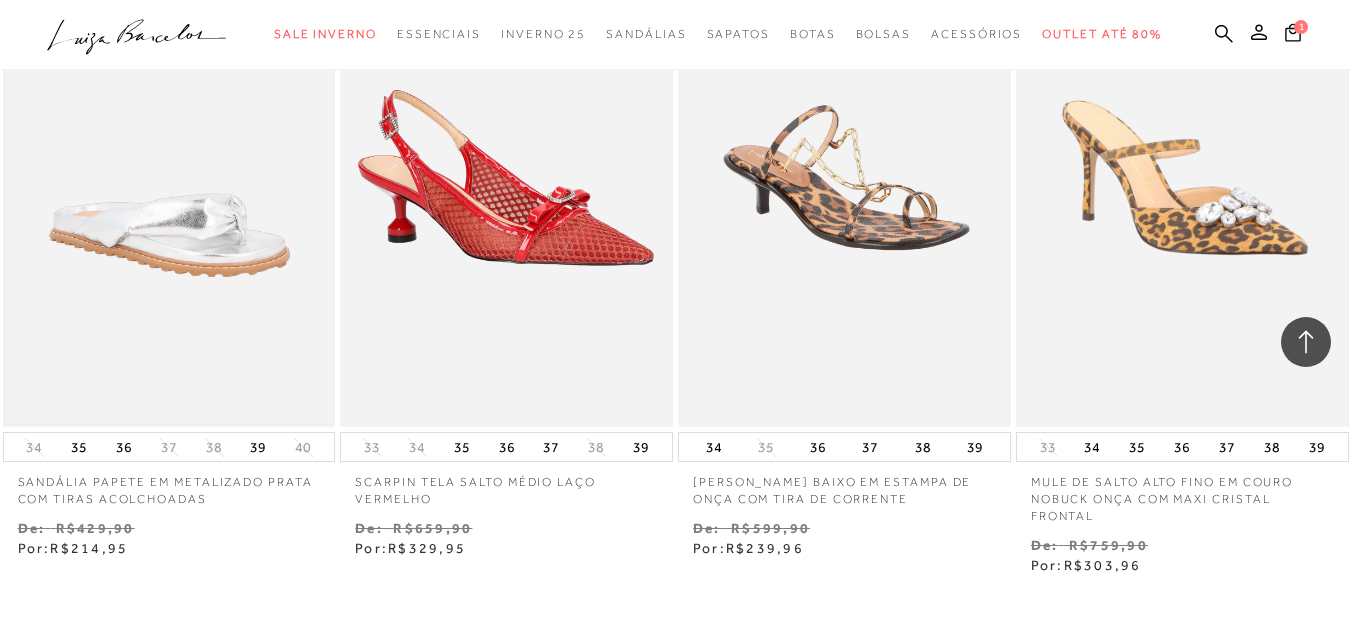click at bounding box center (169, 177) 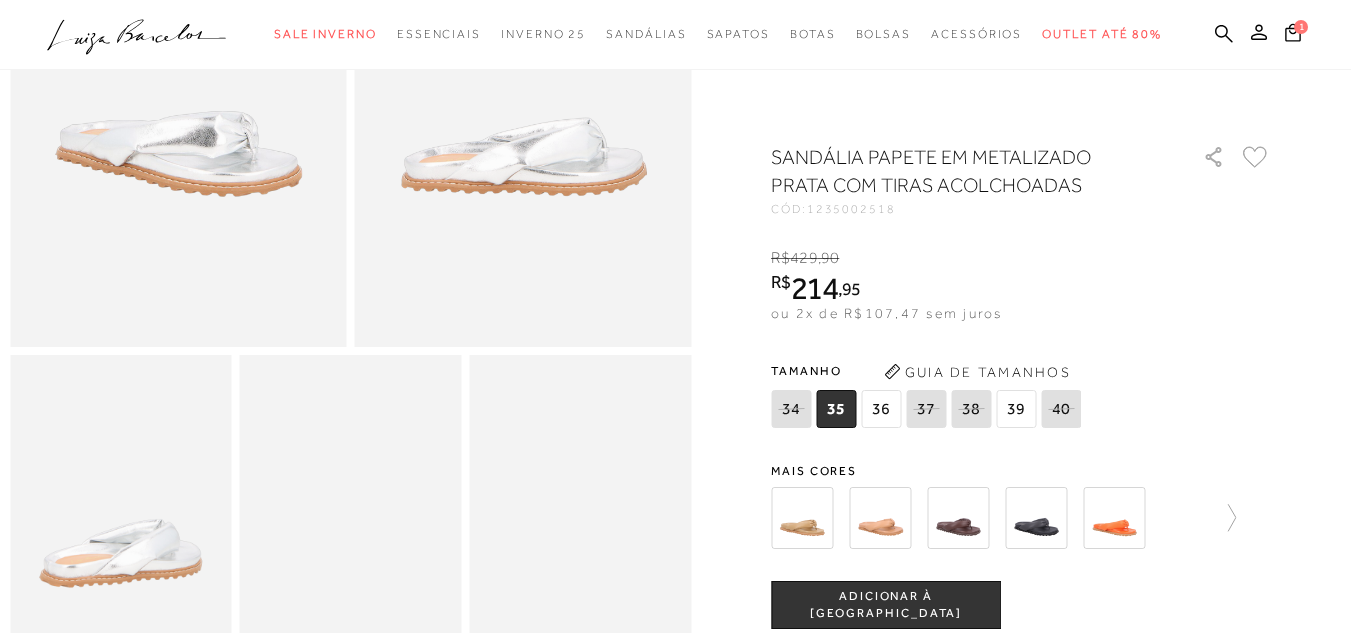 scroll, scrollTop: 400, scrollLeft: 0, axis: vertical 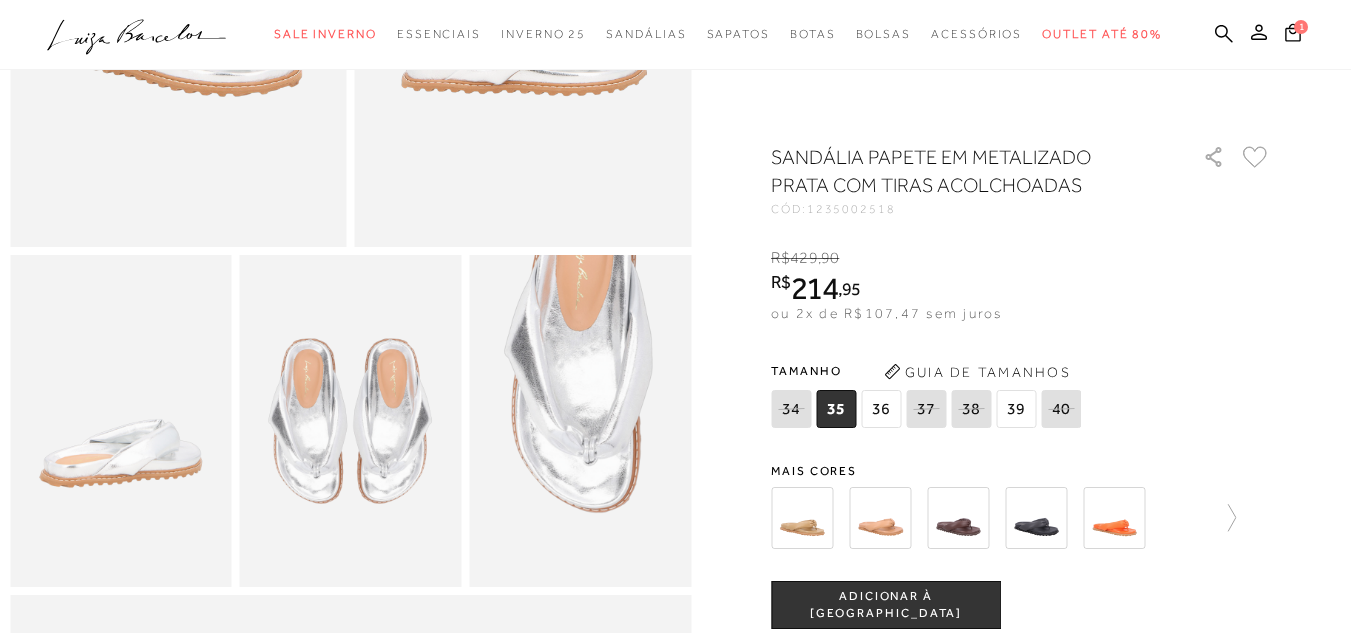 click at bounding box center (880, 518) 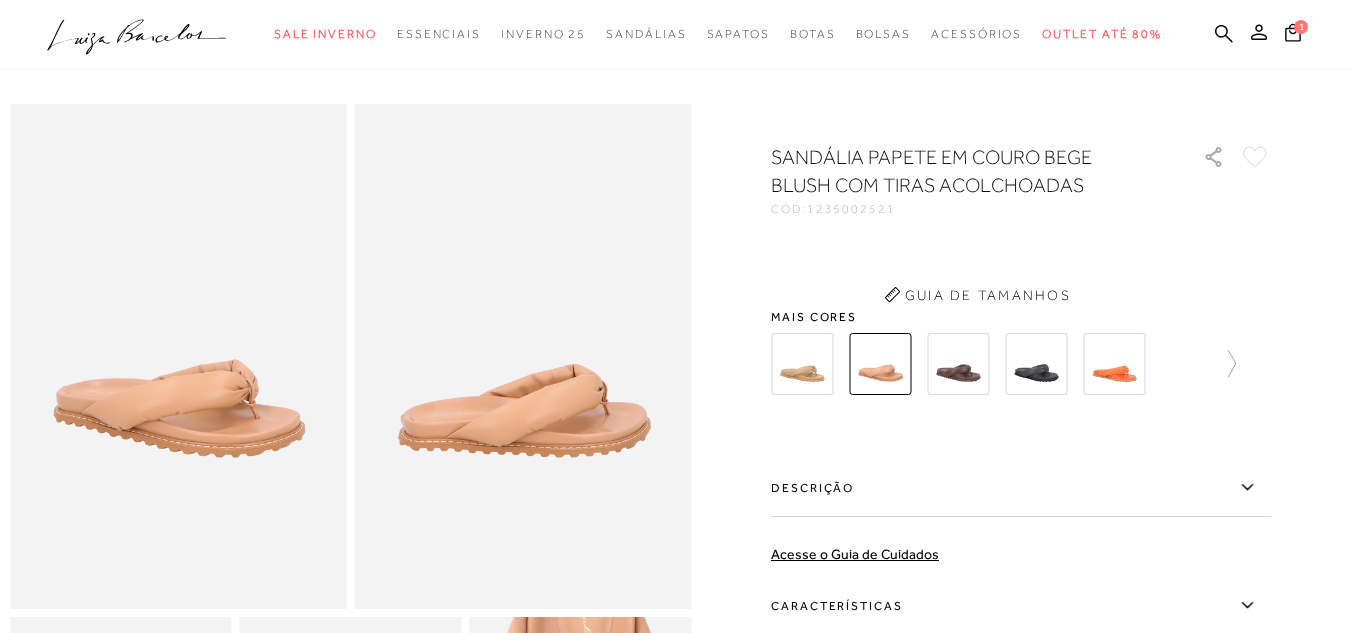 scroll, scrollTop: 0, scrollLeft: 0, axis: both 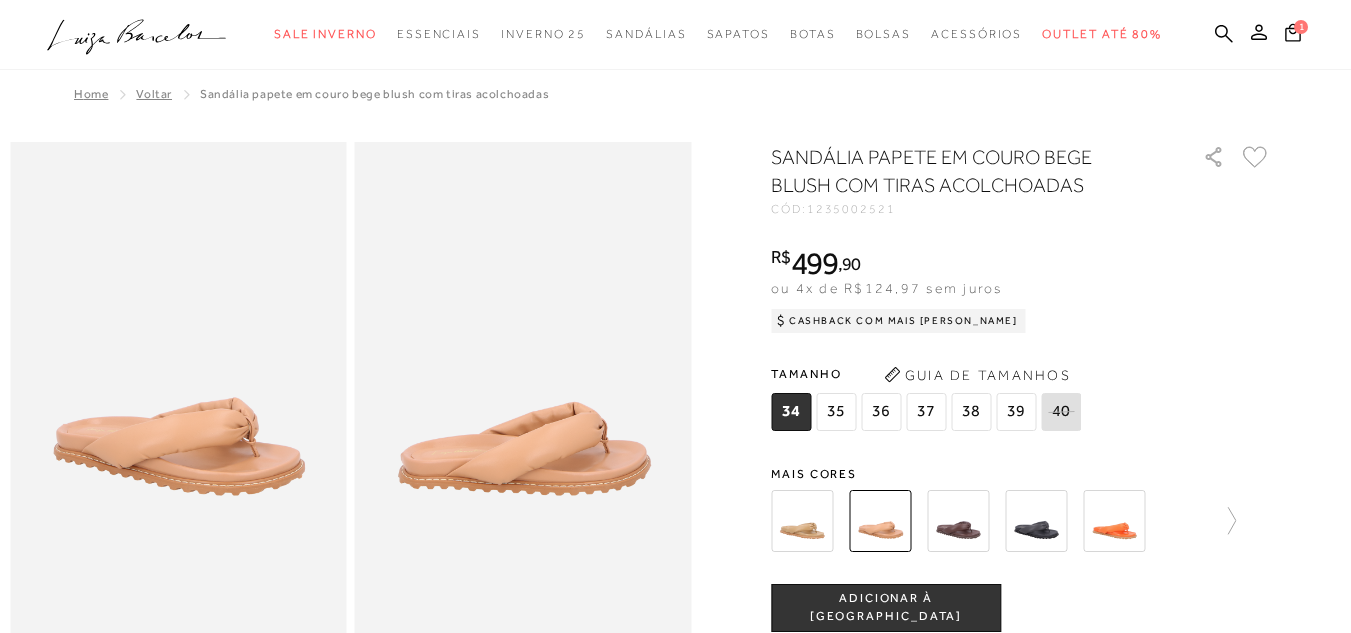 click at bounding box center [802, 521] 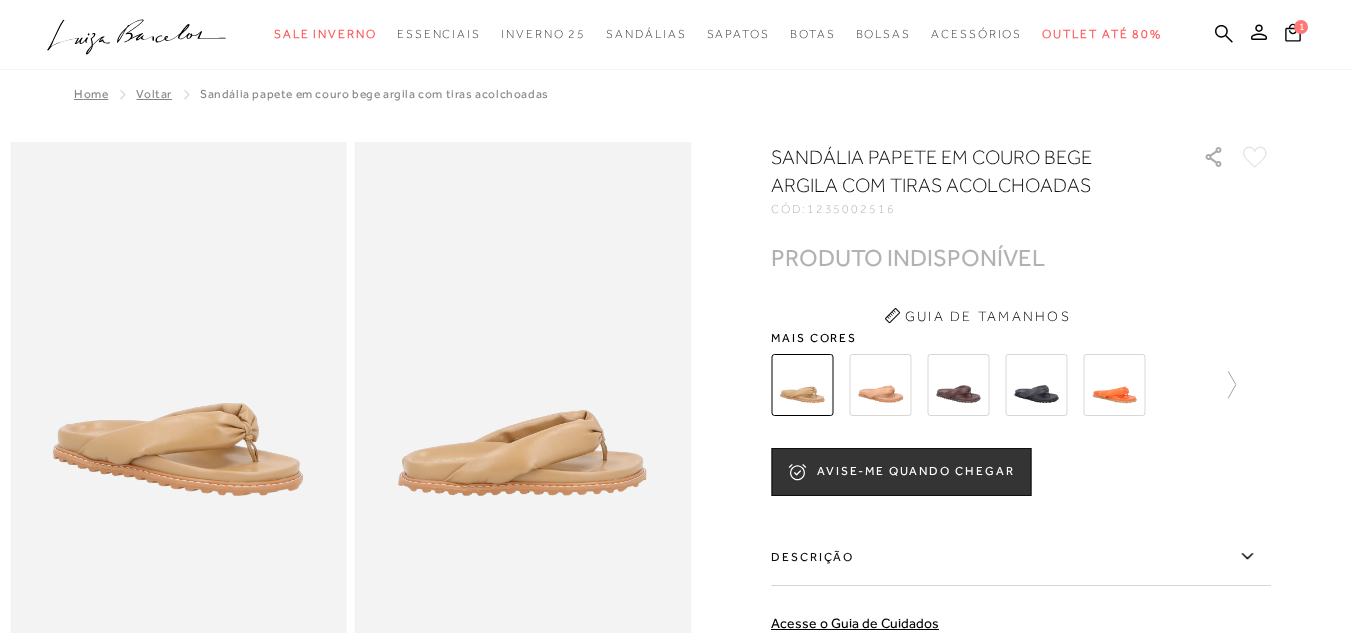 scroll, scrollTop: 0, scrollLeft: 0, axis: both 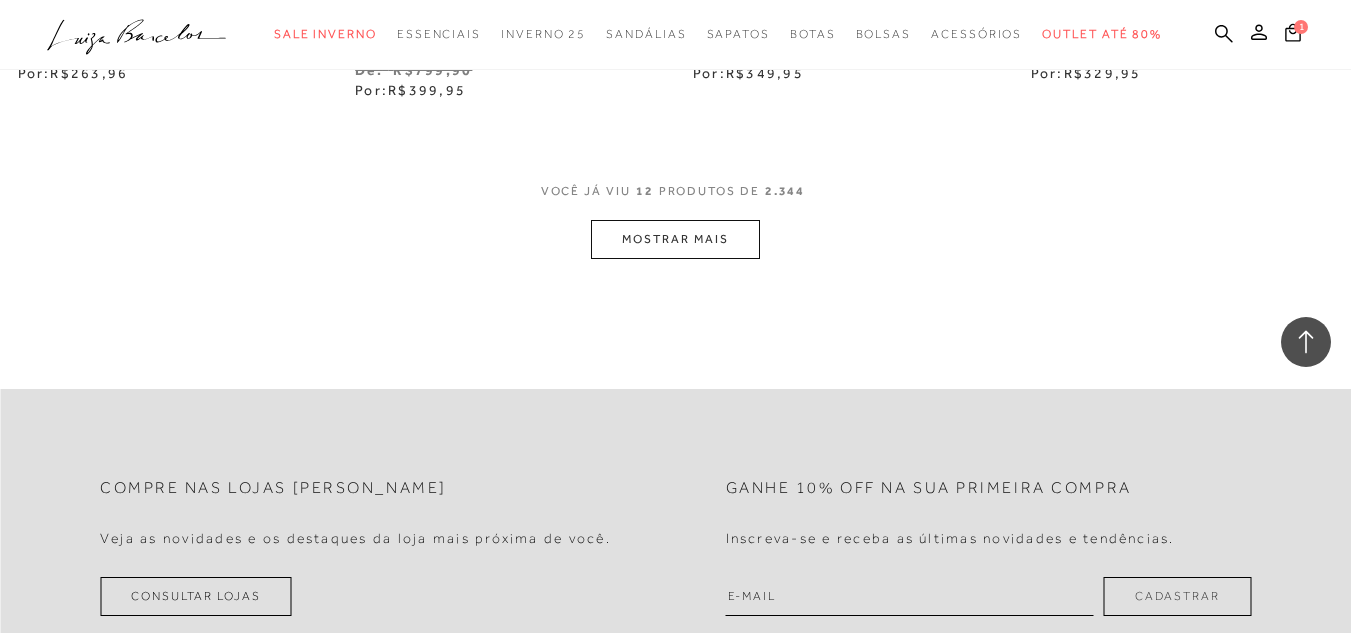 click on "MOSTRAR MAIS" at bounding box center [675, 239] 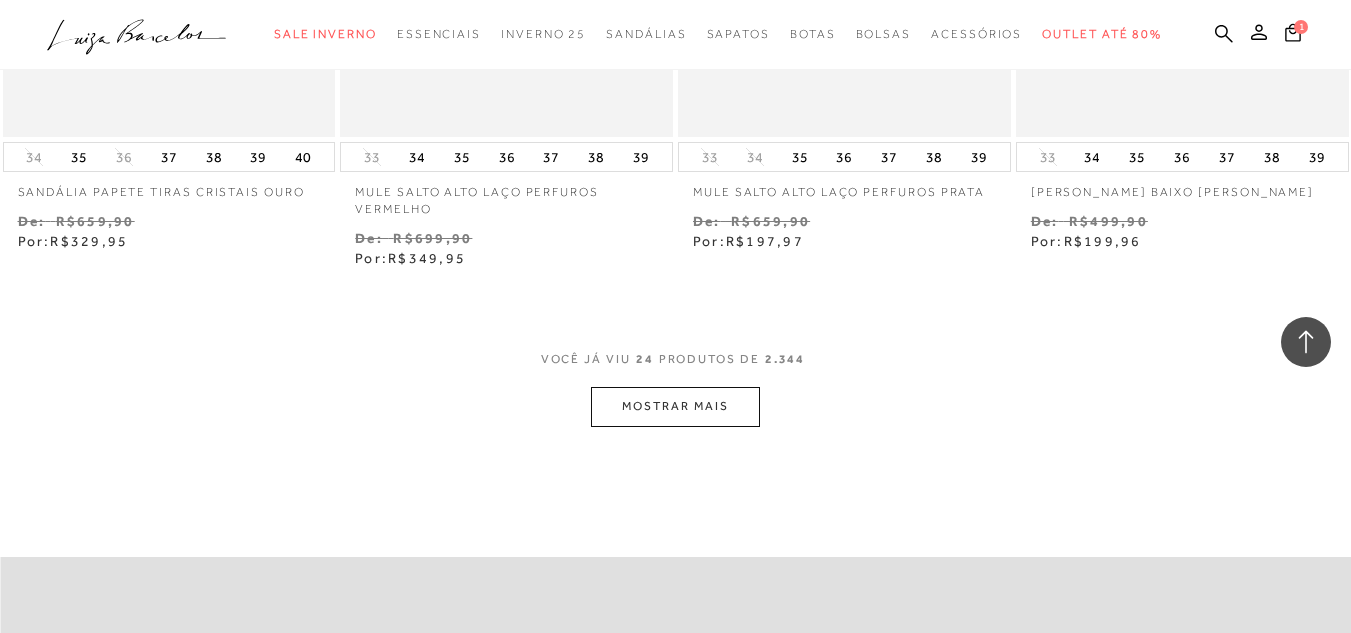 scroll, scrollTop: 3778, scrollLeft: 0, axis: vertical 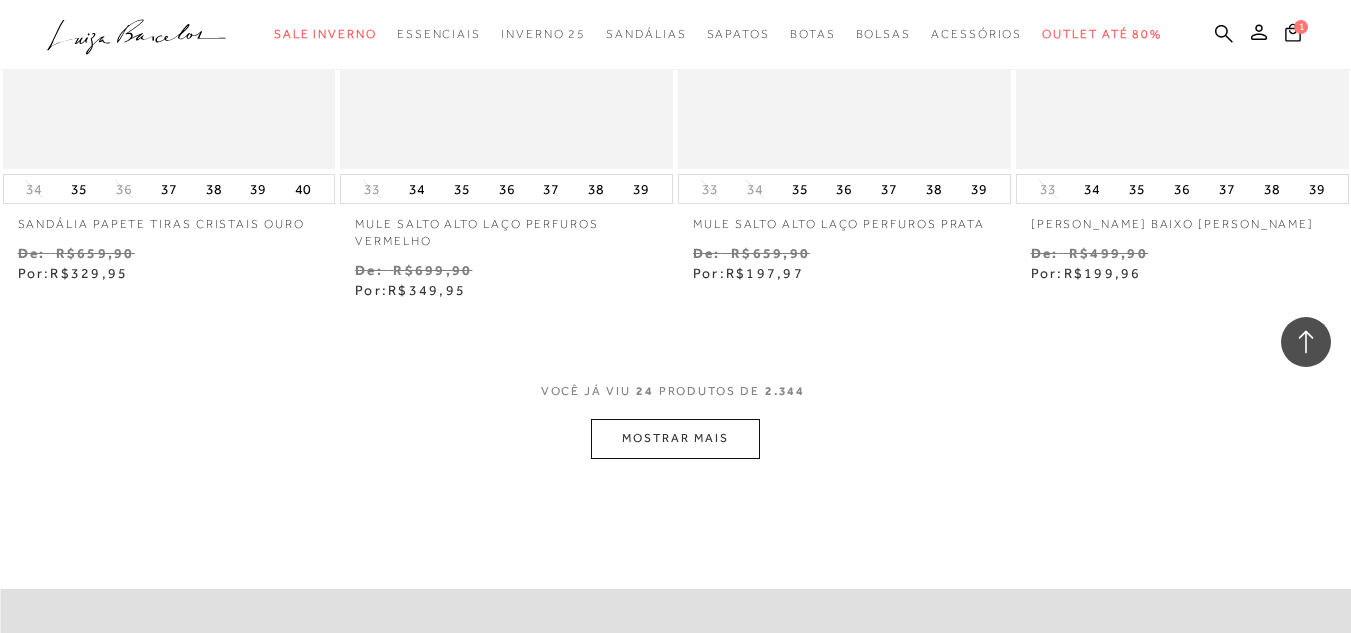 click on "MOSTRAR MAIS" at bounding box center (675, 438) 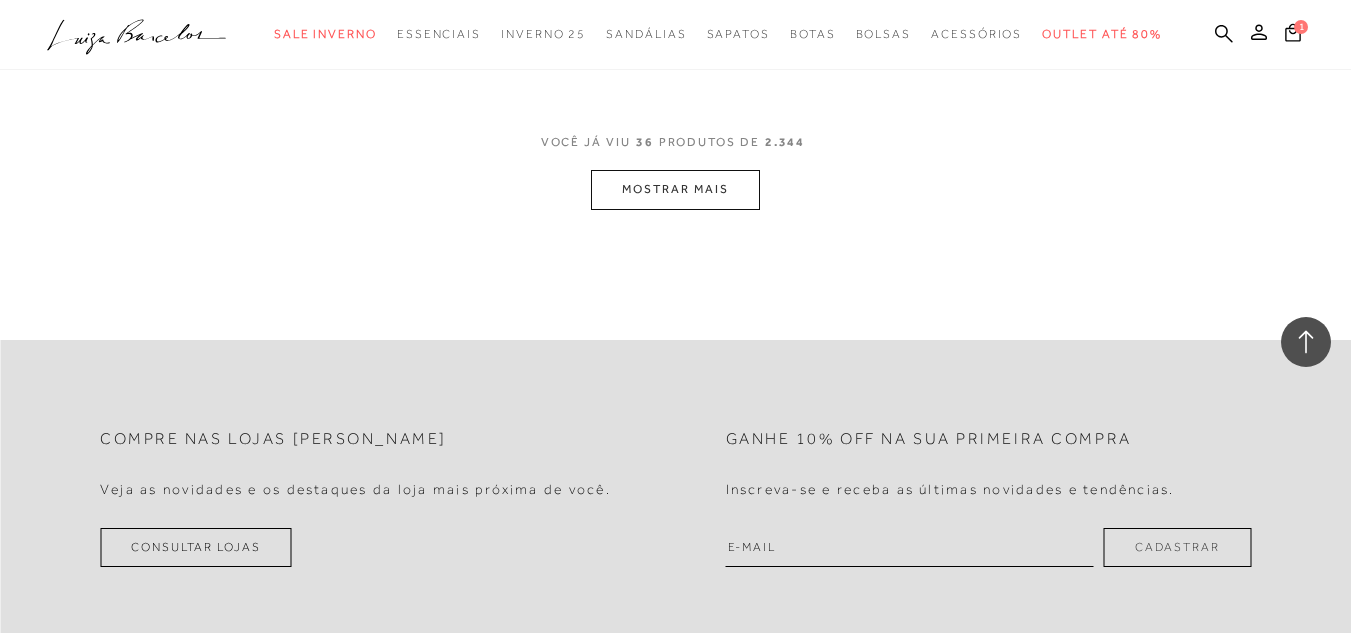 scroll, scrollTop: 5578, scrollLeft: 0, axis: vertical 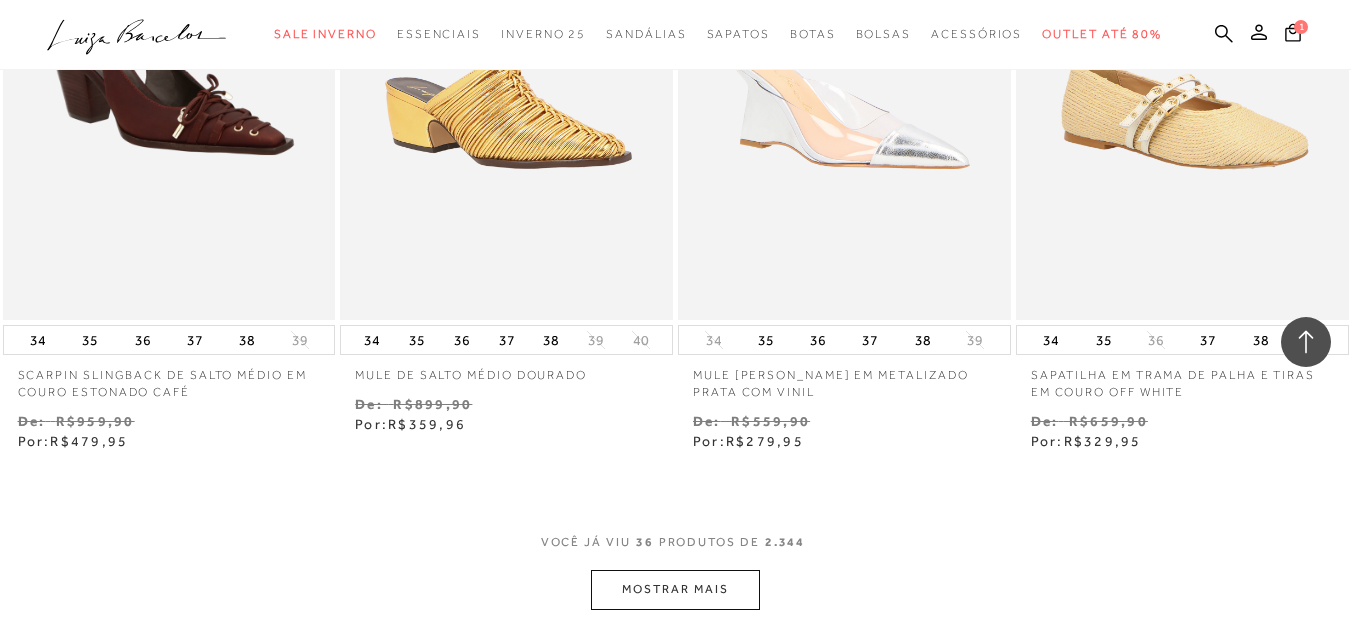 click on "MOSTRAR MAIS" at bounding box center [675, 589] 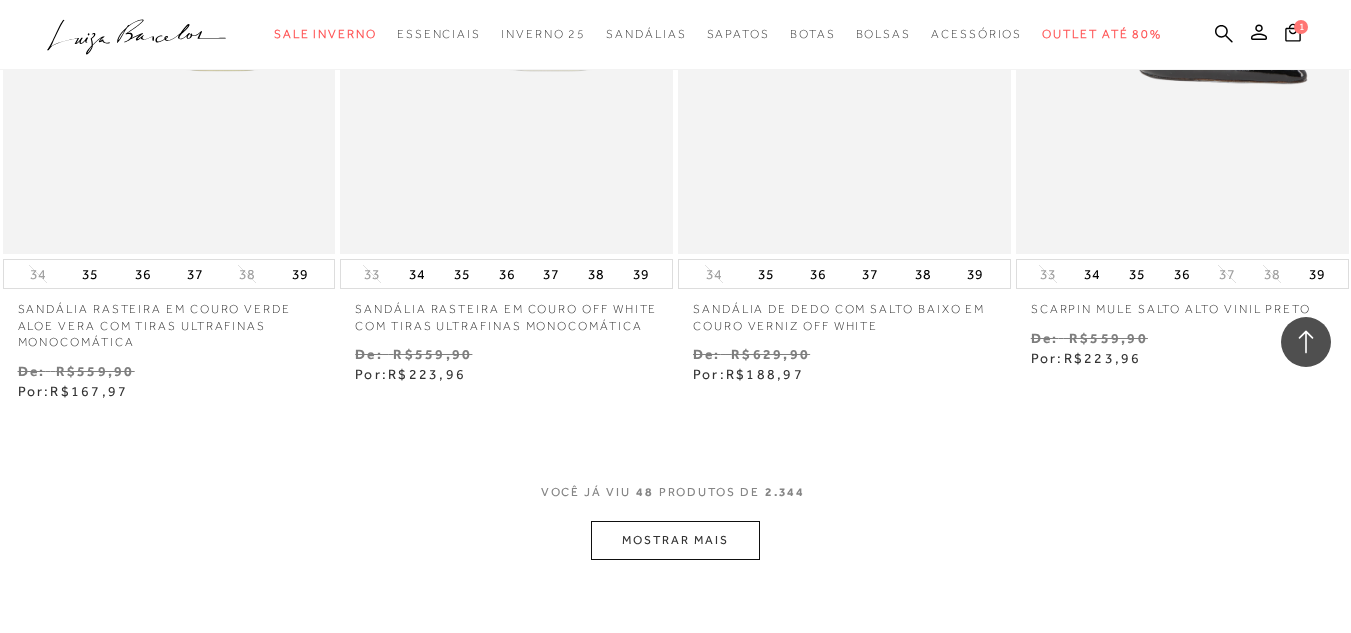 scroll, scrollTop: 7553, scrollLeft: 0, axis: vertical 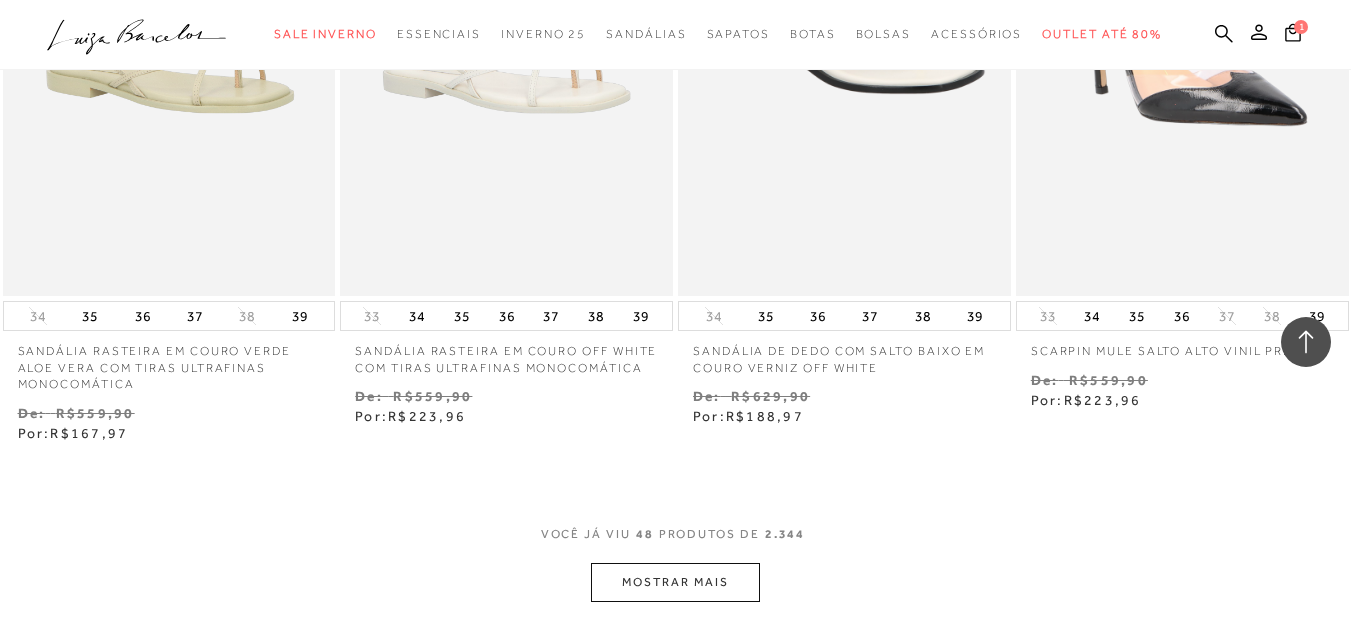 click on "MOSTRAR MAIS" at bounding box center (675, 582) 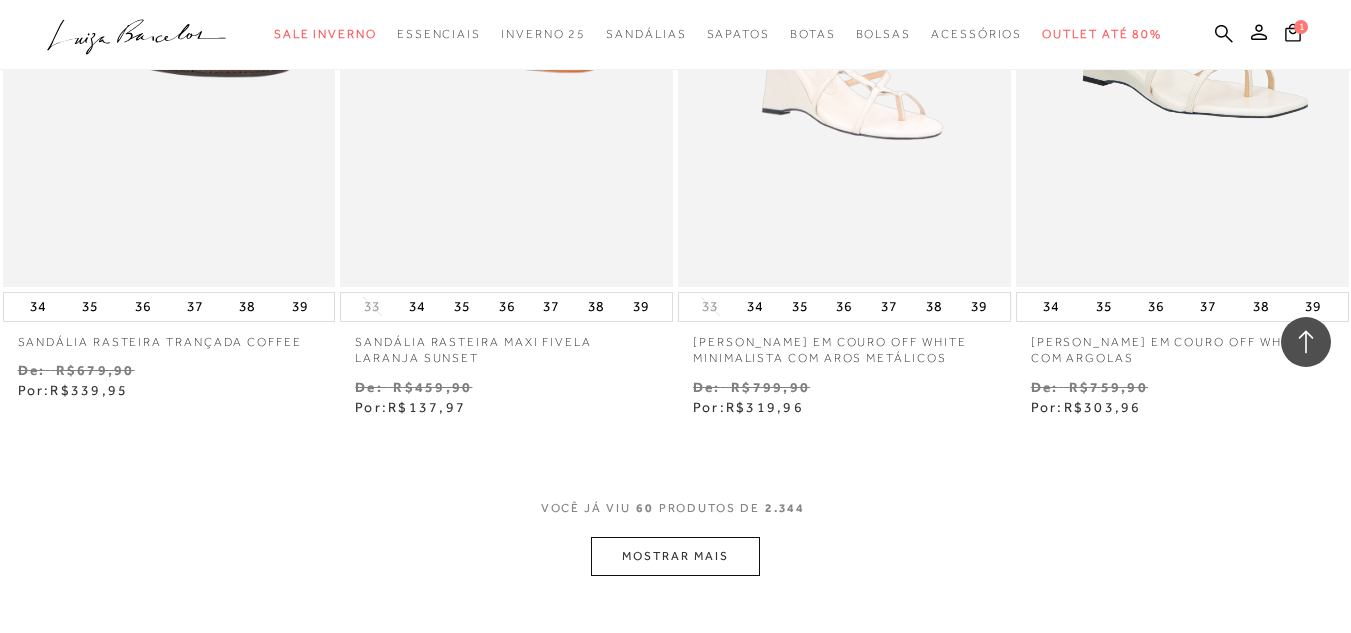 scroll, scrollTop: 9528, scrollLeft: 0, axis: vertical 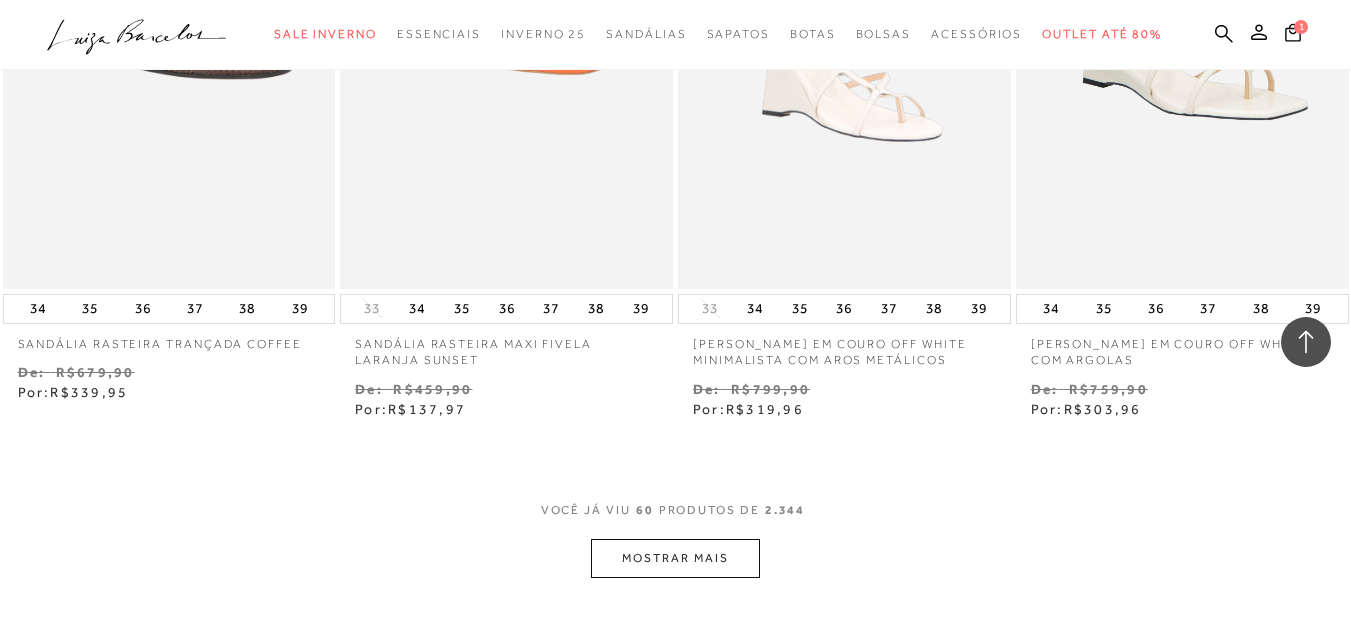 click on "MOSTRAR MAIS" at bounding box center (675, 558) 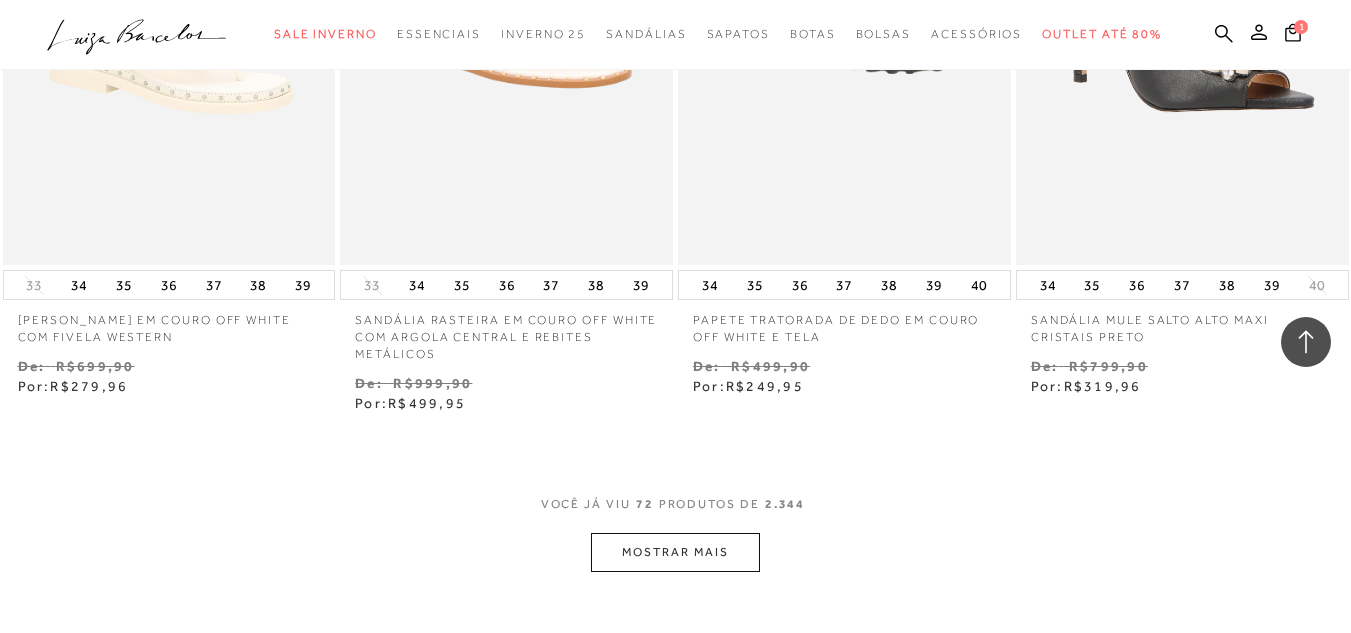 scroll, scrollTop: 11479, scrollLeft: 0, axis: vertical 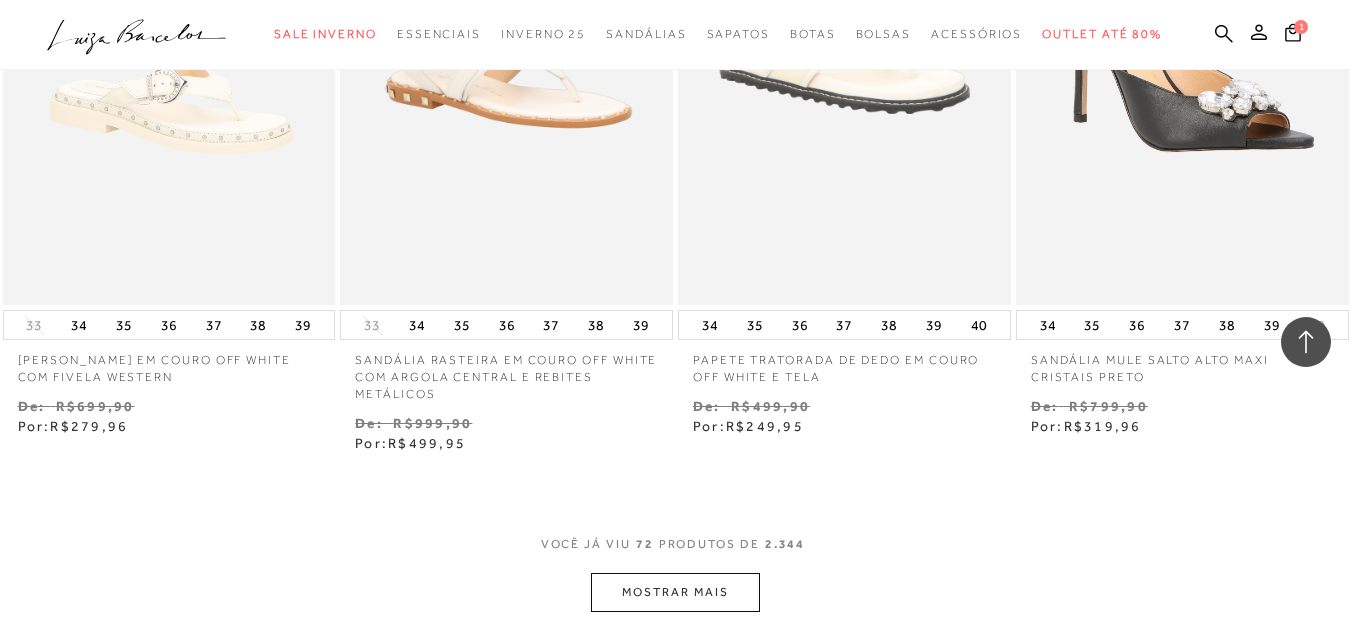 click on "MOSTRAR MAIS" at bounding box center (675, 592) 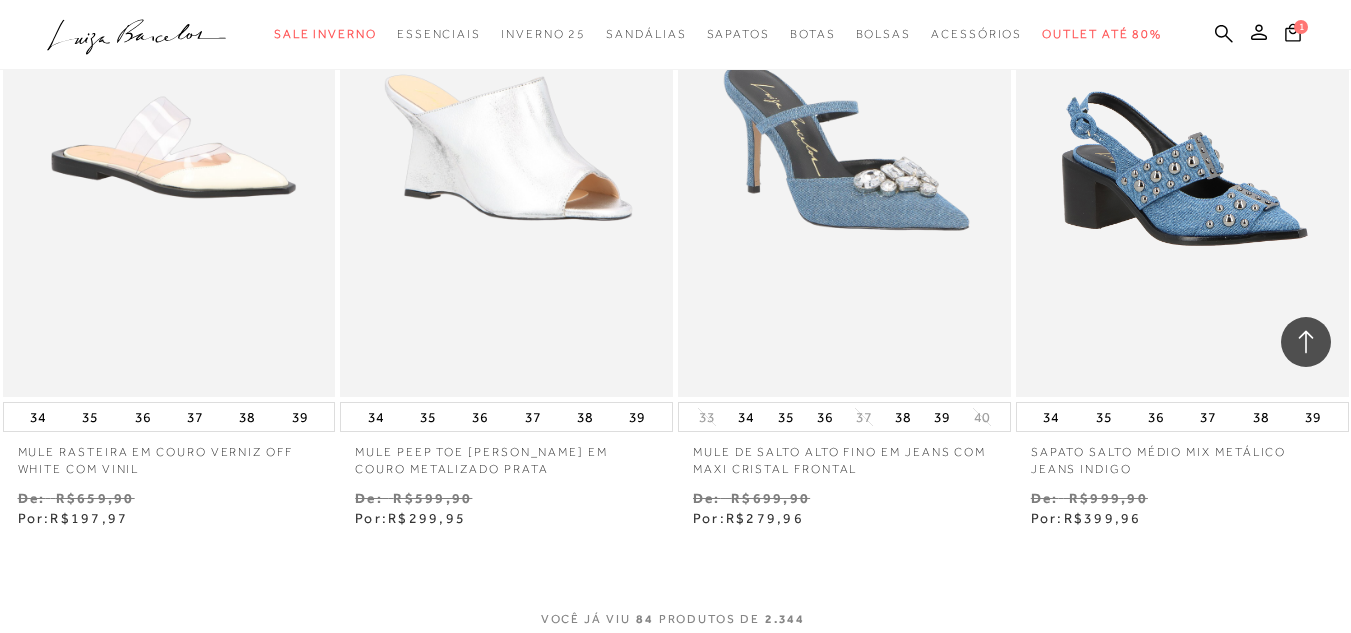 scroll, scrollTop: 13455, scrollLeft: 0, axis: vertical 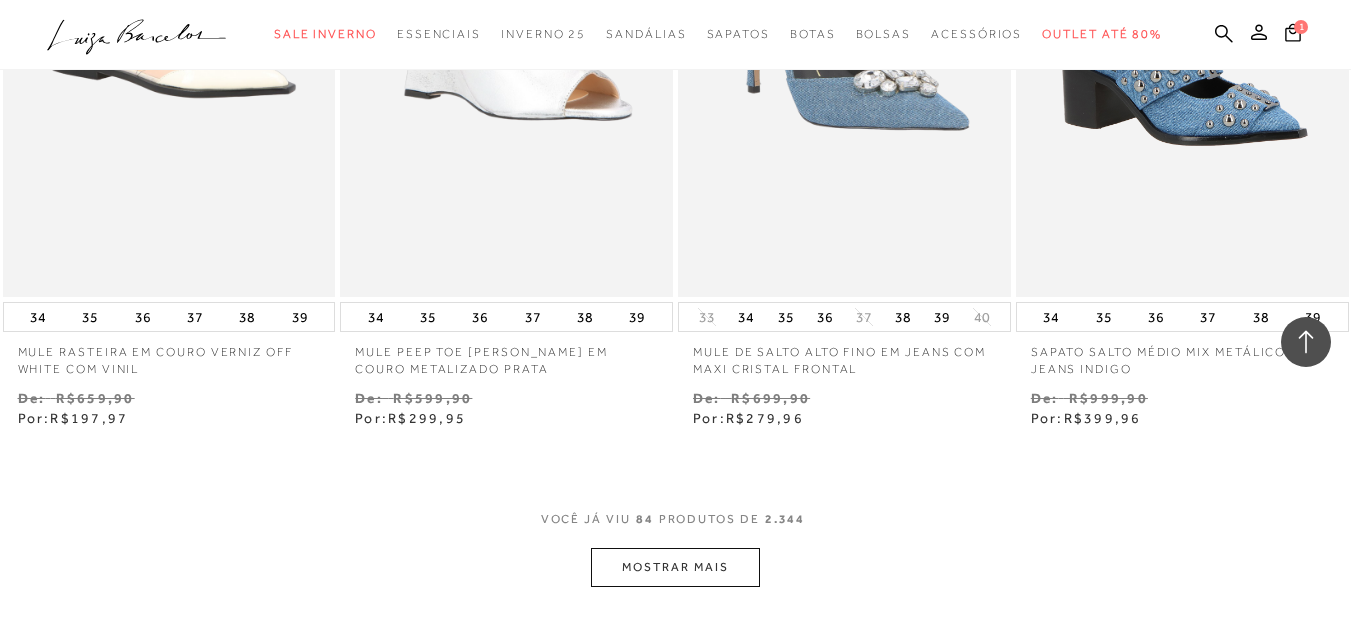 click on "MOSTRAR MAIS" at bounding box center [675, 567] 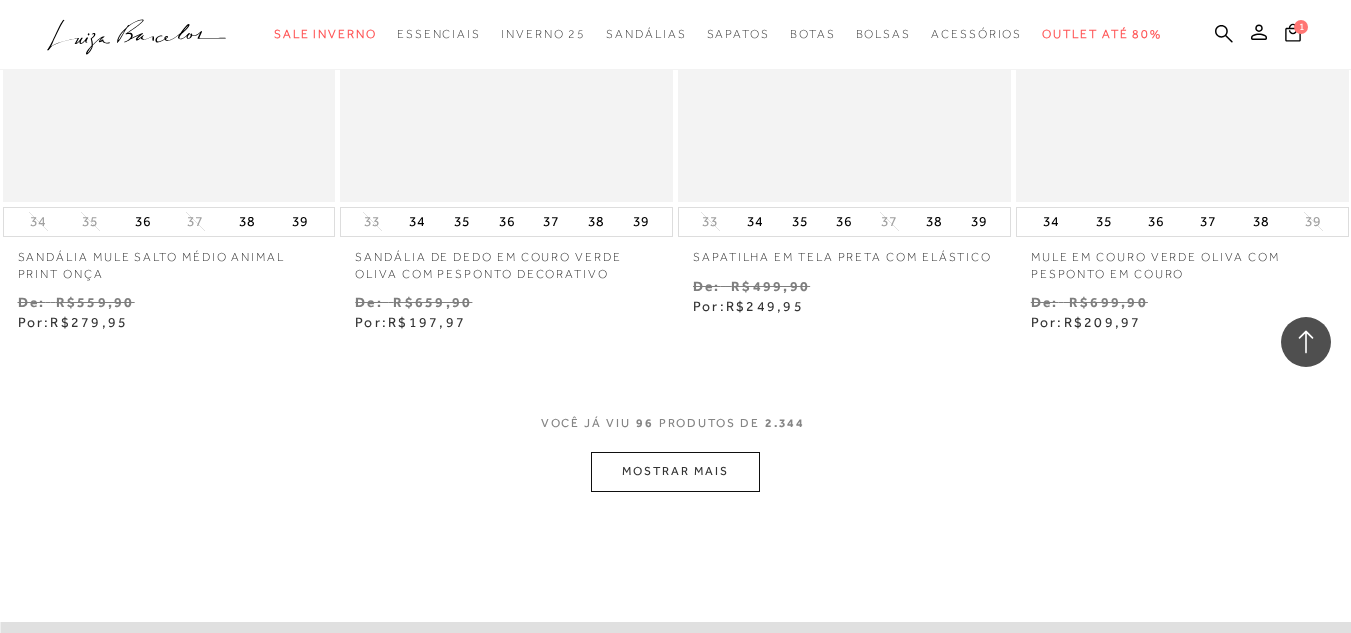 scroll, scrollTop: 15455, scrollLeft: 0, axis: vertical 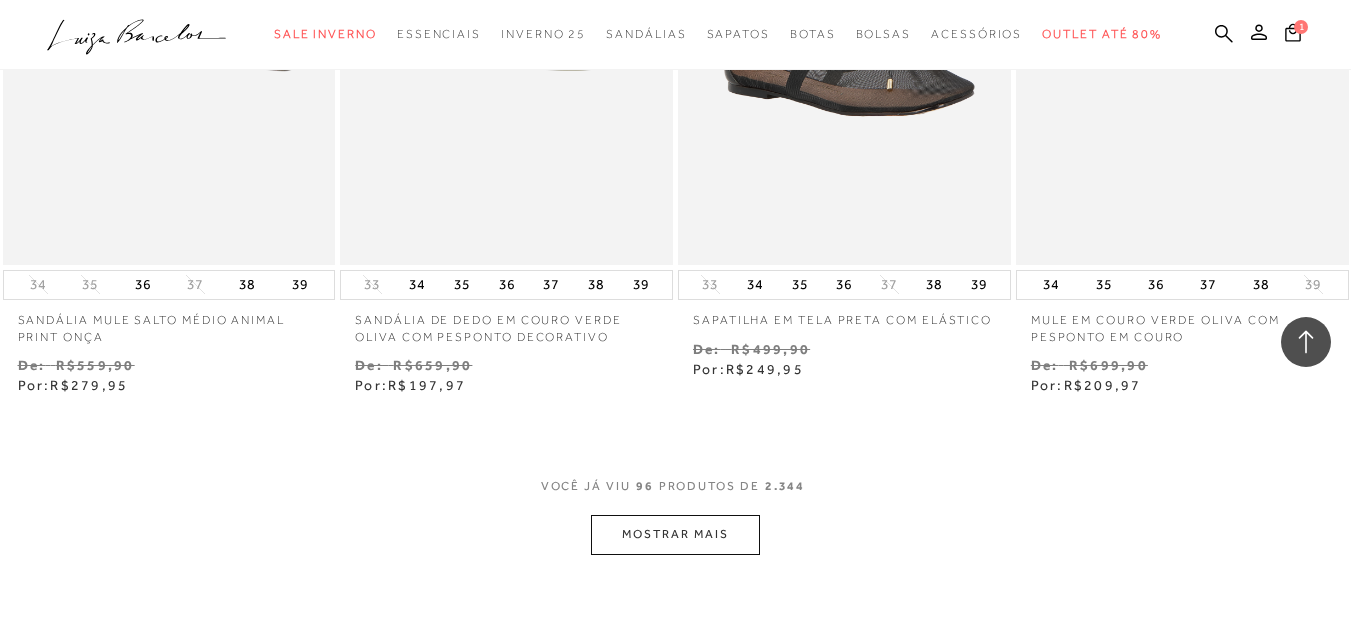 click on "MOSTRAR MAIS" at bounding box center [675, 534] 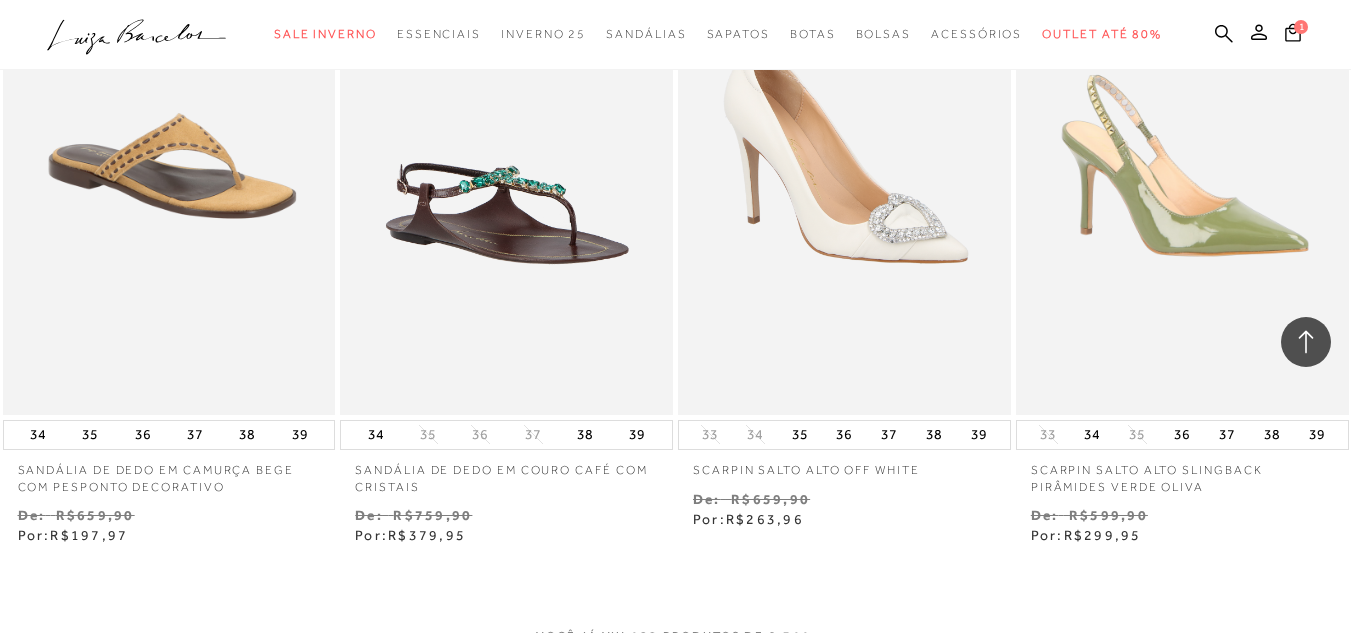 scroll, scrollTop: 17455, scrollLeft: 0, axis: vertical 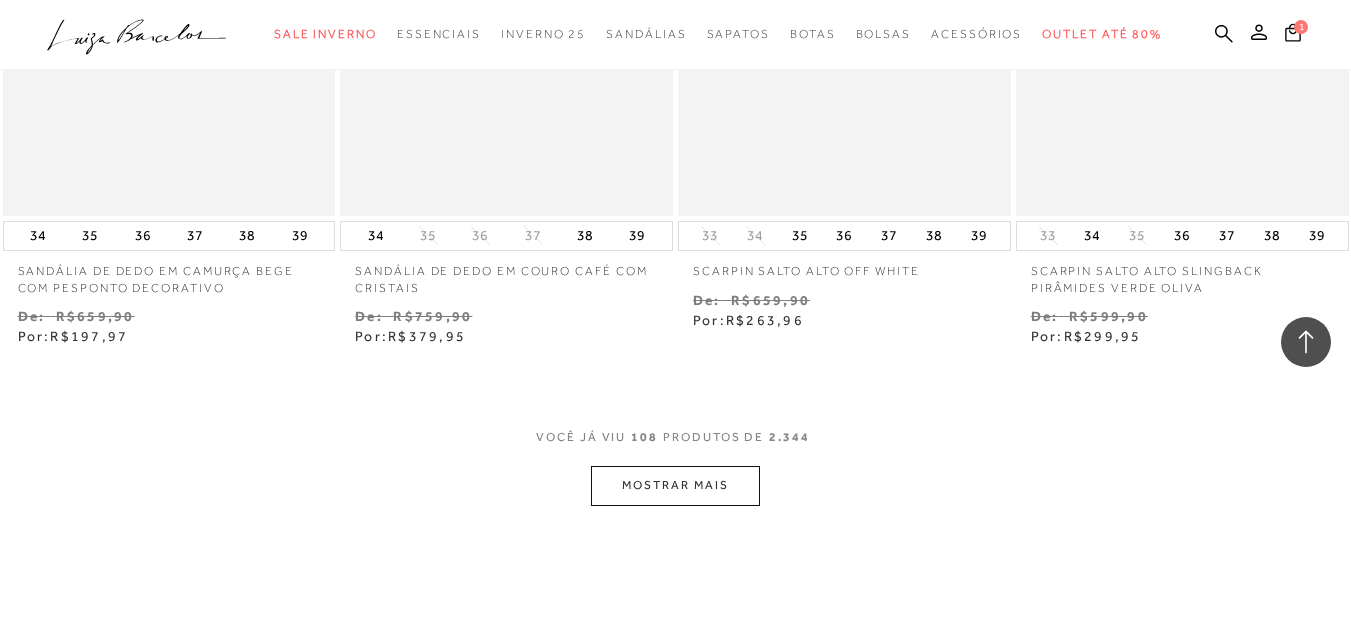 click on "MOSTRAR MAIS" at bounding box center [675, 485] 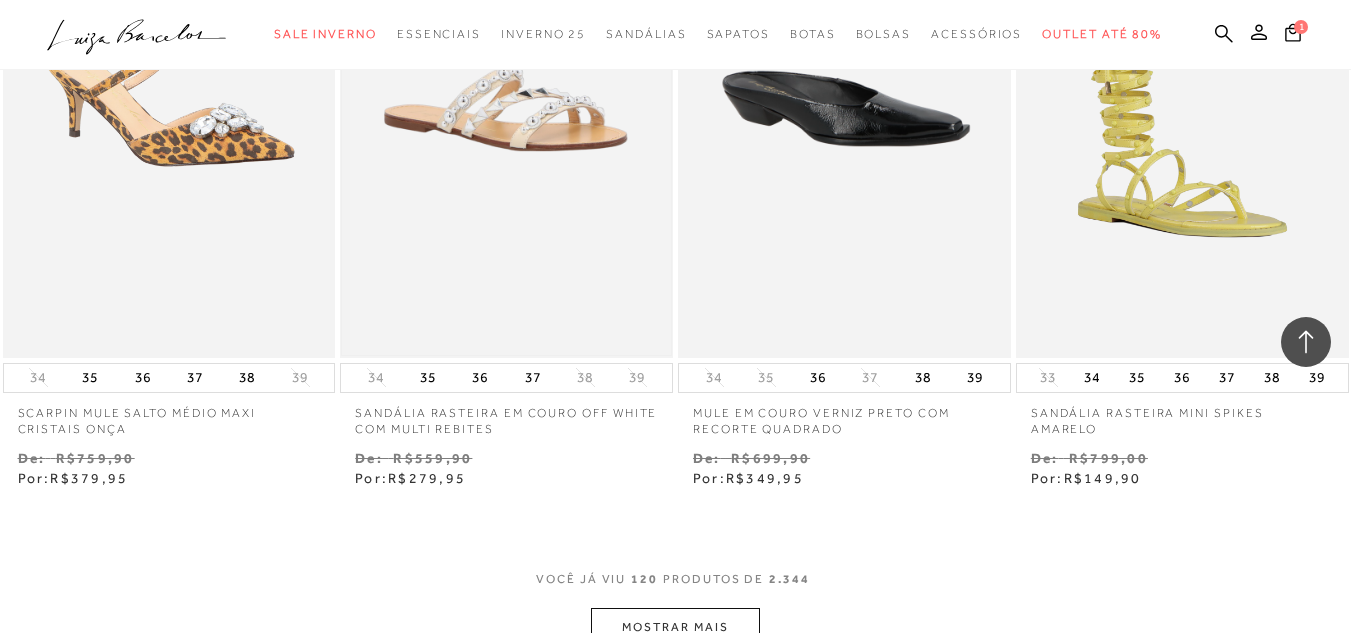 scroll, scrollTop: 19430, scrollLeft: 0, axis: vertical 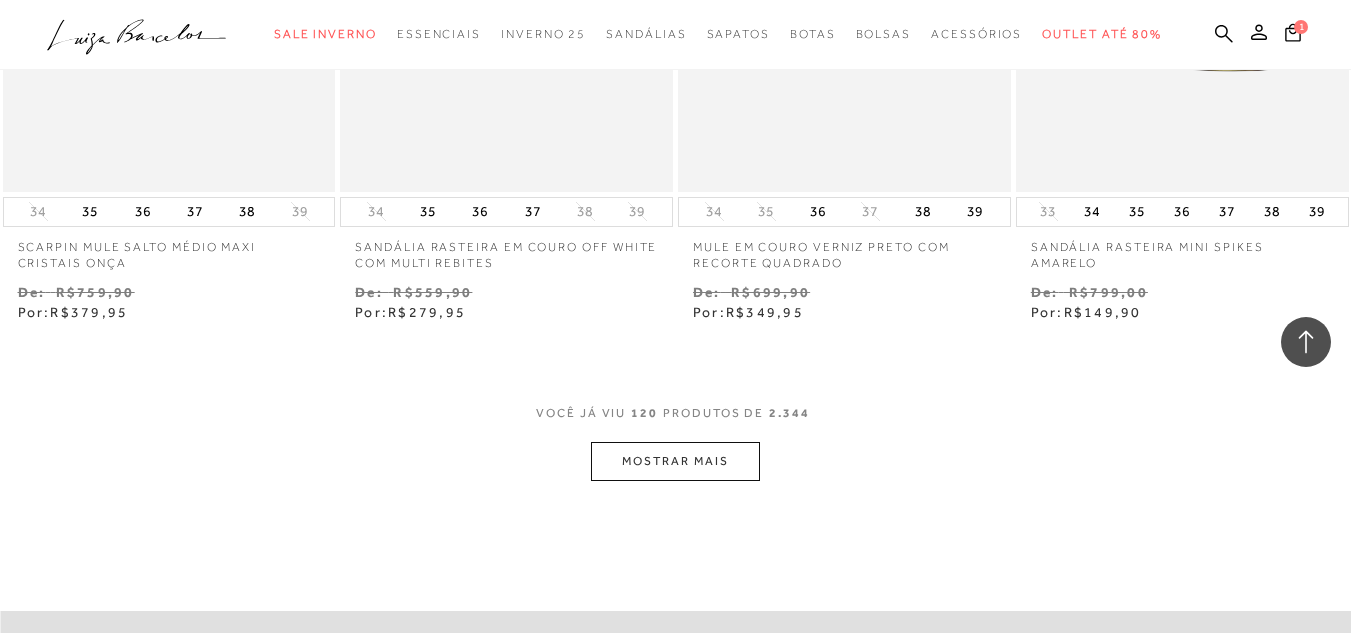 click on "MOSTRAR MAIS" at bounding box center (675, 461) 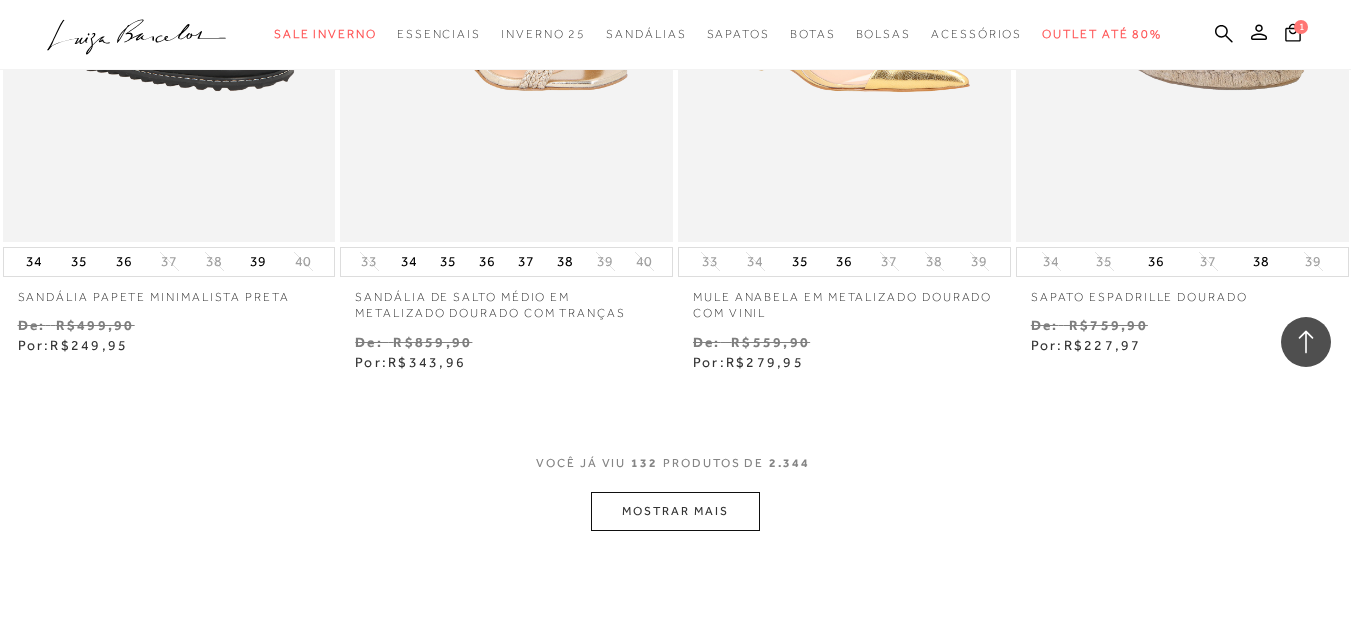 scroll, scrollTop: 21330, scrollLeft: 0, axis: vertical 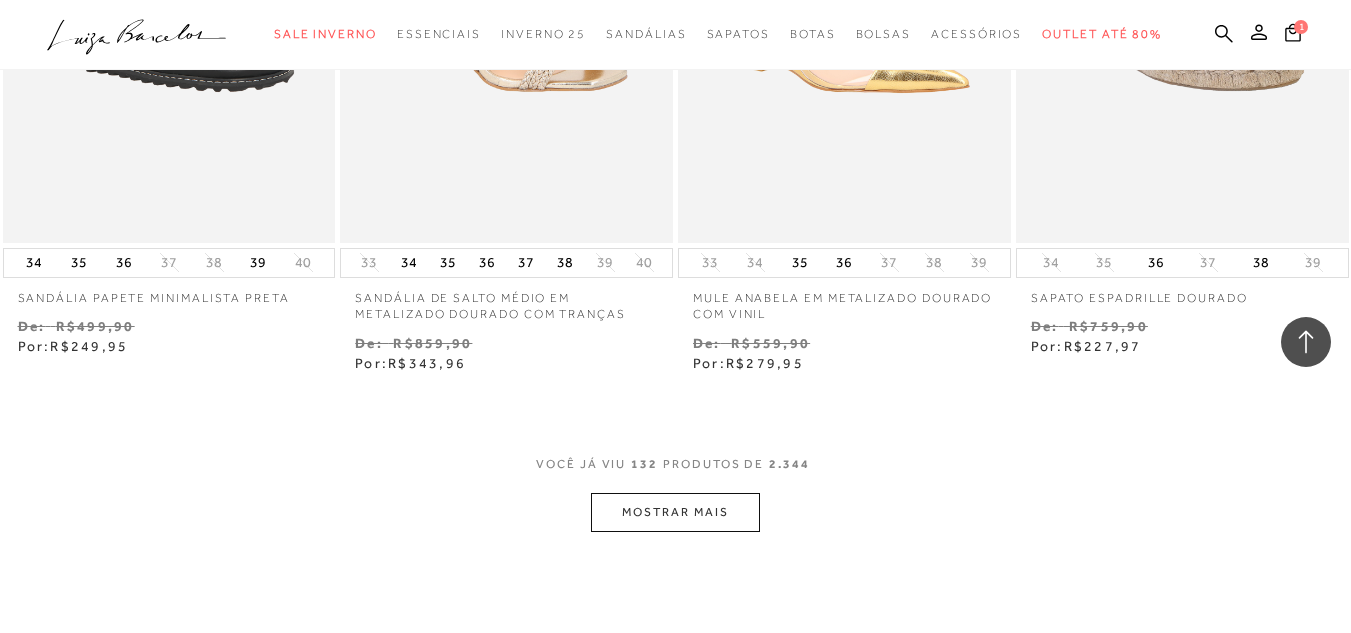 click on "MOSTRAR MAIS" at bounding box center (675, 512) 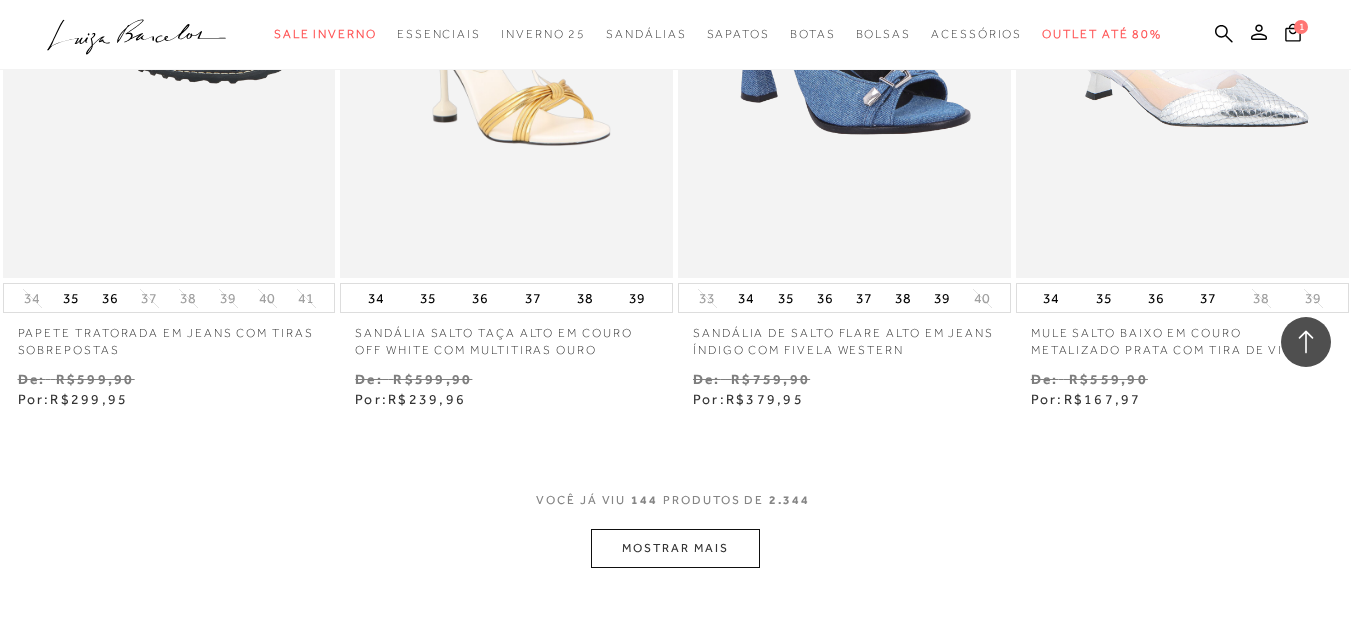 scroll, scrollTop: 23365, scrollLeft: 0, axis: vertical 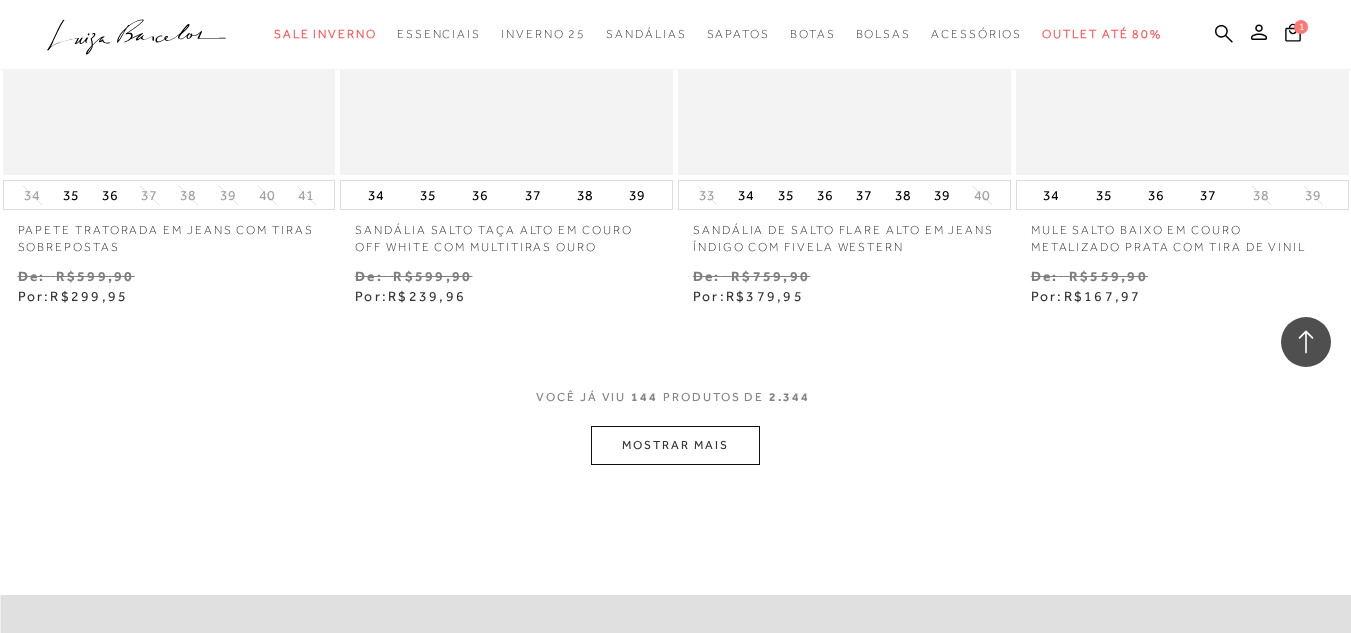 click on "MOSTRAR MAIS" at bounding box center (675, 445) 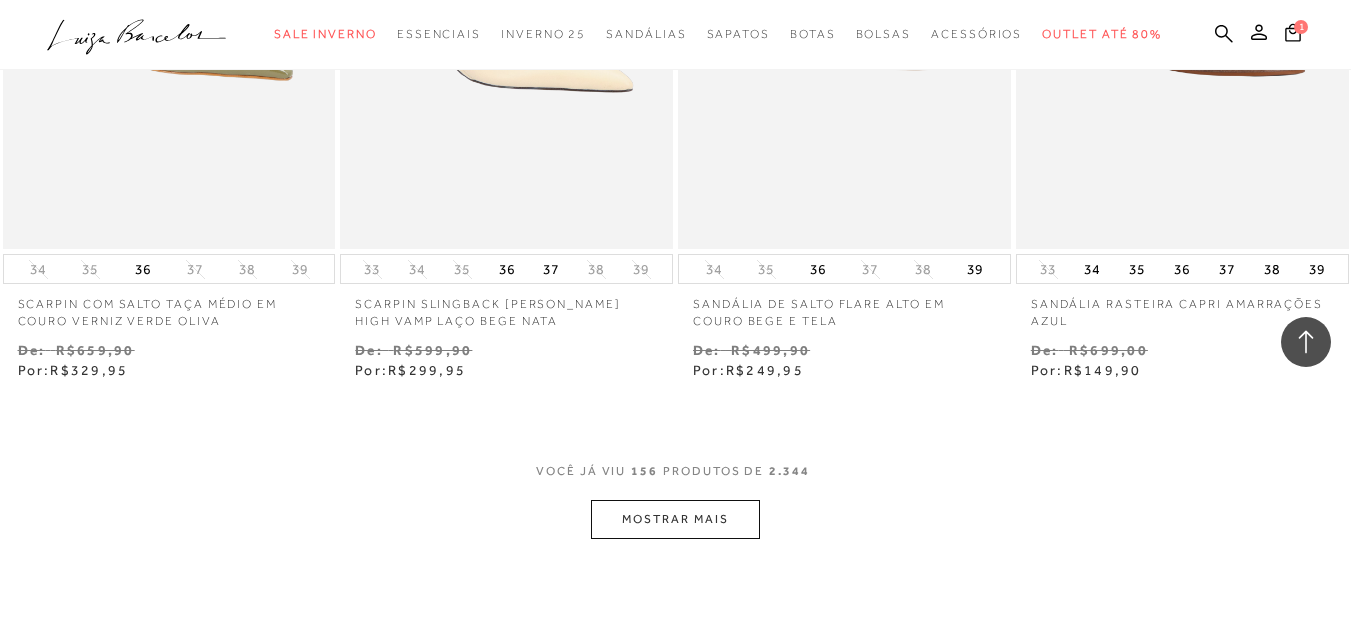 scroll, scrollTop: 25241, scrollLeft: 0, axis: vertical 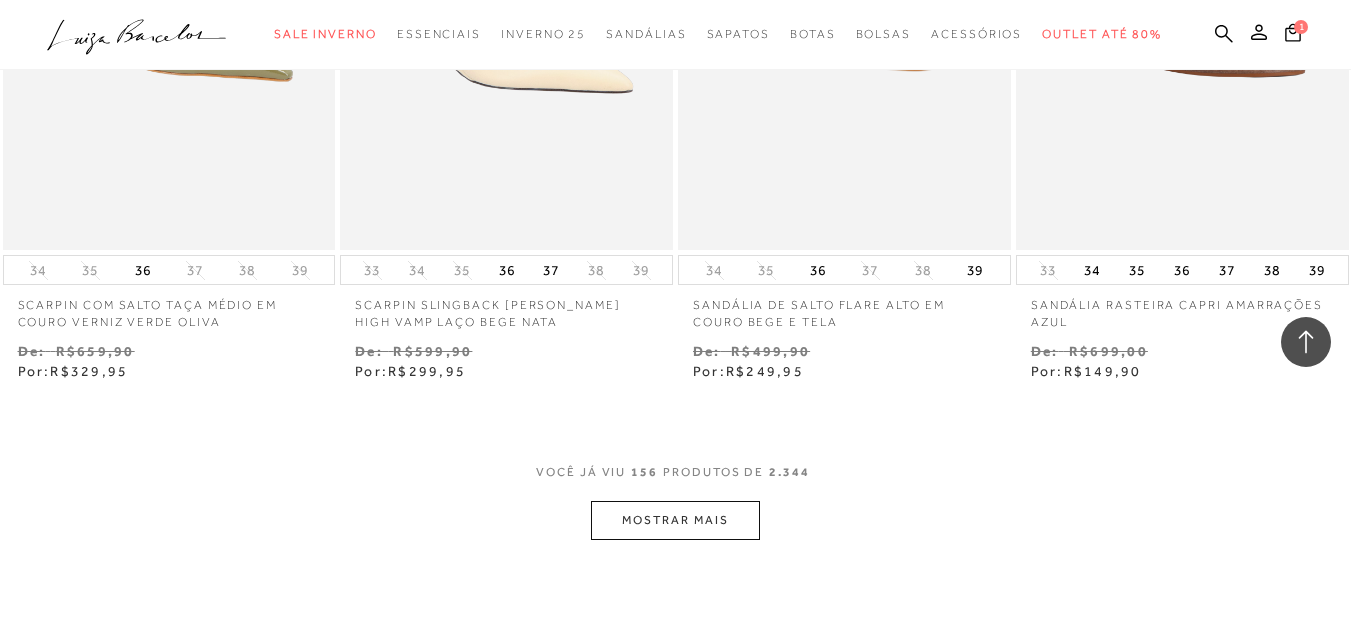 click on "MOSTRAR MAIS" at bounding box center [675, 520] 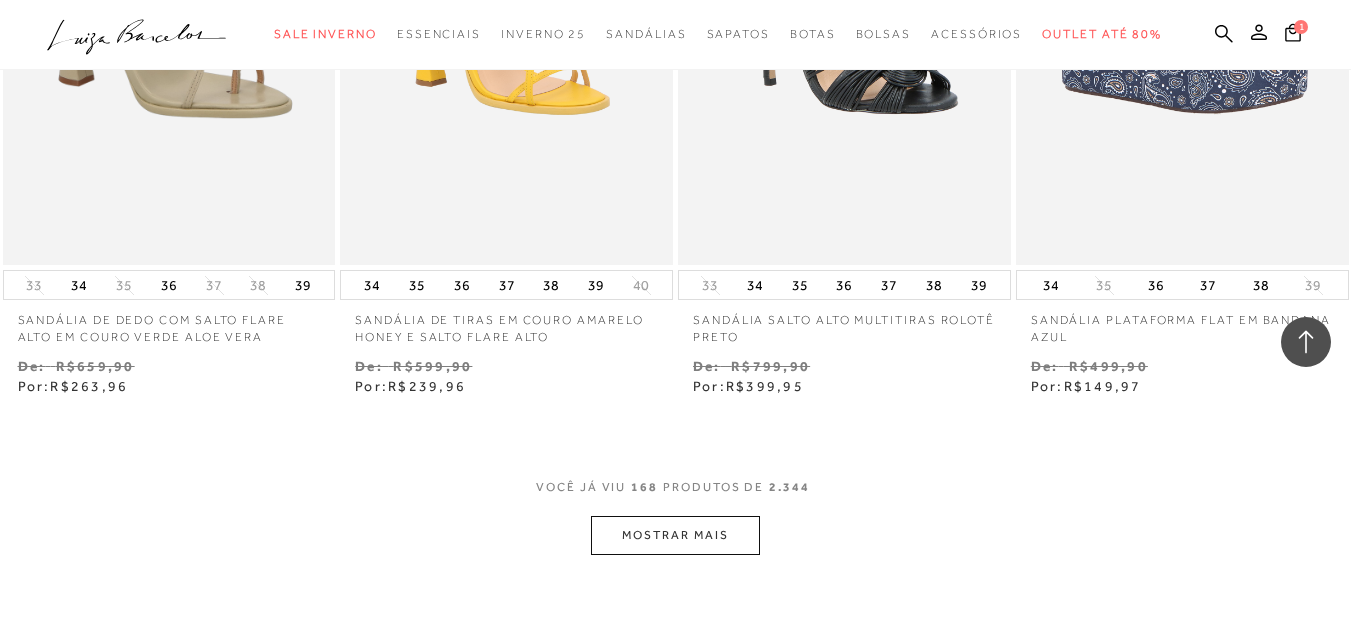 scroll, scrollTop: 27241, scrollLeft: 0, axis: vertical 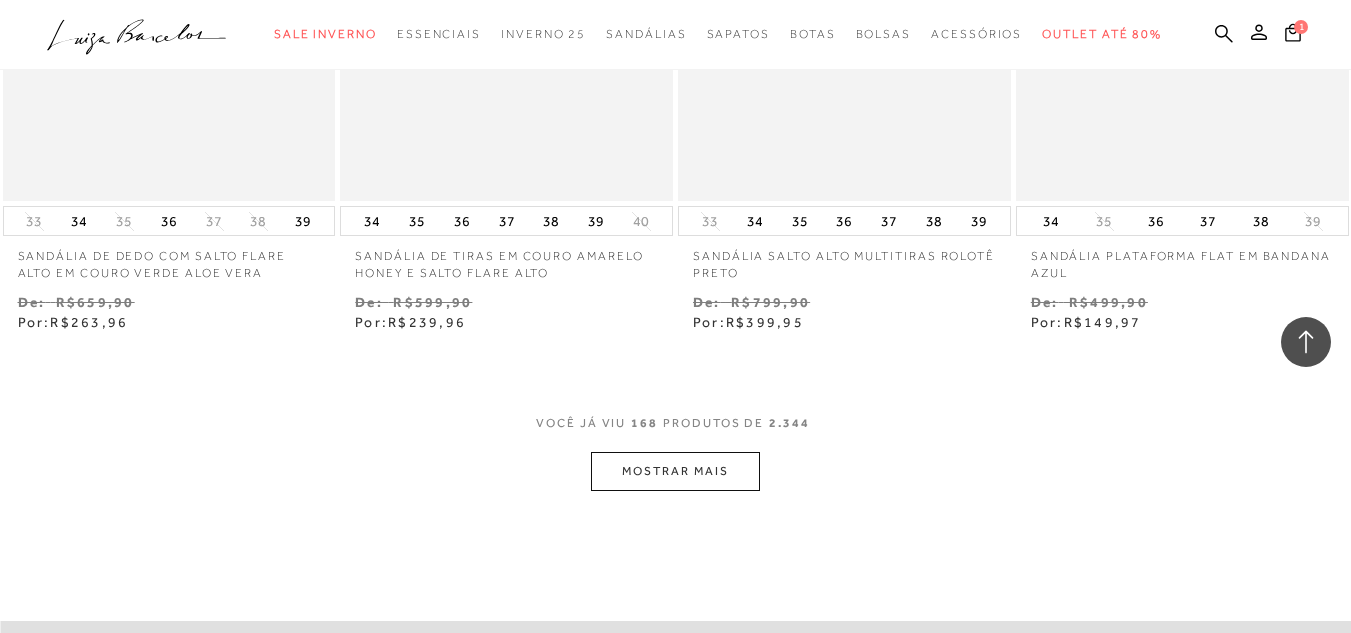 click on "MOSTRAR MAIS" at bounding box center (675, 471) 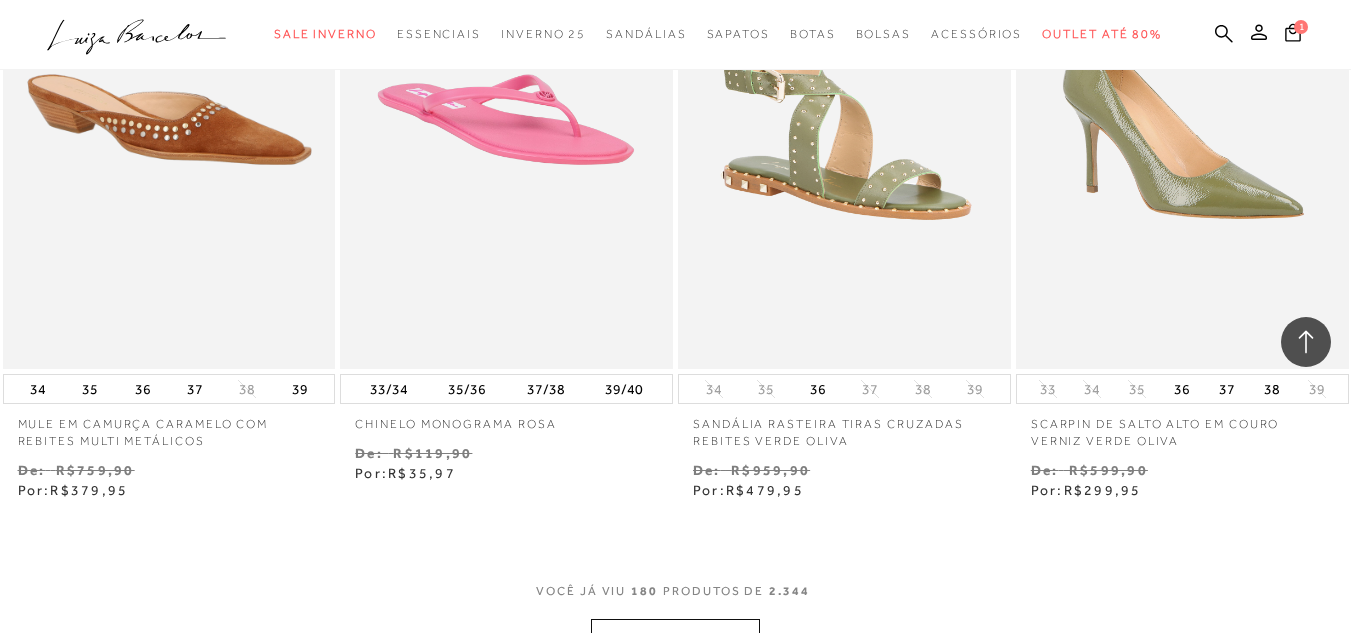 scroll, scrollTop: 29241, scrollLeft: 0, axis: vertical 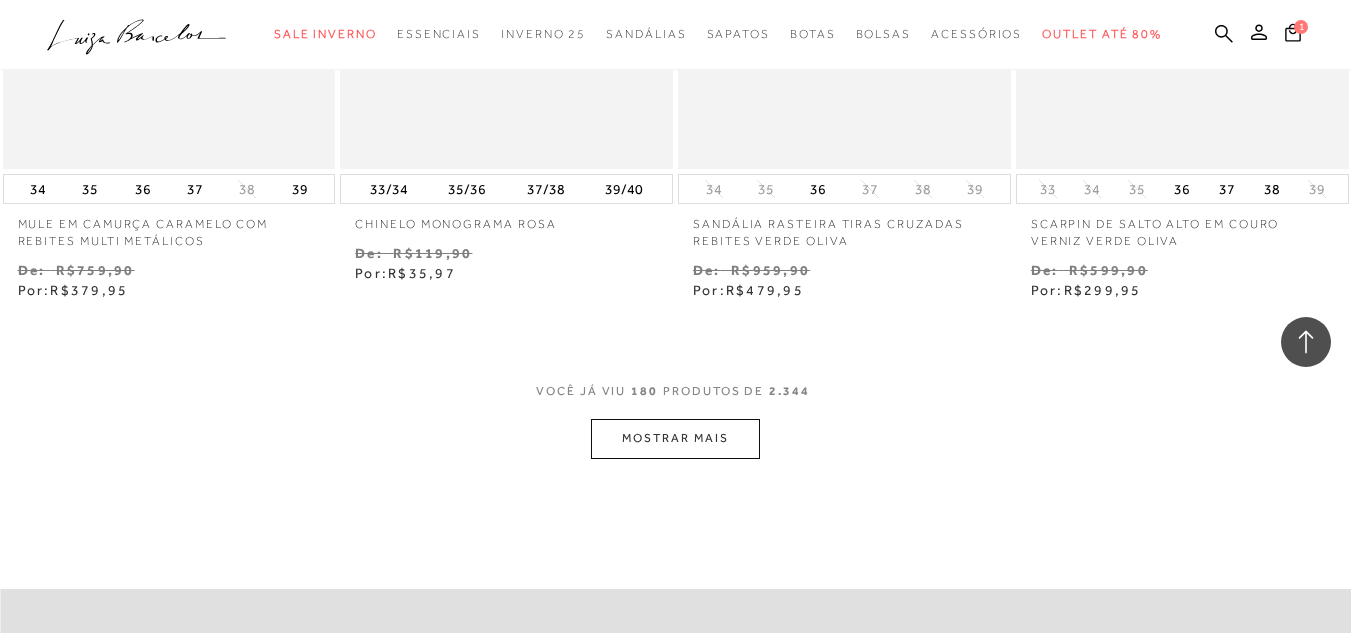 click on "MOSTRAR MAIS" at bounding box center [675, 438] 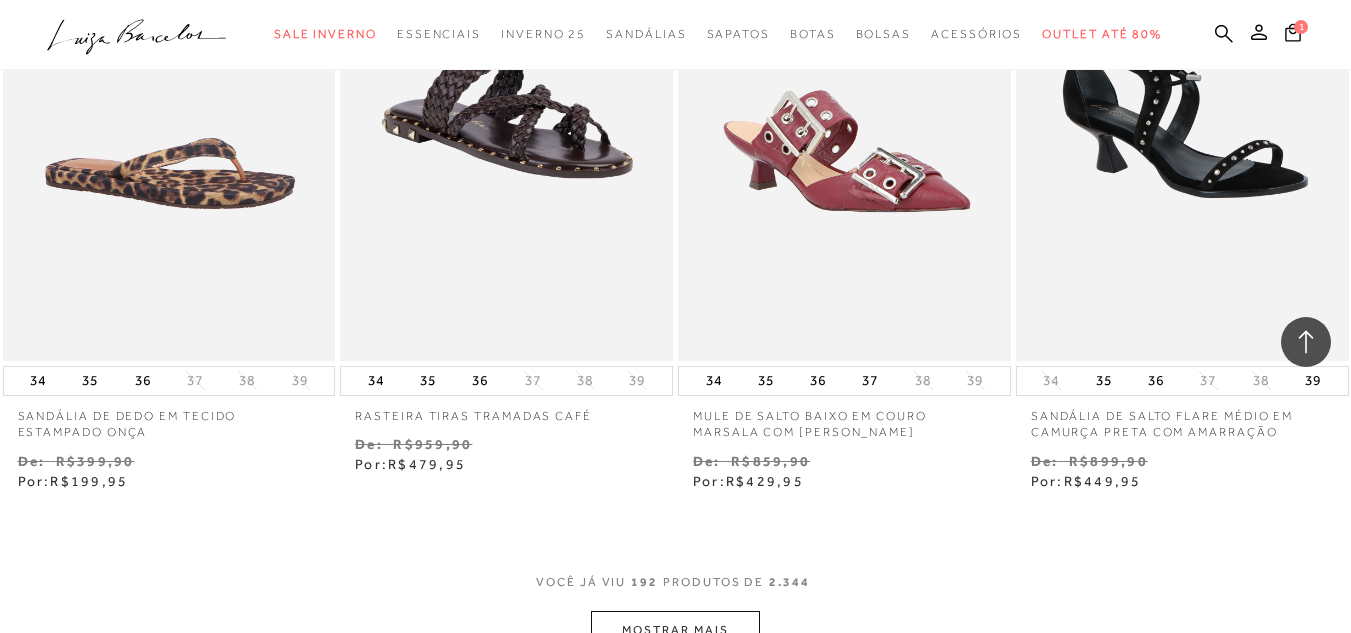 scroll, scrollTop: 31217, scrollLeft: 0, axis: vertical 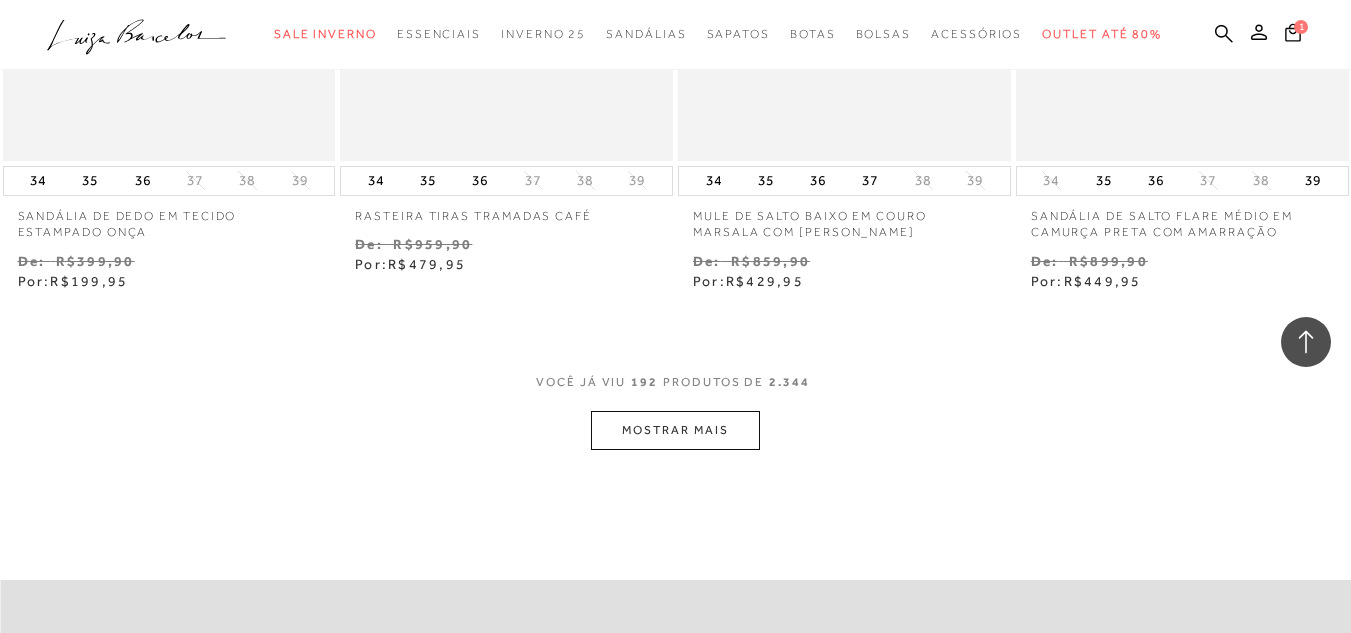 click on "MOSTRAR MAIS" at bounding box center [675, 430] 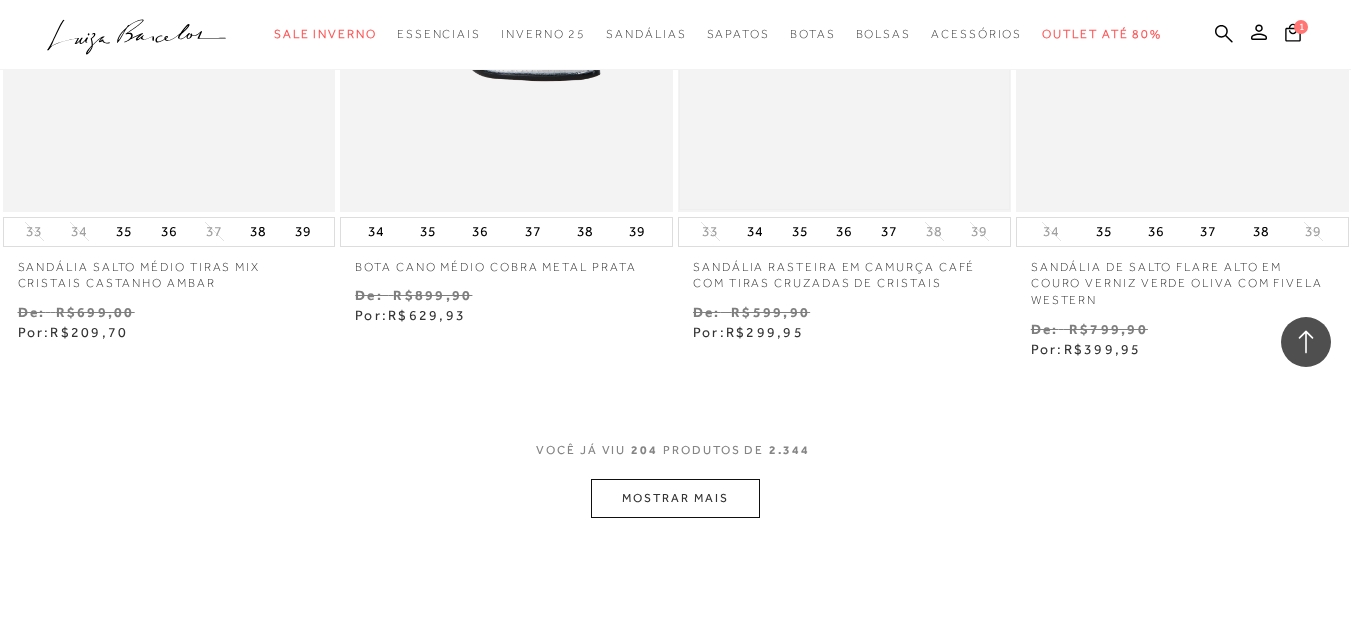 scroll, scrollTop: 33217, scrollLeft: 0, axis: vertical 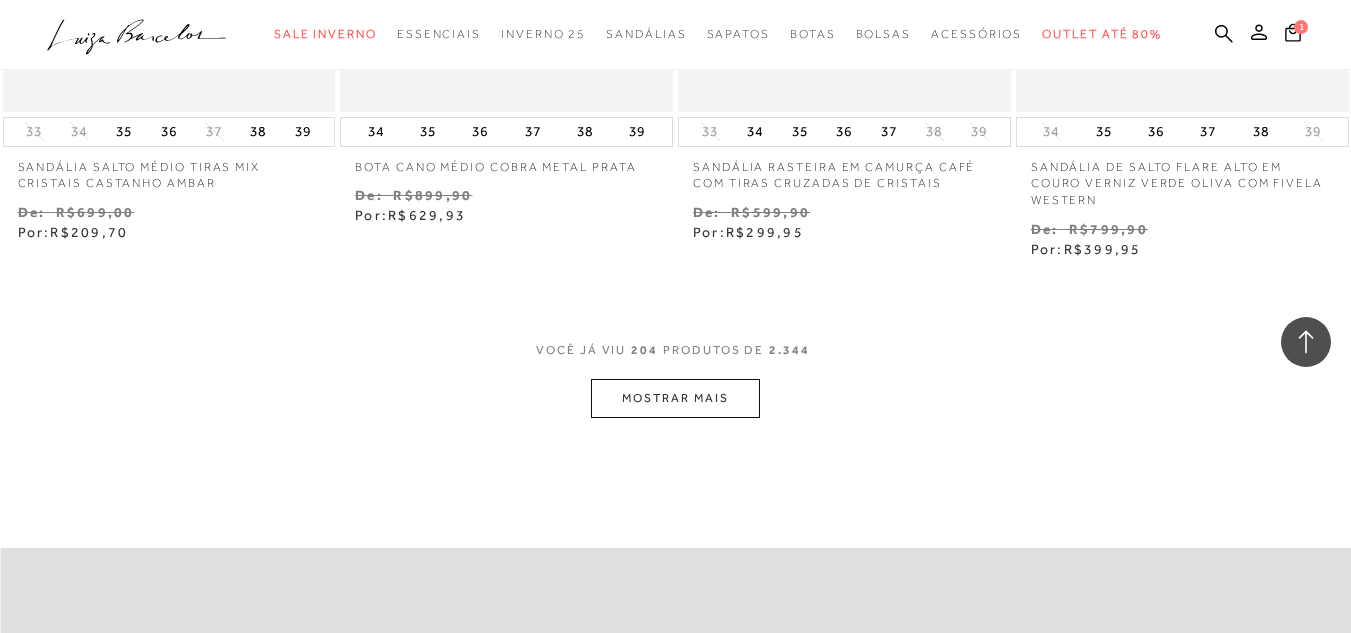 click on "MOSTRAR MAIS" at bounding box center [675, 398] 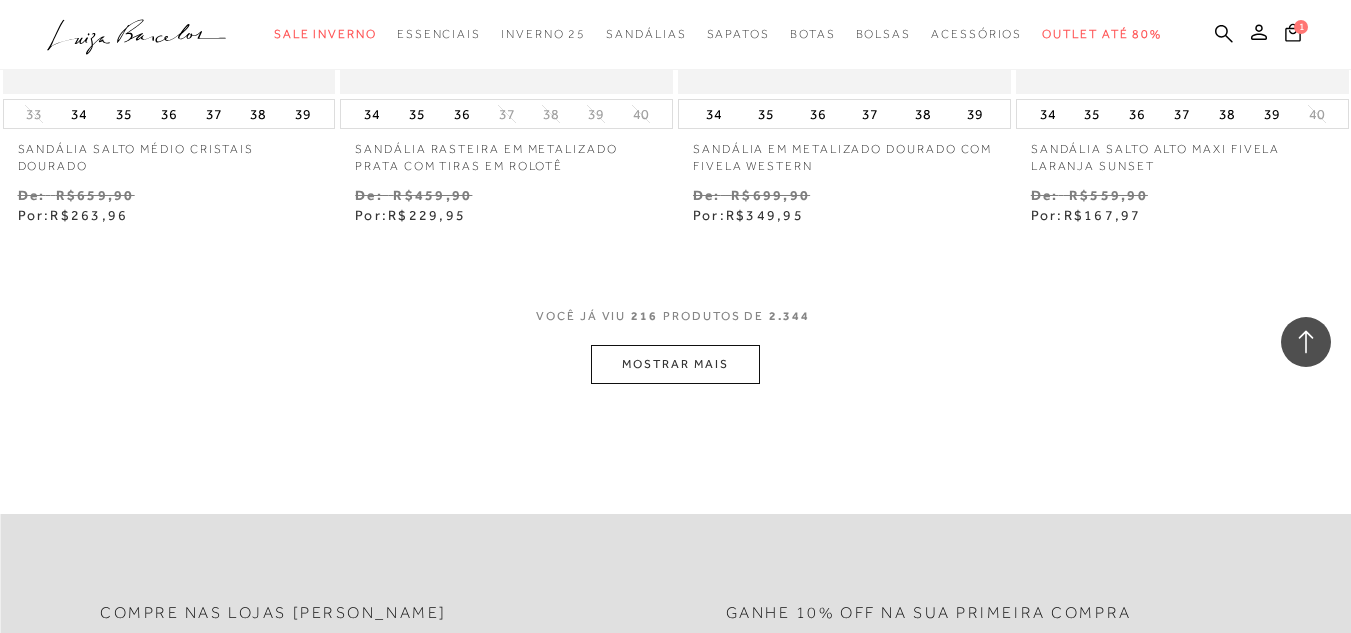 scroll, scrollTop: 35317, scrollLeft: 0, axis: vertical 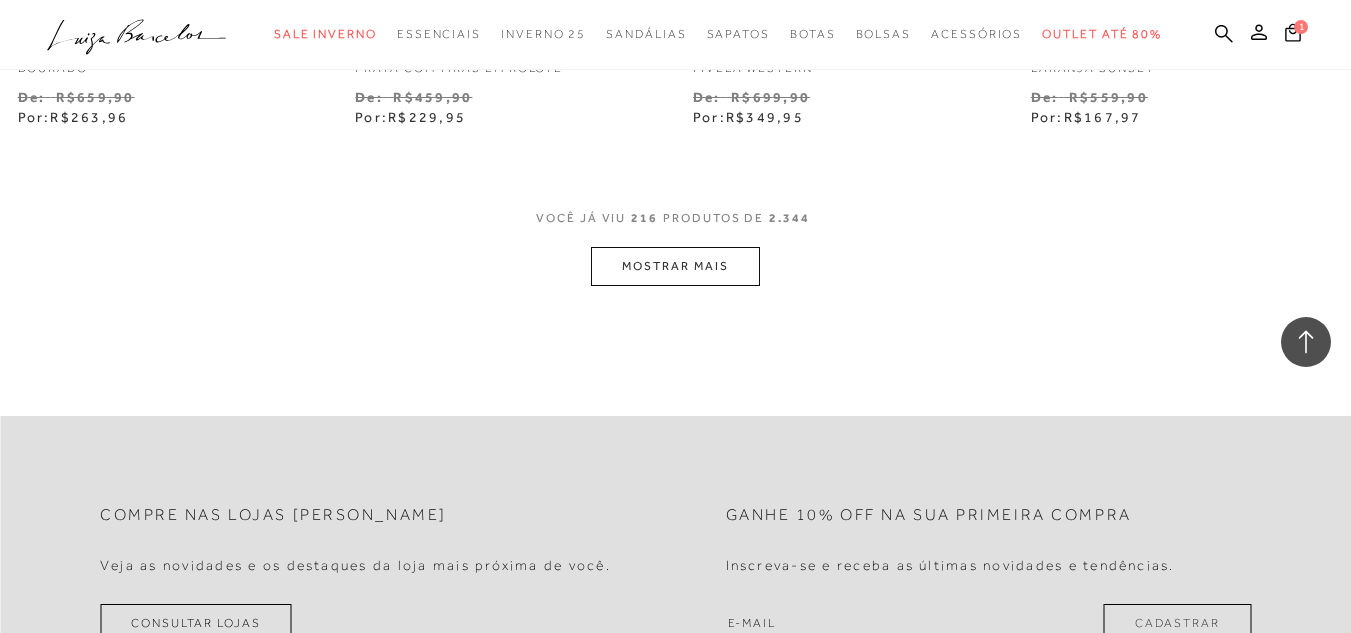 click on "MOSTRAR MAIS" at bounding box center (675, 266) 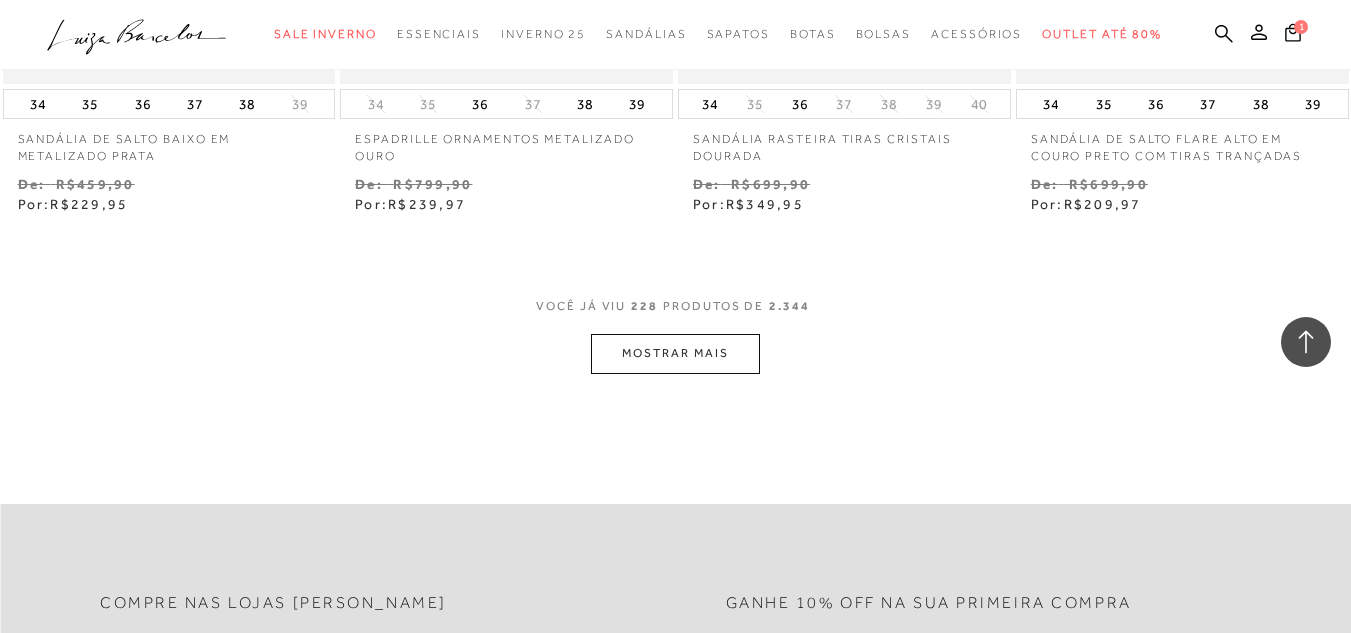scroll, scrollTop: 37217, scrollLeft: 0, axis: vertical 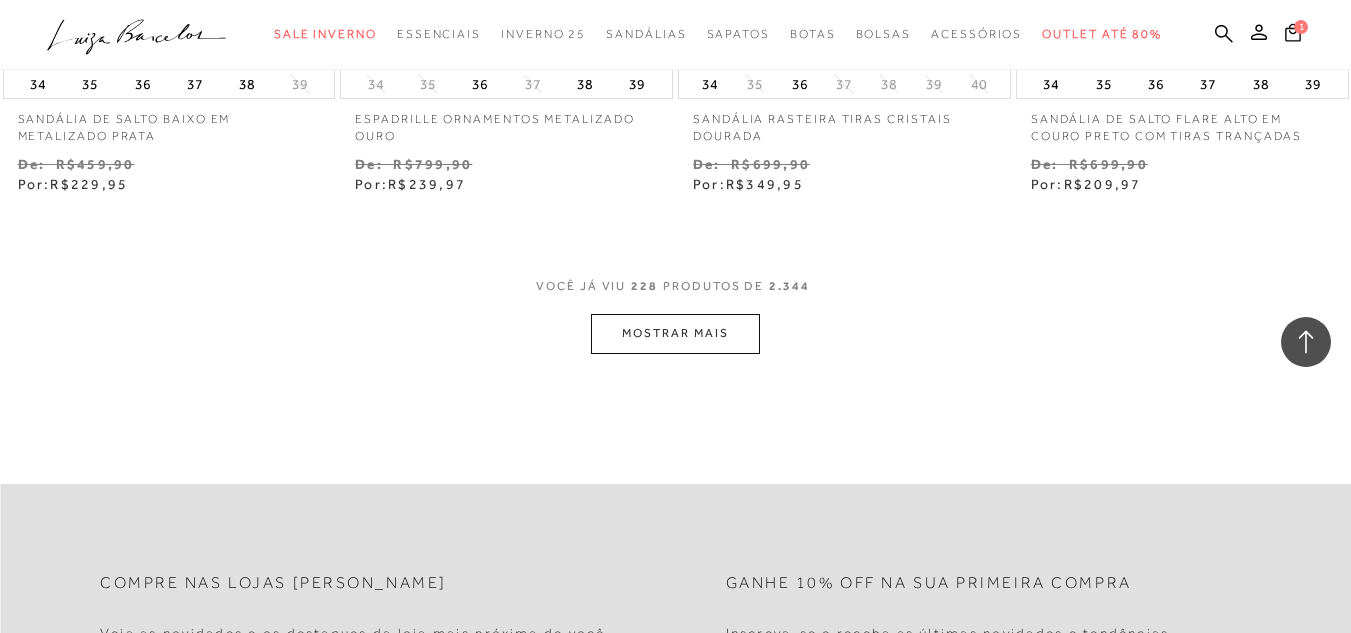 click on "MOSTRAR MAIS" at bounding box center [675, 333] 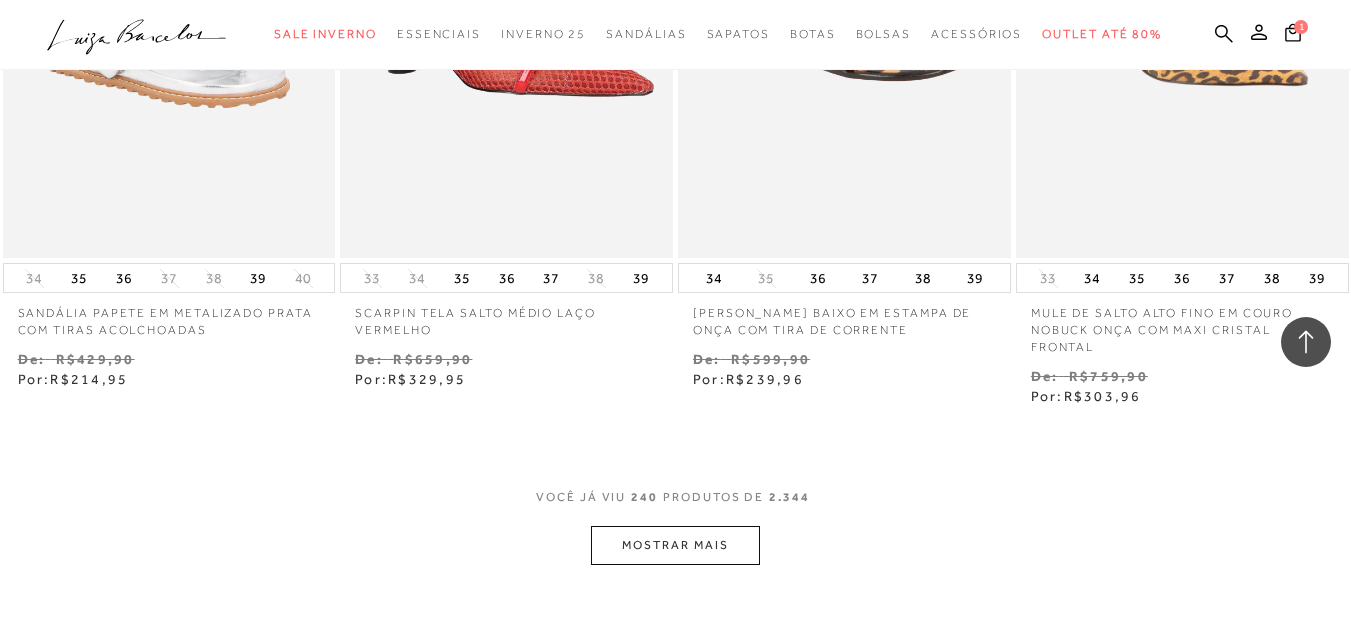 scroll, scrollTop: 39017, scrollLeft: 0, axis: vertical 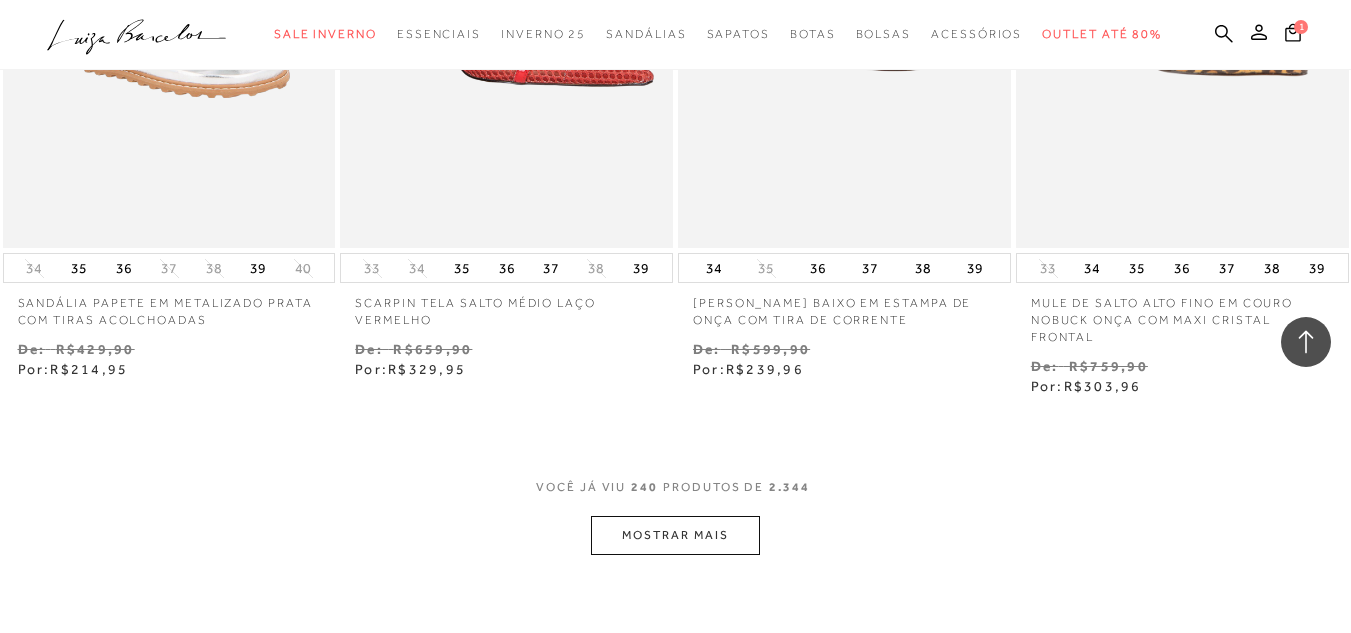 click on "MOSTRAR MAIS" at bounding box center (675, 535) 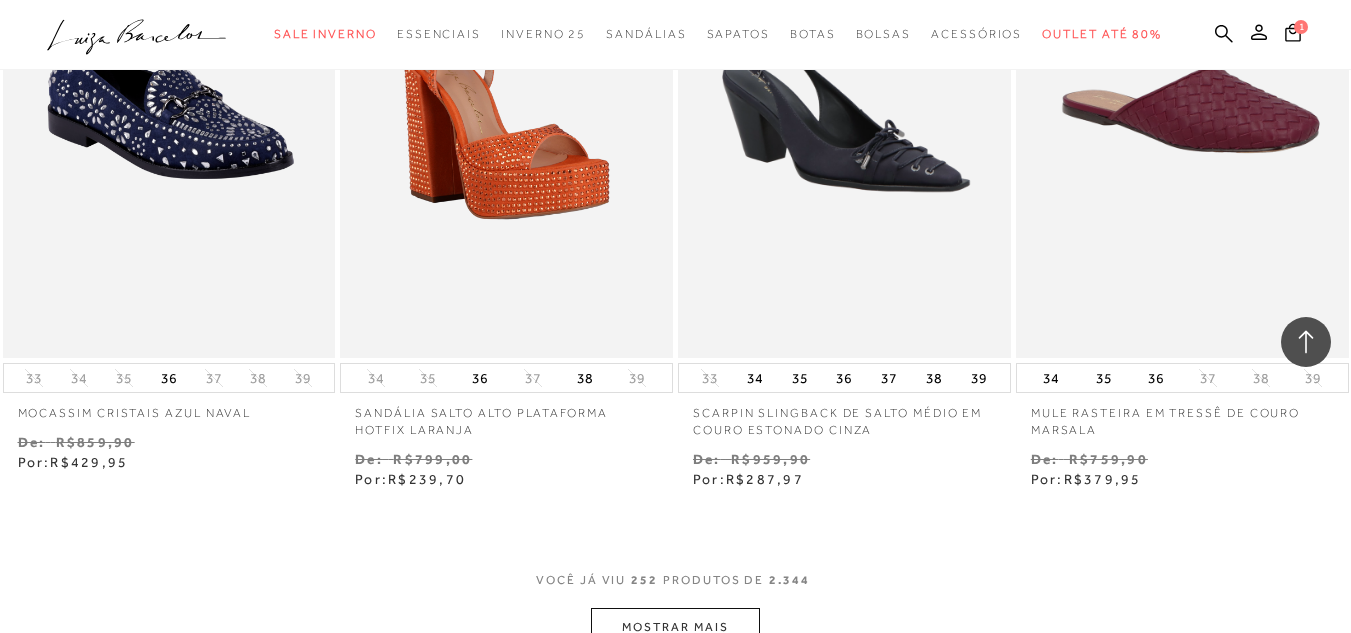 scroll, scrollTop: 41017, scrollLeft: 0, axis: vertical 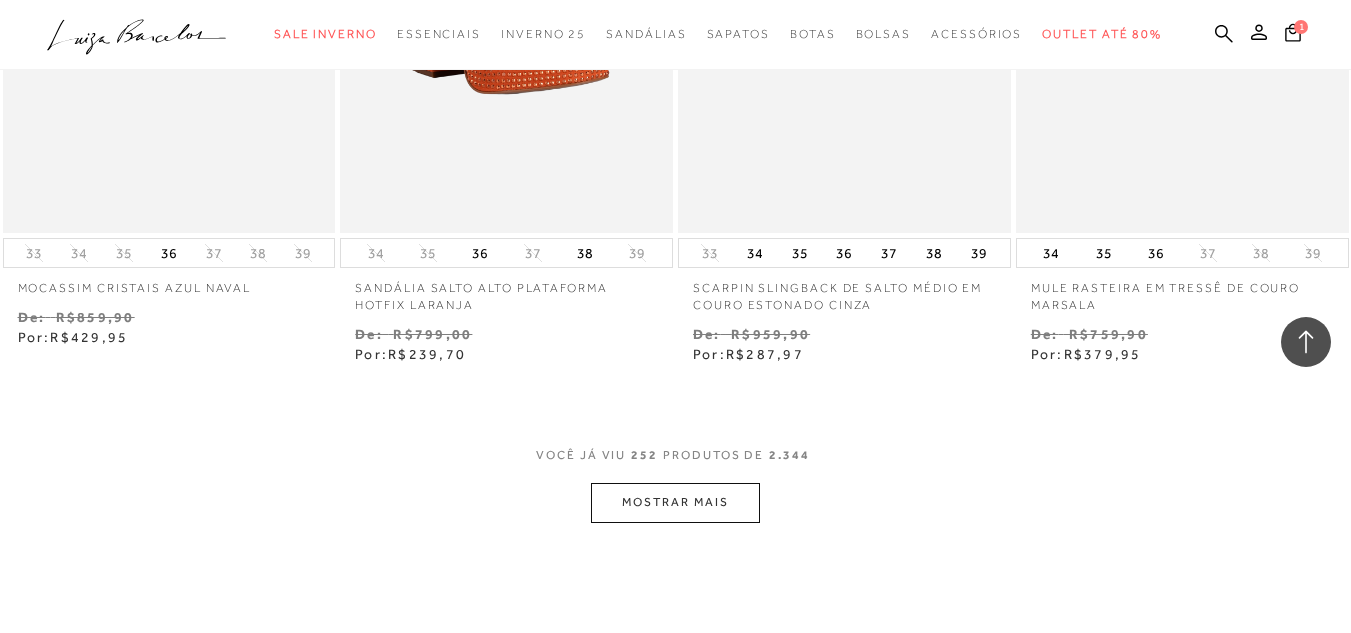 click on "MOSTRAR MAIS" at bounding box center [675, 502] 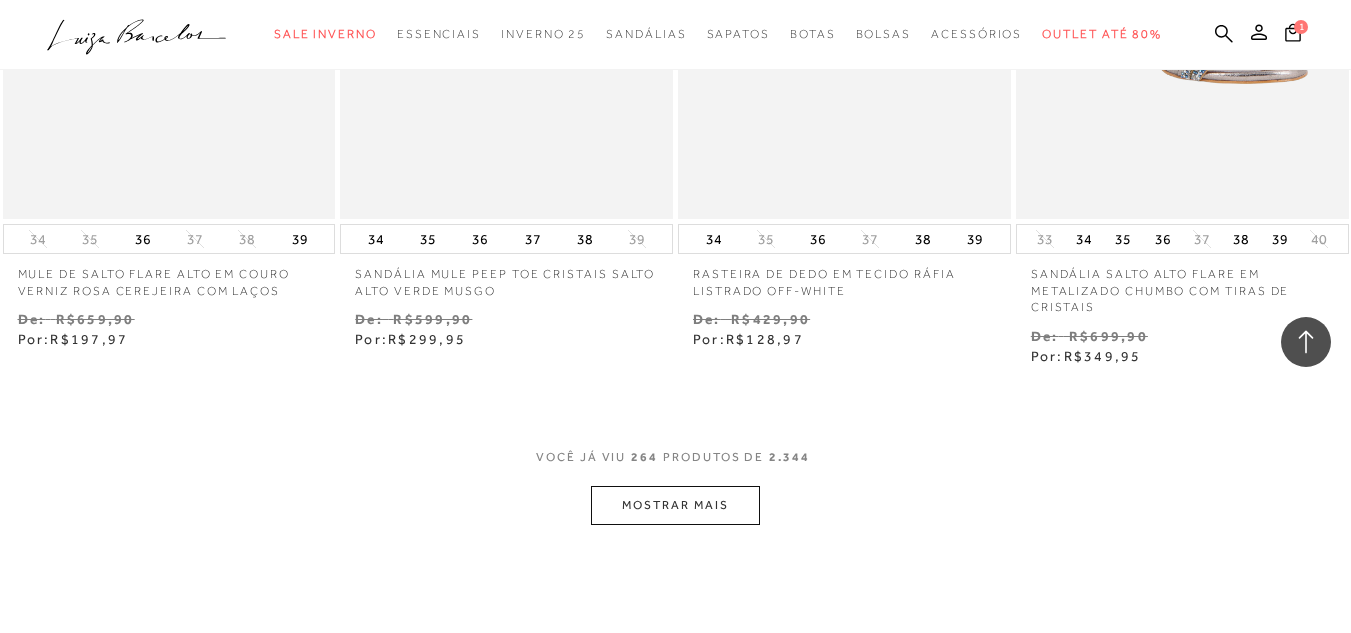 scroll, scrollTop: 43017, scrollLeft: 0, axis: vertical 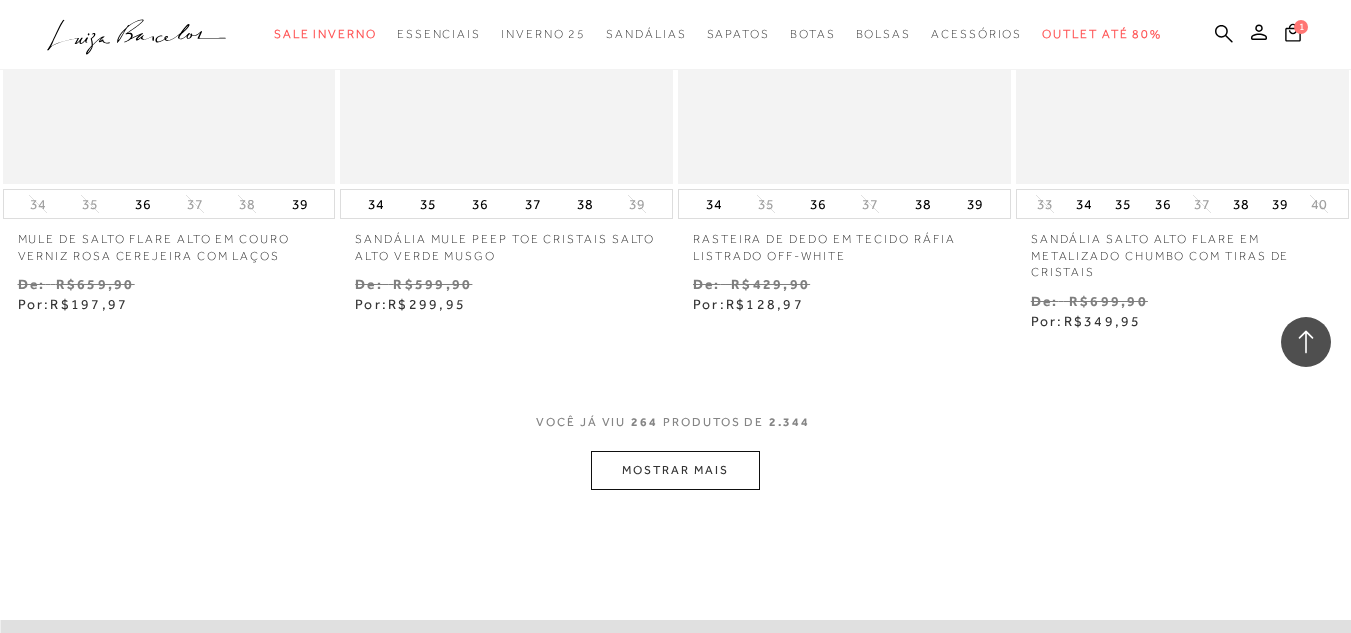 click on "MOSTRAR MAIS" at bounding box center [675, 470] 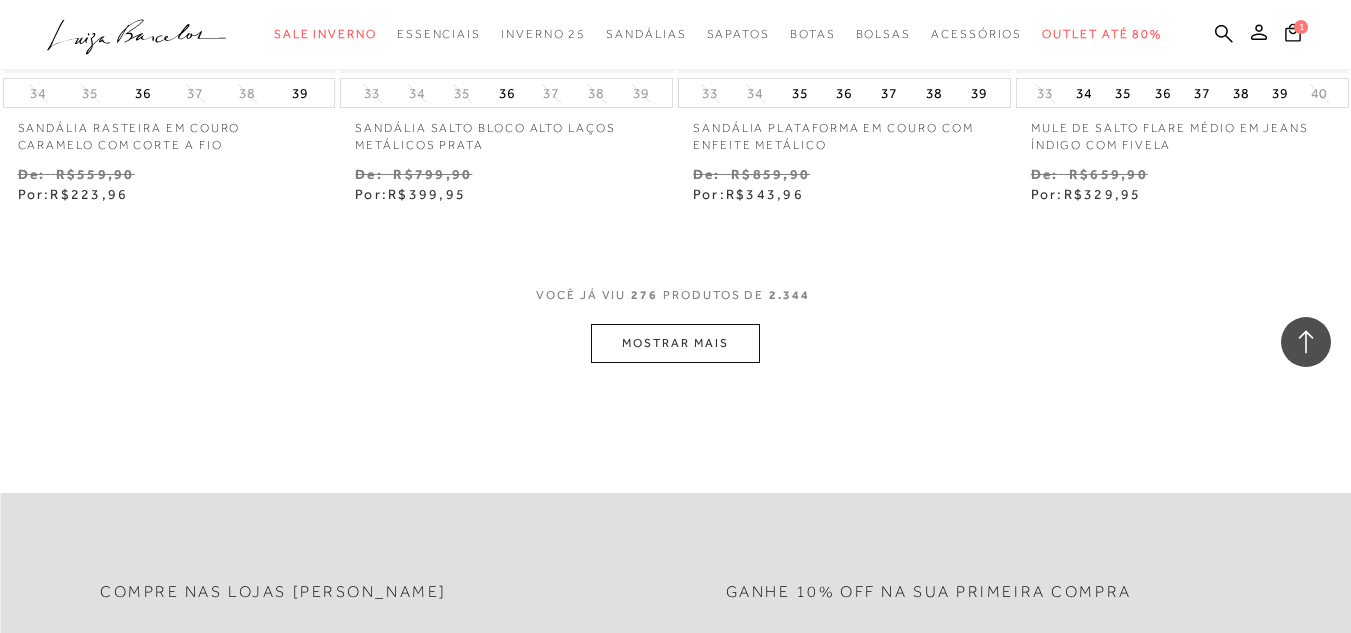 scroll, scrollTop: 45117, scrollLeft: 0, axis: vertical 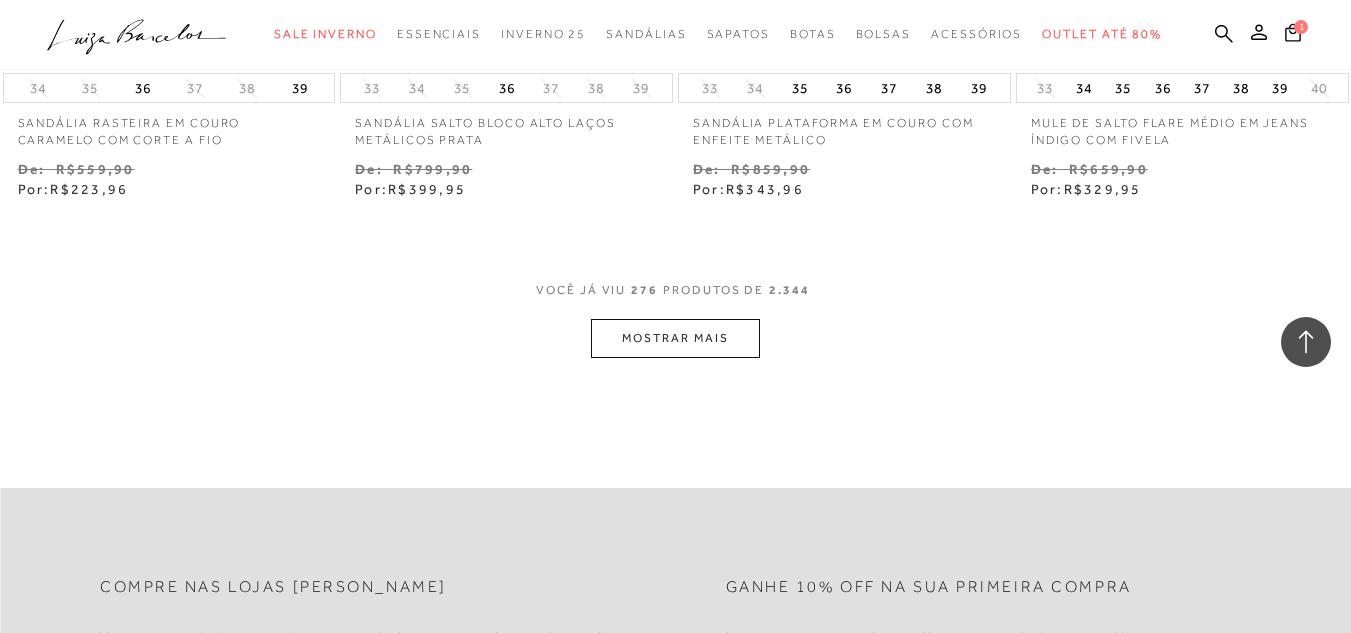 click on "MOSTRAR MAIS" at bounding box center [675, 338] 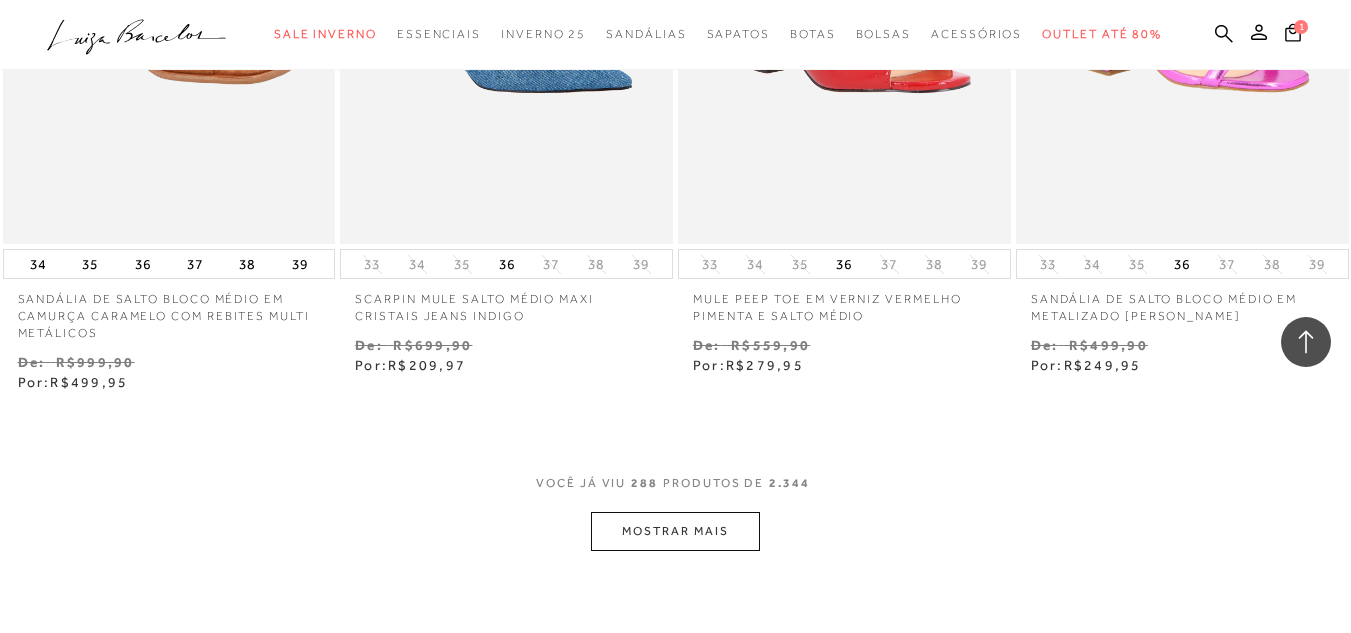 scroll, scrollTop: 47092, scrollLeft: 0, axis: vertical 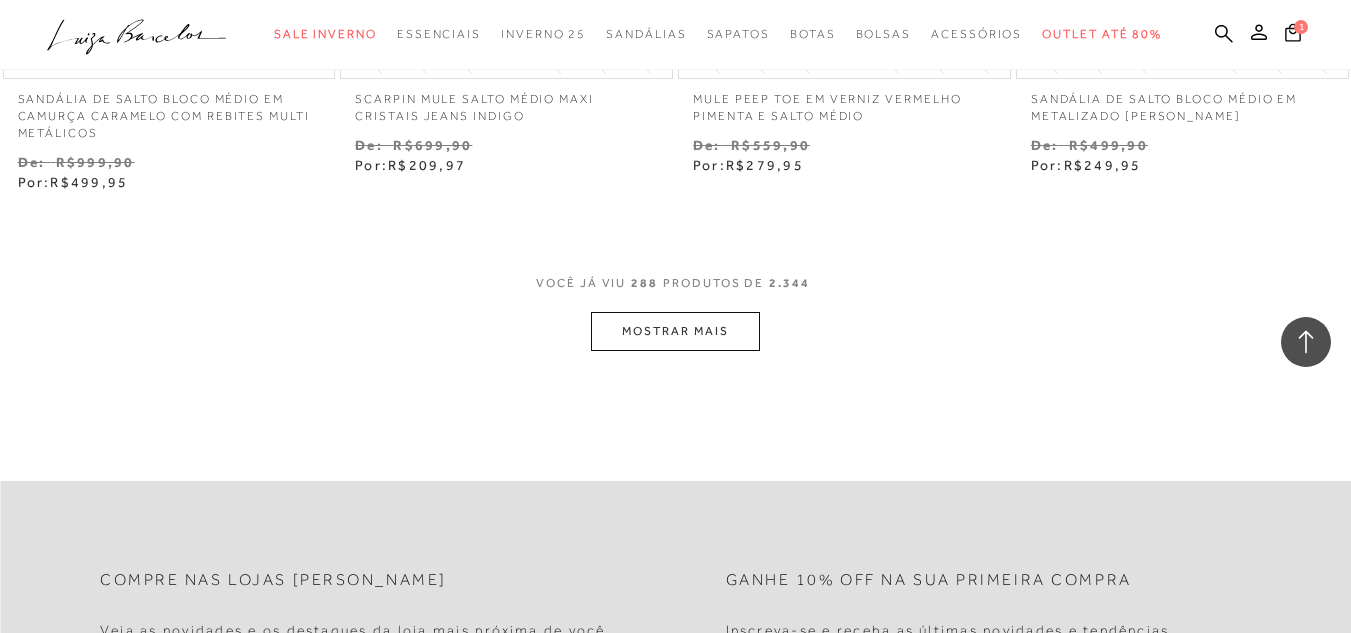 click on "MOSTRAR MAIS" at bounding box center (675, 331) 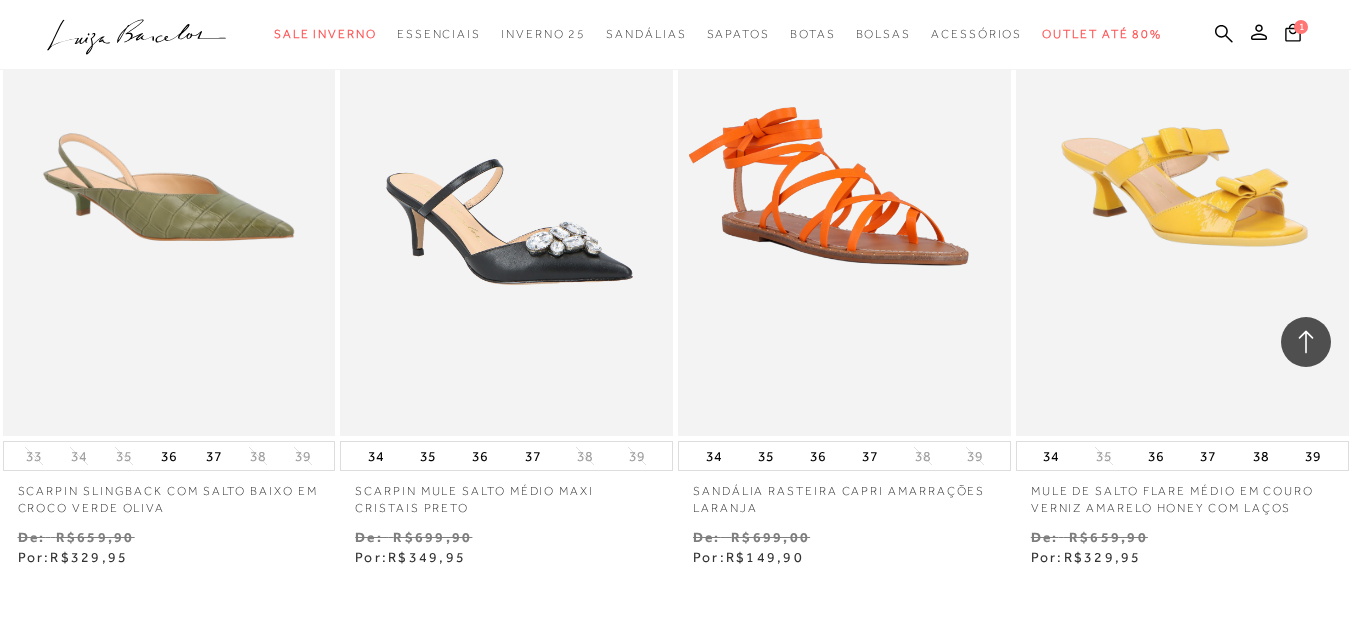 scroll, scrollTop: 49068, scrollLeft: 0, axis: vertical 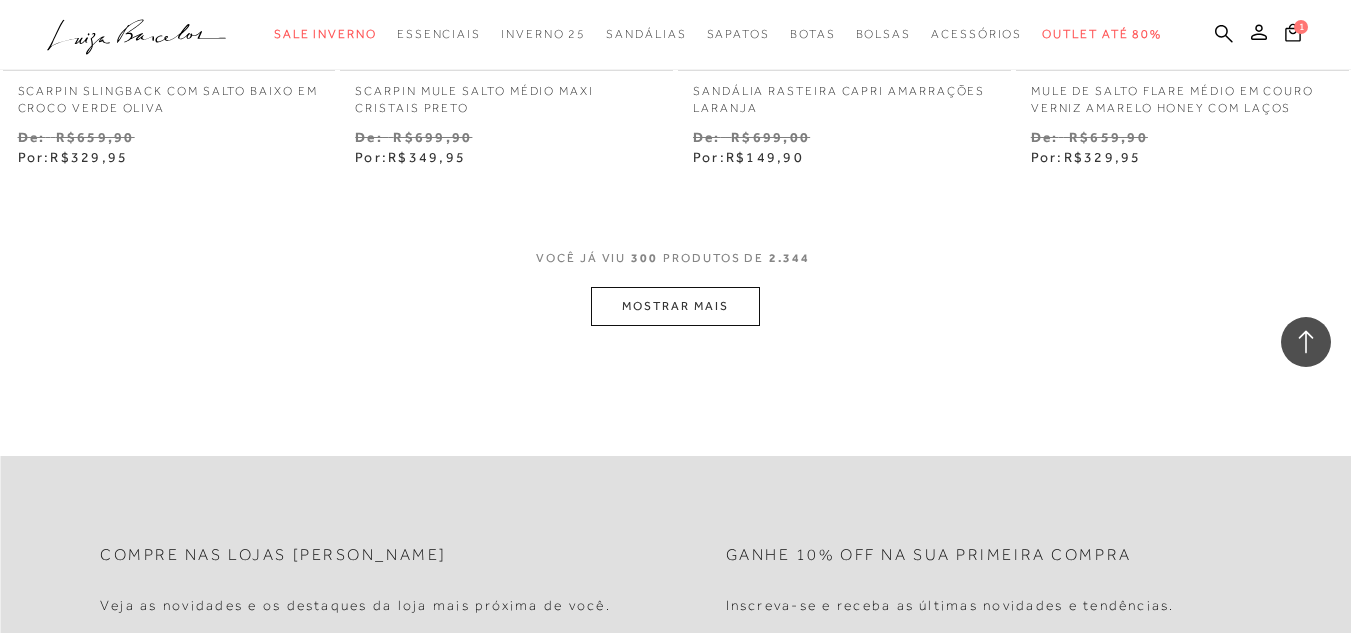 click on "MOSTRAR MAIS" at bounding box center [675, 306] 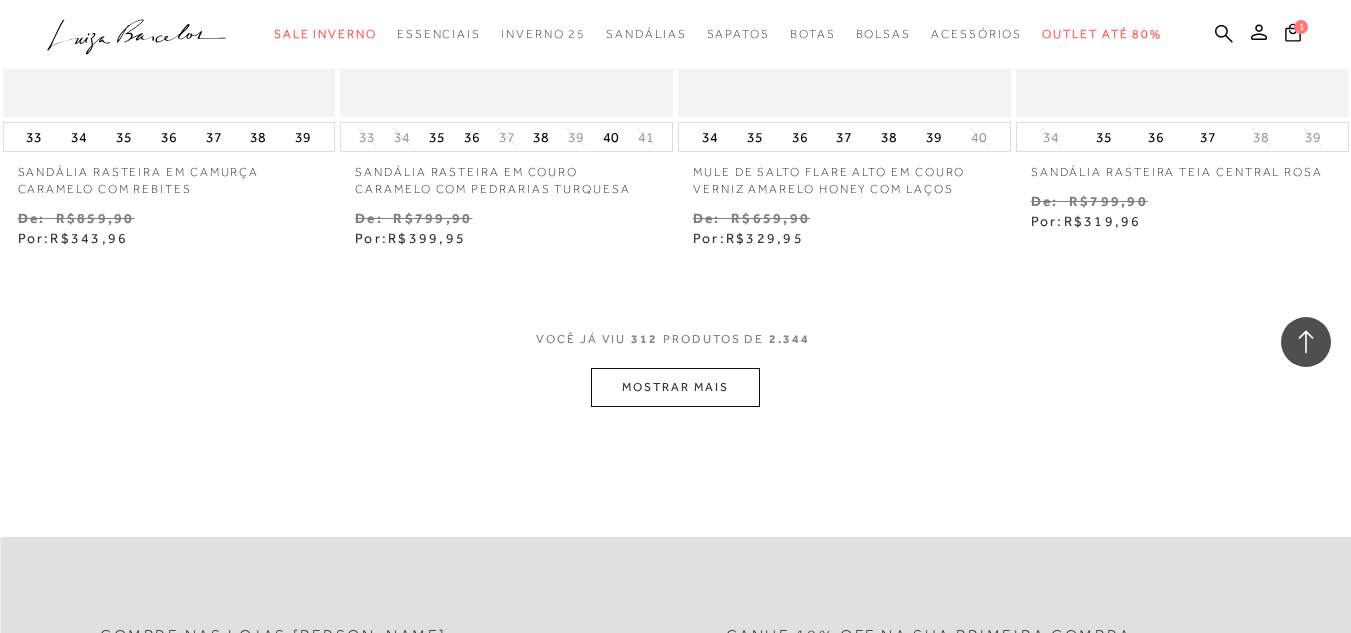 scroll, scrollTop: 50968, scrollLeft: 0, axis: vertical 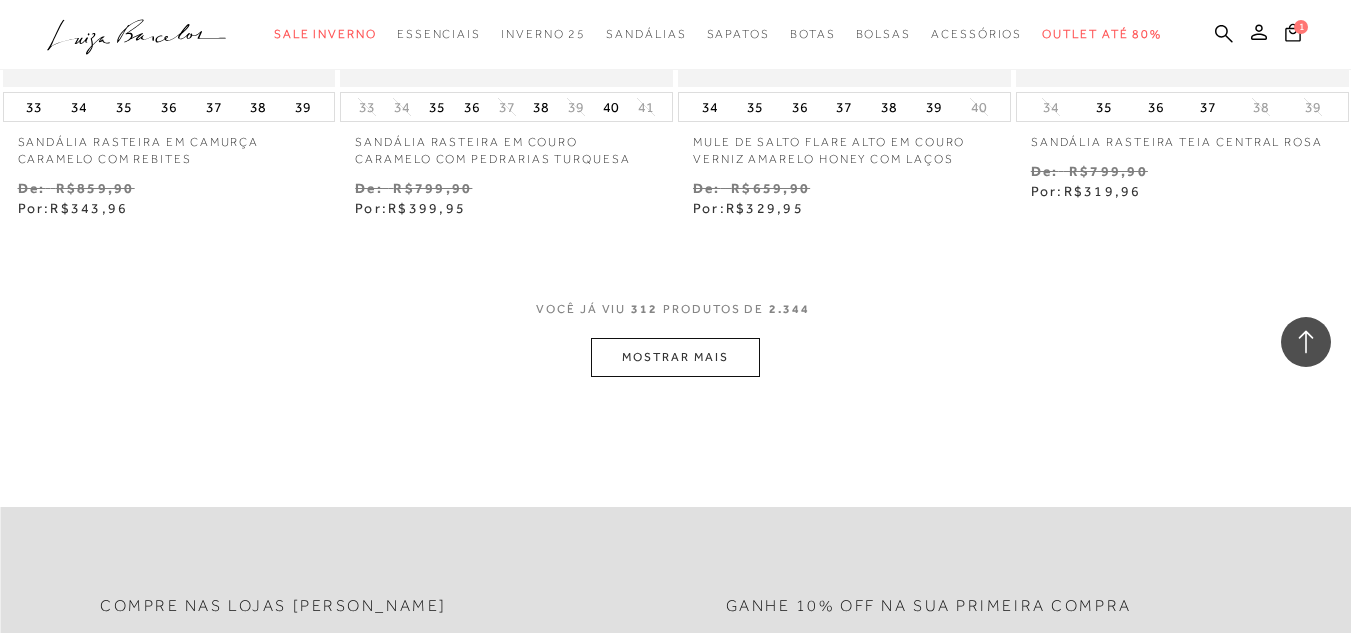 click on "MOSTRAR MAIS" at bounding box center (675, 357) 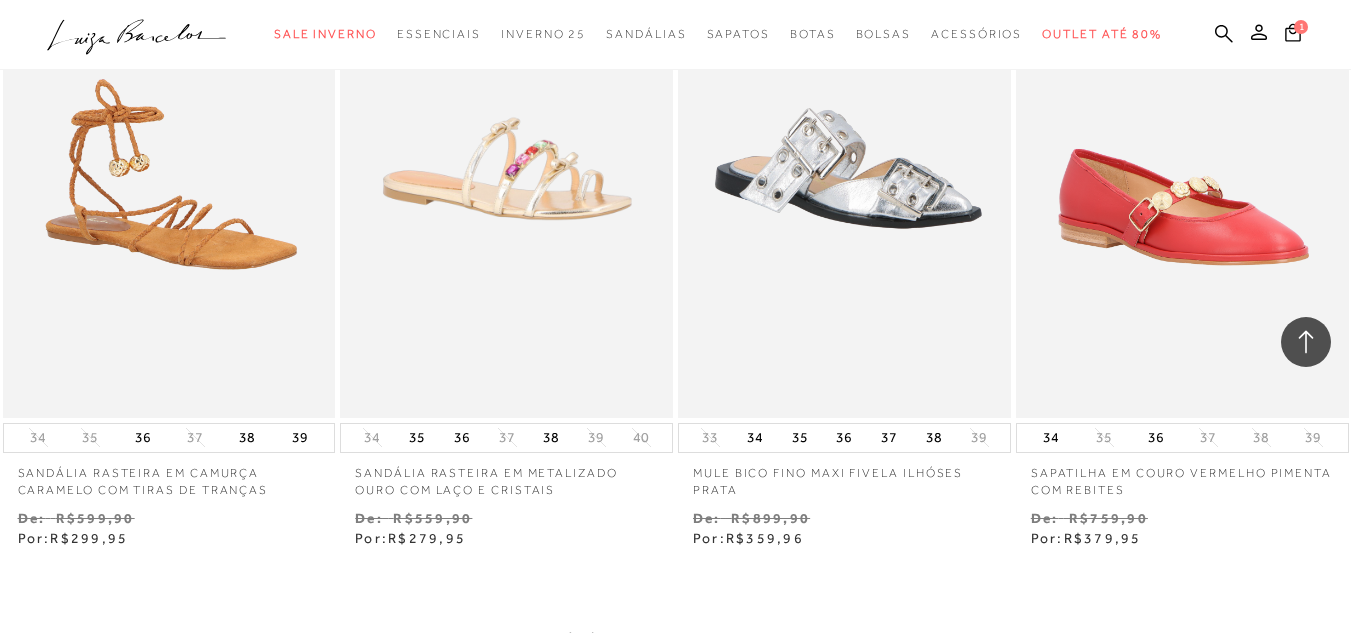 scroll, scrollTop: 52768, scrollLeft: 0, axis: vertical 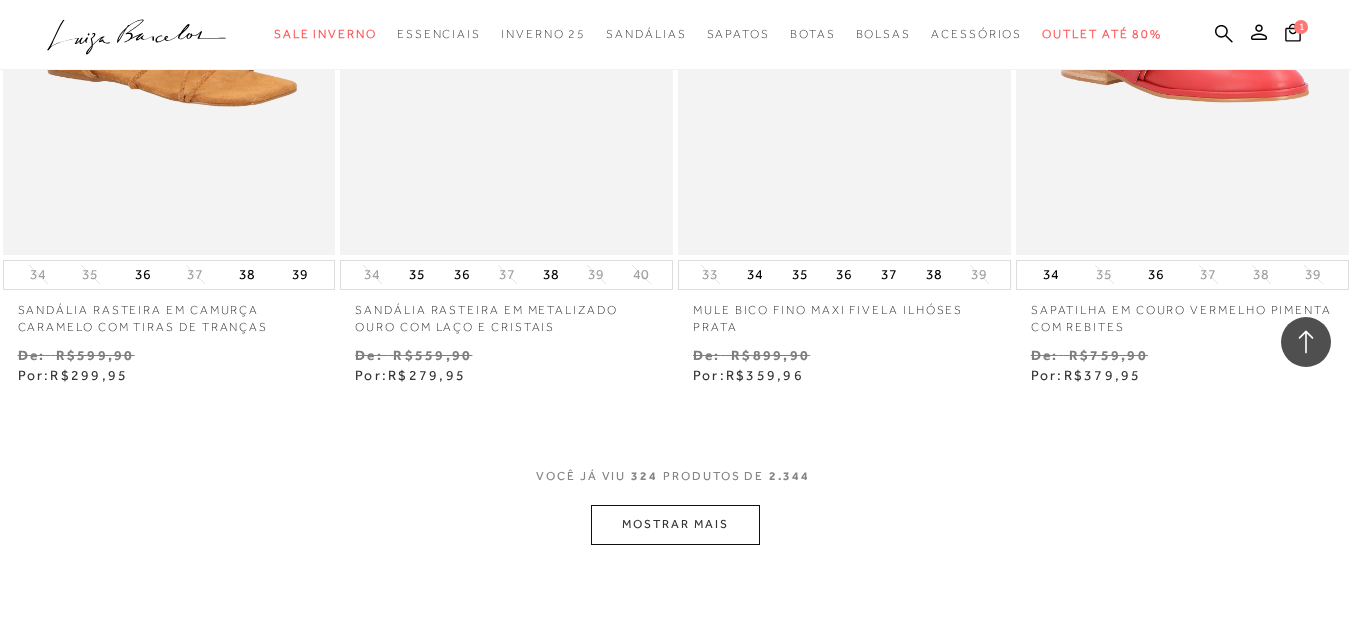 click on "MOSTRAR MAIS" at bounding box center [675, 524] 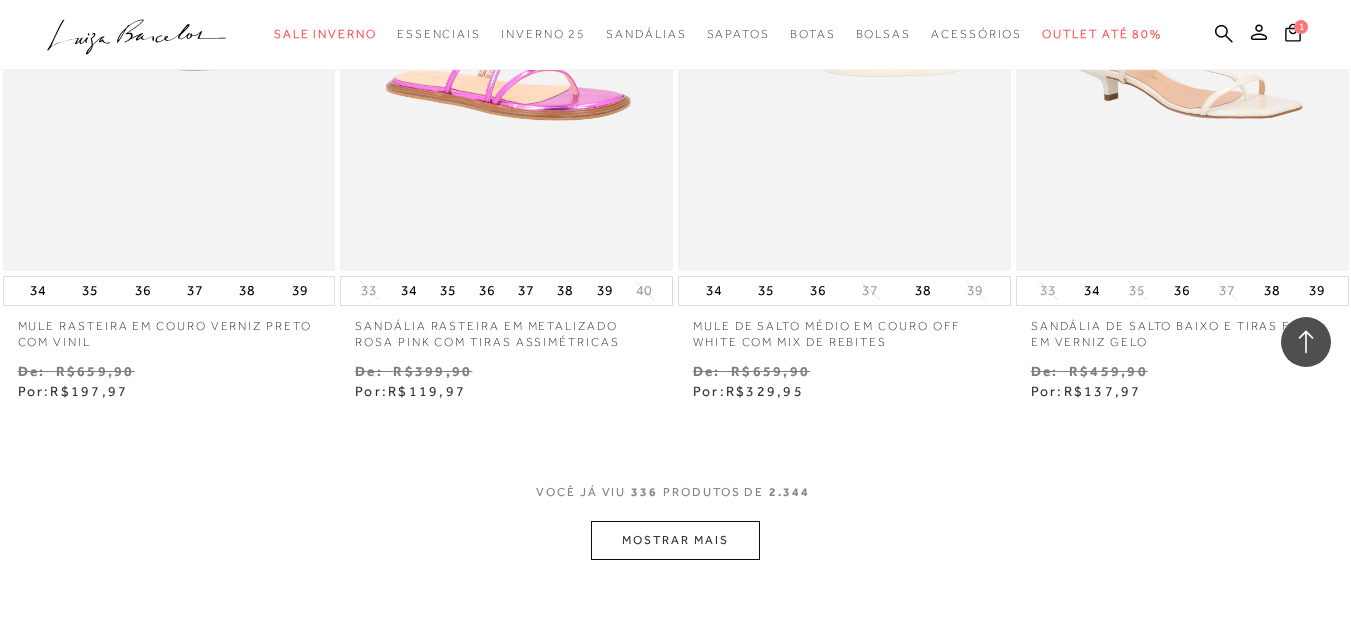 scroll, scrollTop: 54868, scrollLeft: 0, axis: vertical 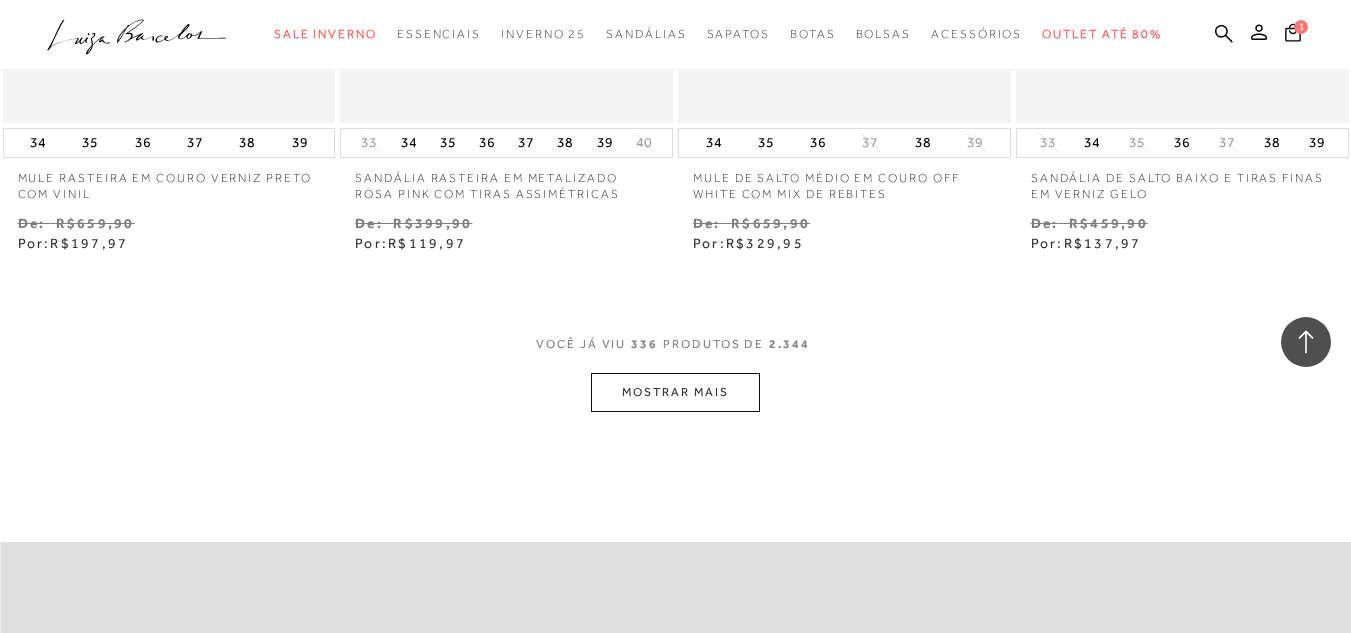 click on "MOSTRAR MAIS" at bounding box center (675, 392) 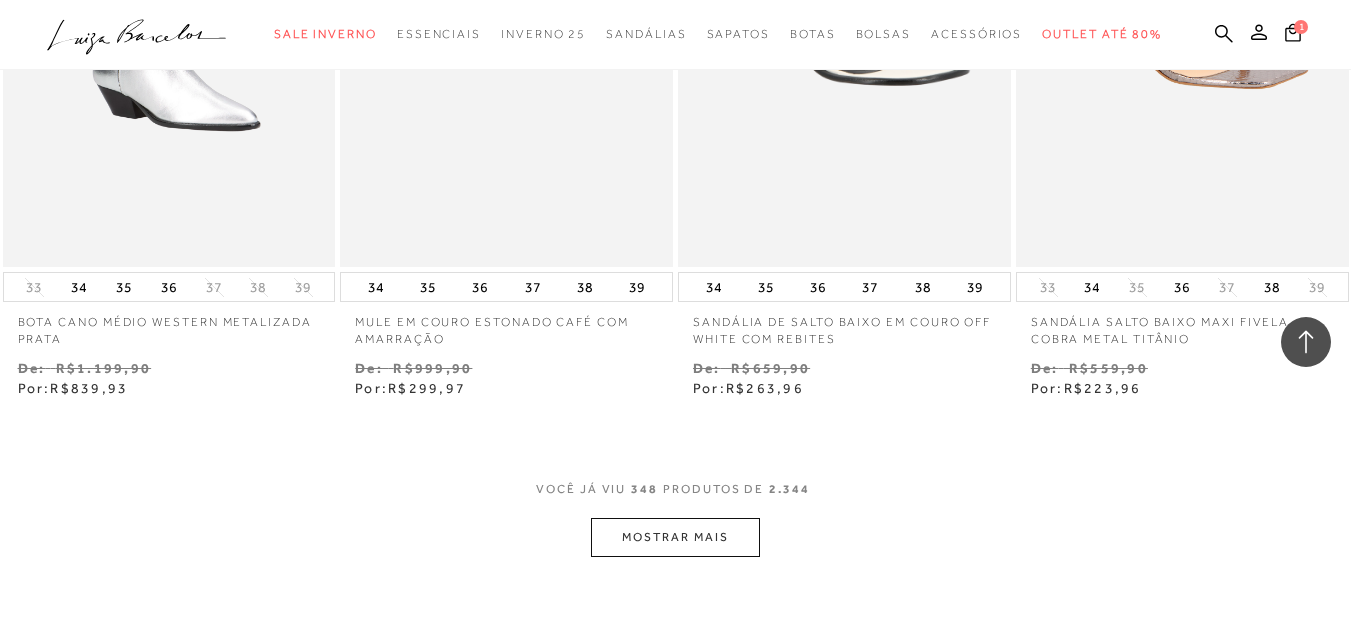 scroll, scrollTop: 56768, scrollLeft: 0, axis: vertical 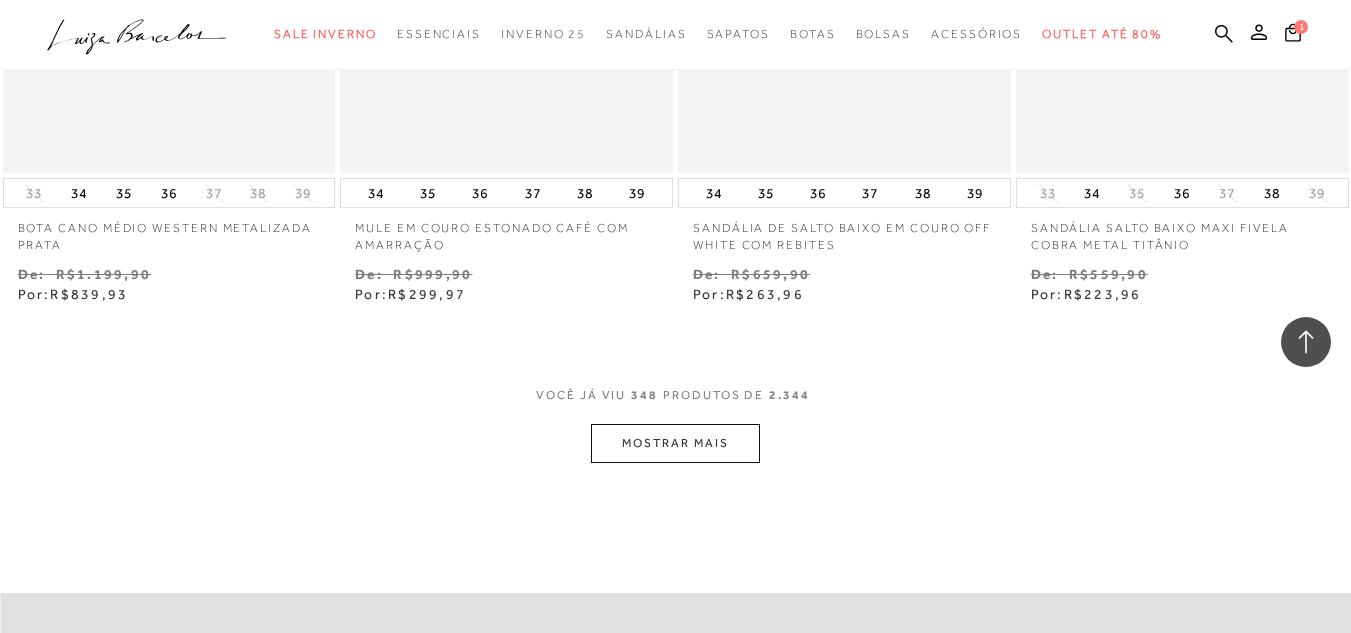 click on "MOSTRAR MAIS" at bounding box center [675, 443] 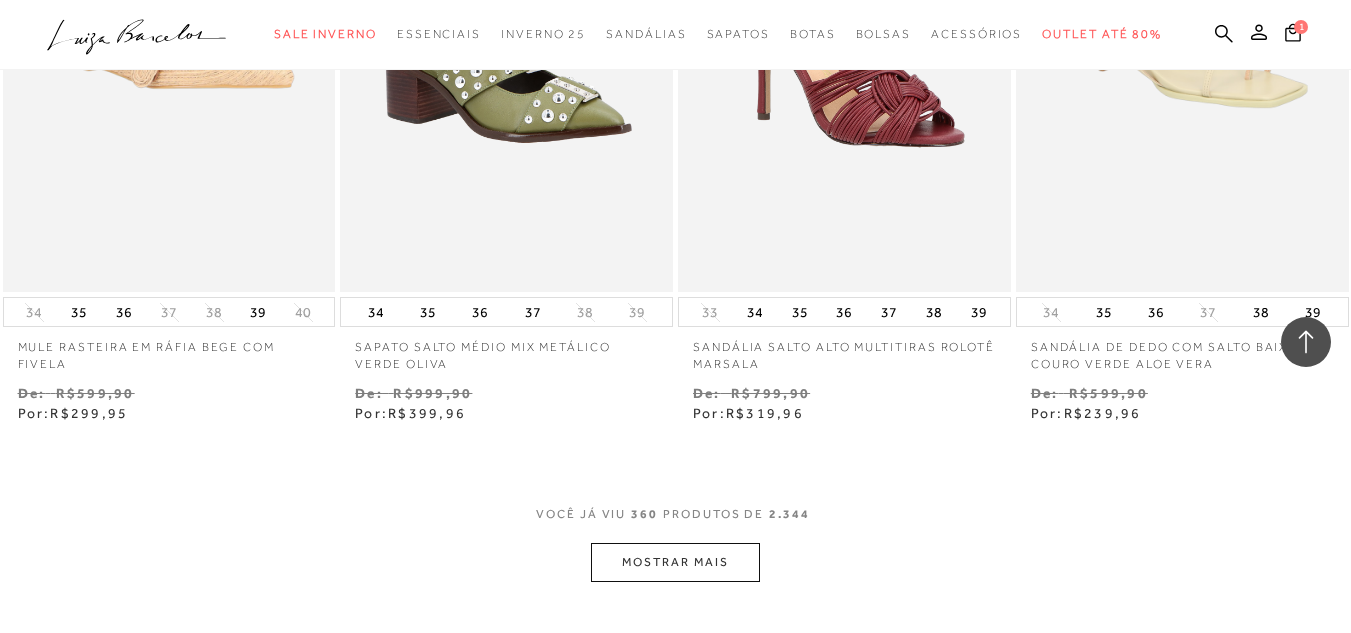 scroll, scrollTop: 58668, scrollLeft: 0, axis: vertical 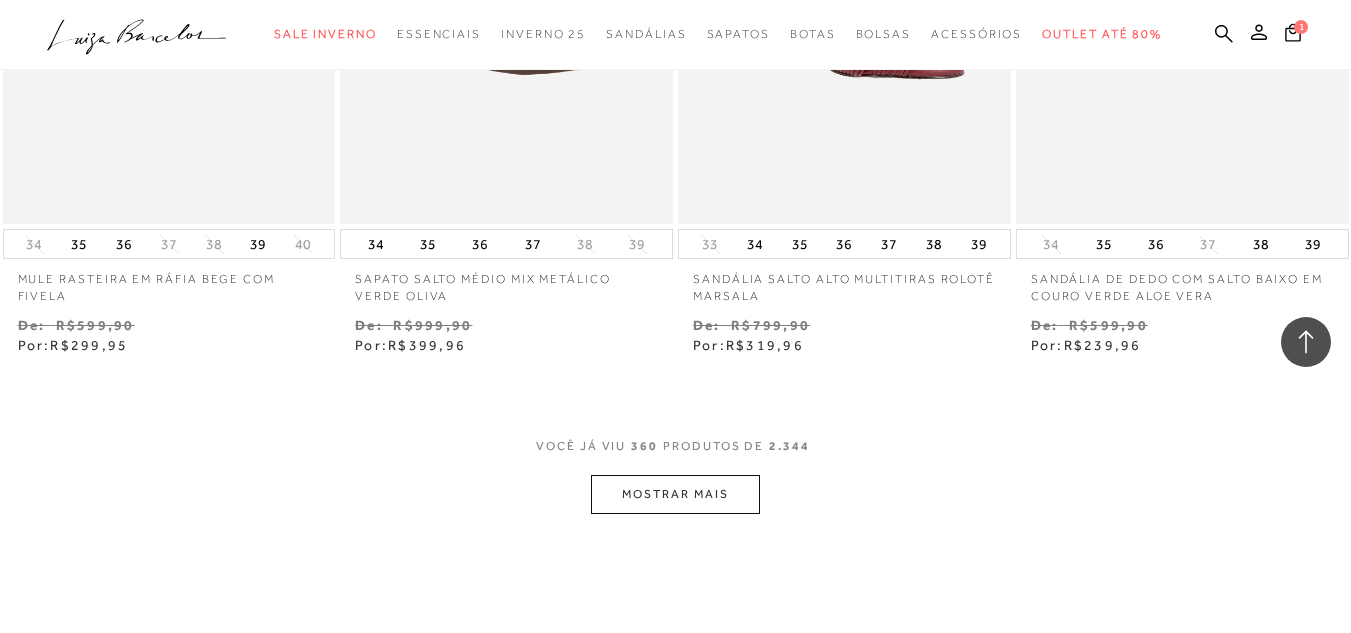 click on "MOSTRAR MAIS" at bounding box center [675, 494] 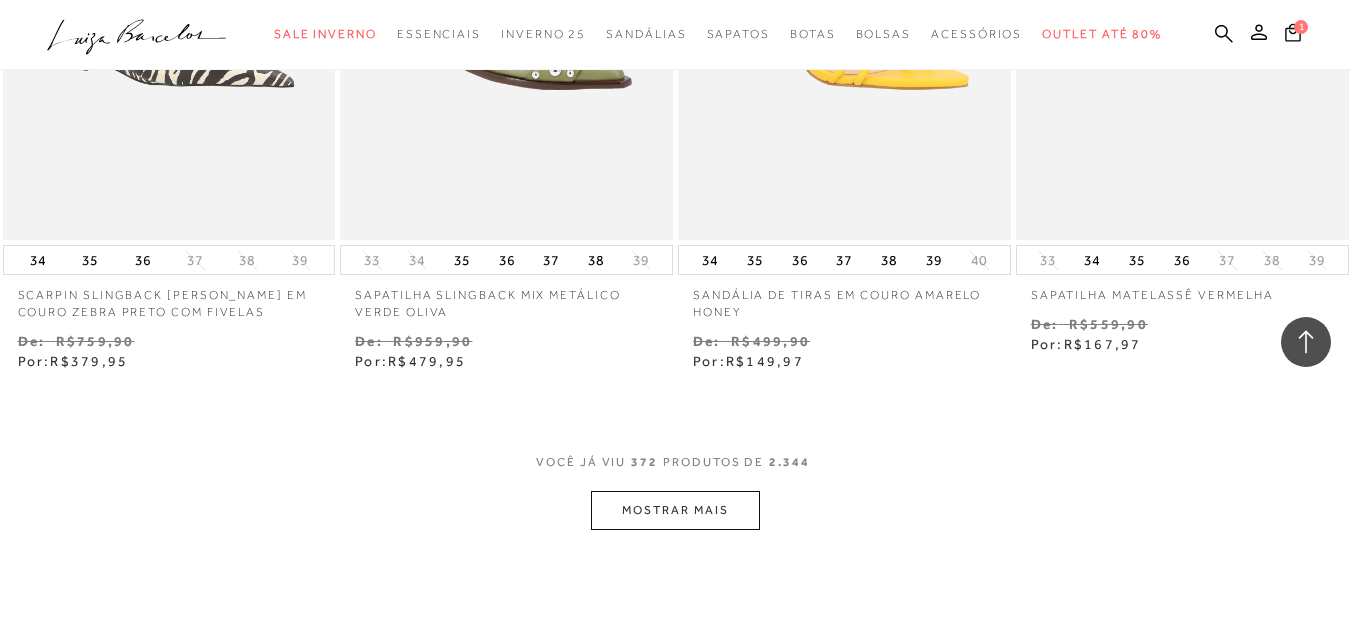 scroll, scrollTop: 60703, scrollLeft: 0, axis: vertical 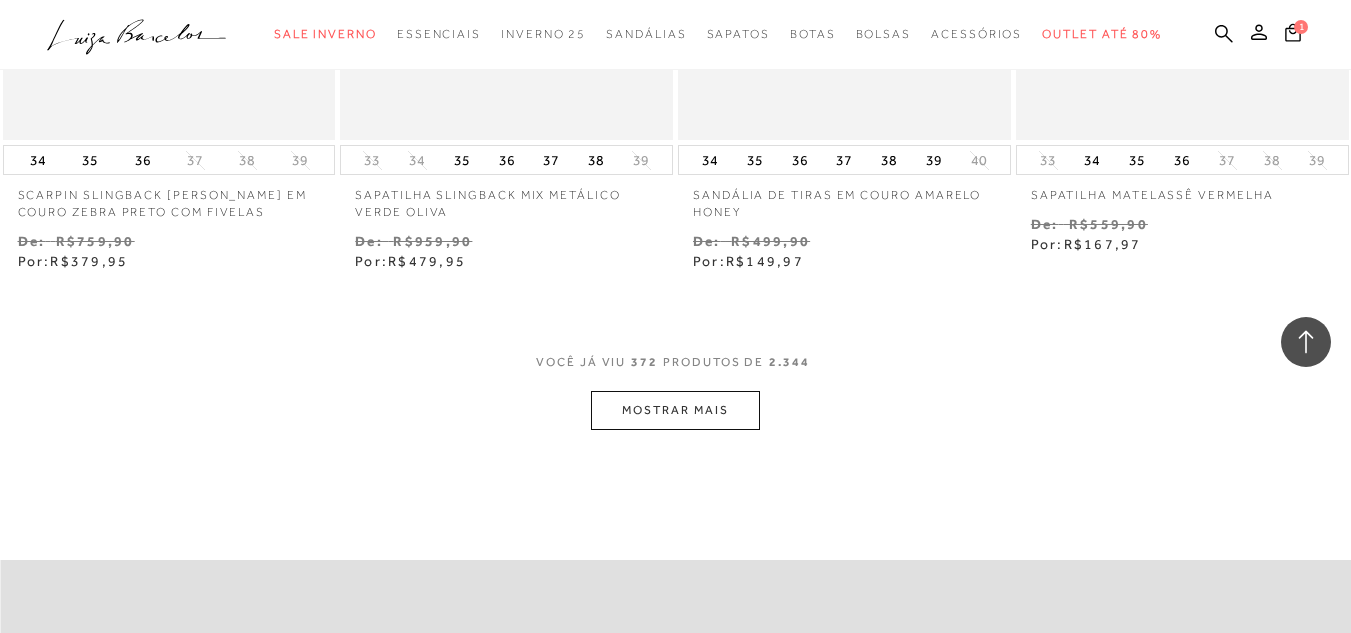 click on "MOSTRAR MAIS" at bounding box center (675, 410) 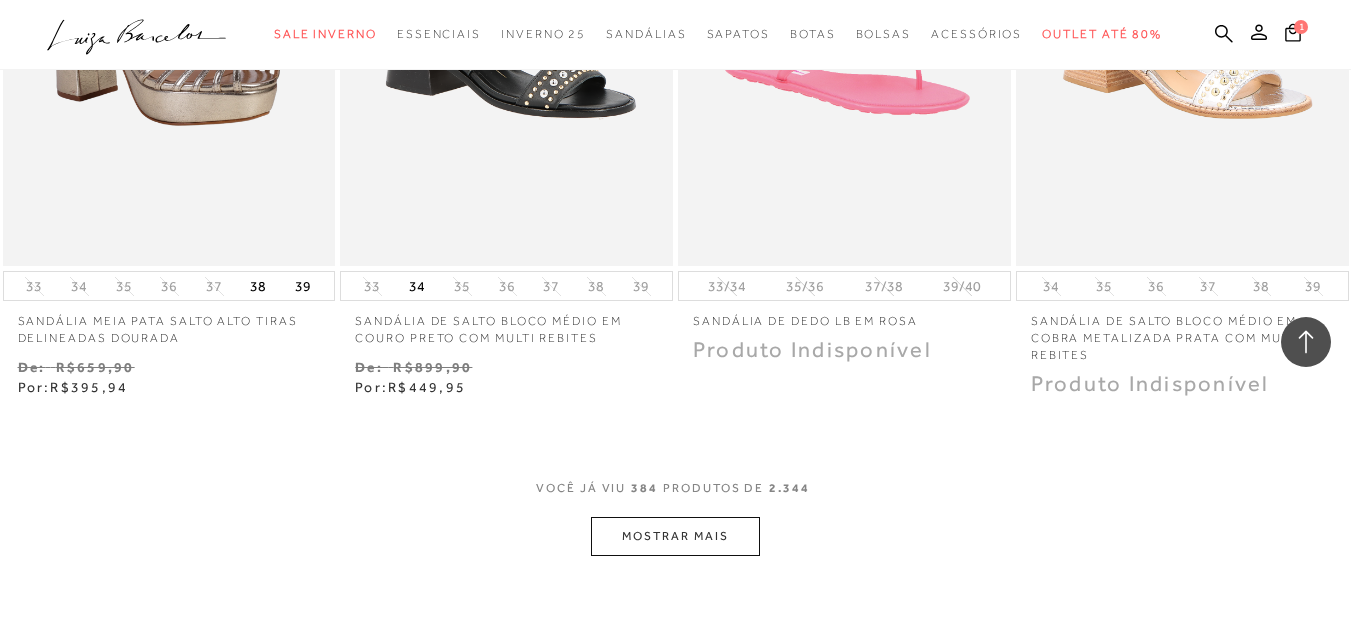 scroll, scrollTop: 62779, scrollLeft: 0, axis: vertical 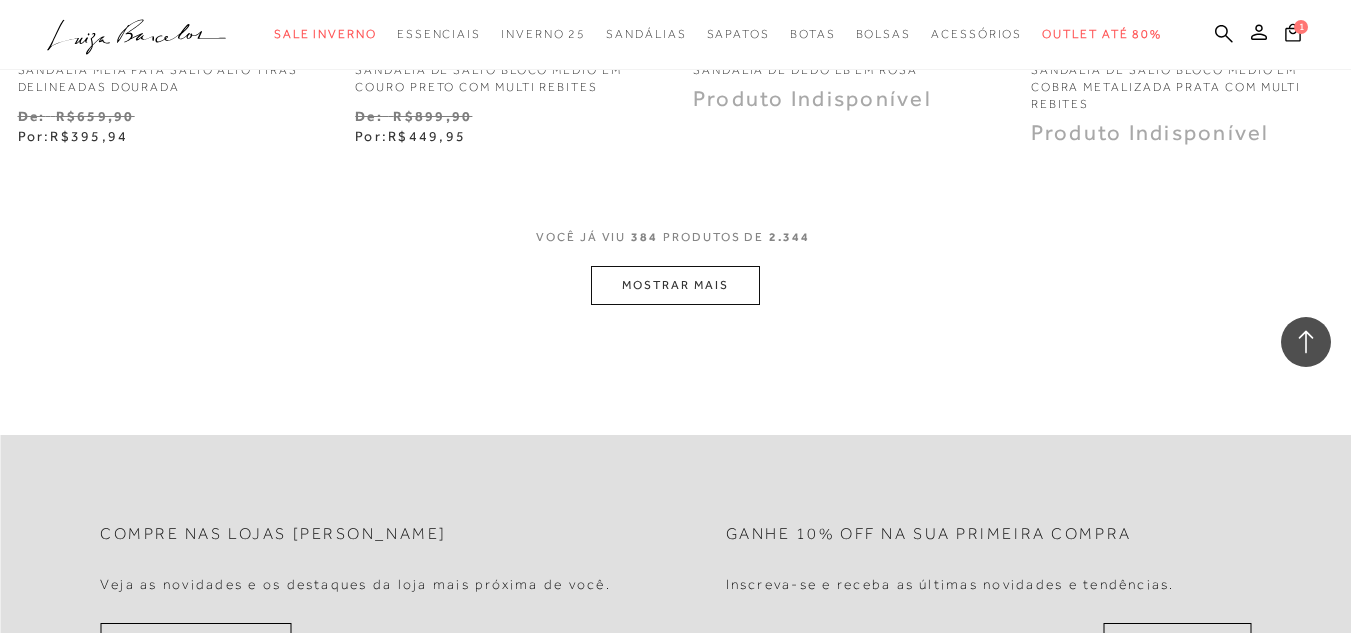 click on "MOSTRAR MAIS" at bounding box center (675, 285) 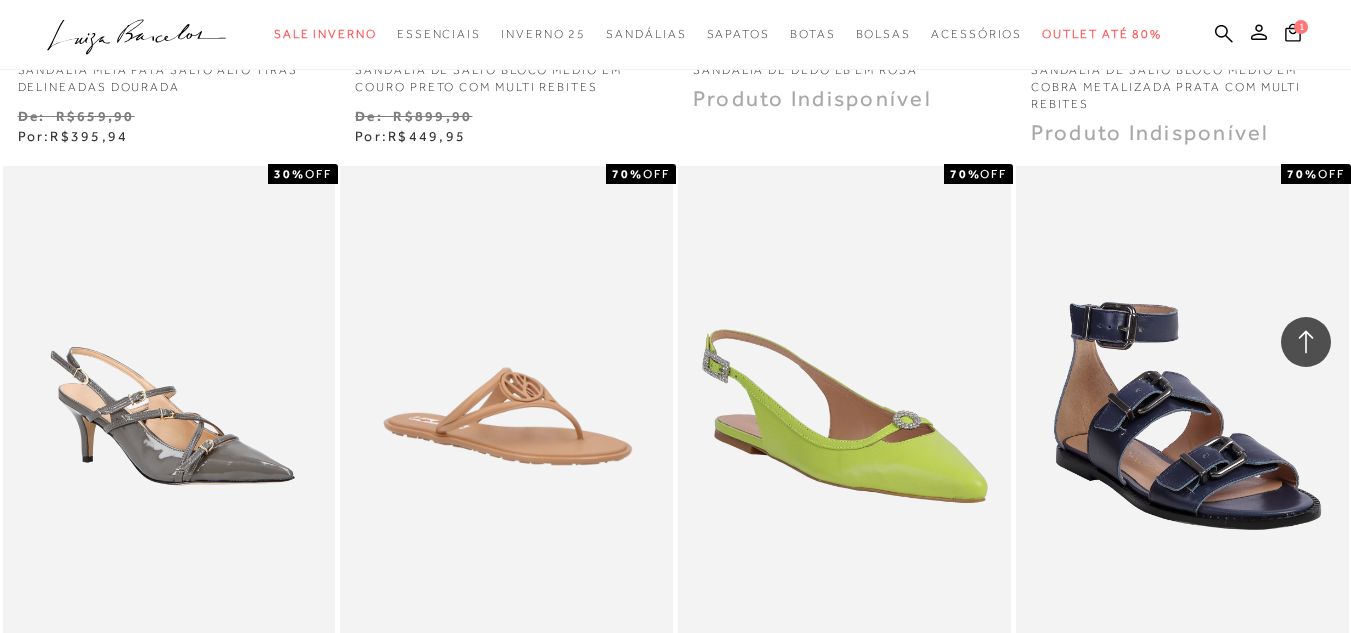 scroll, scrollTop: 63279, scrollLeft: 0, axis: vertical 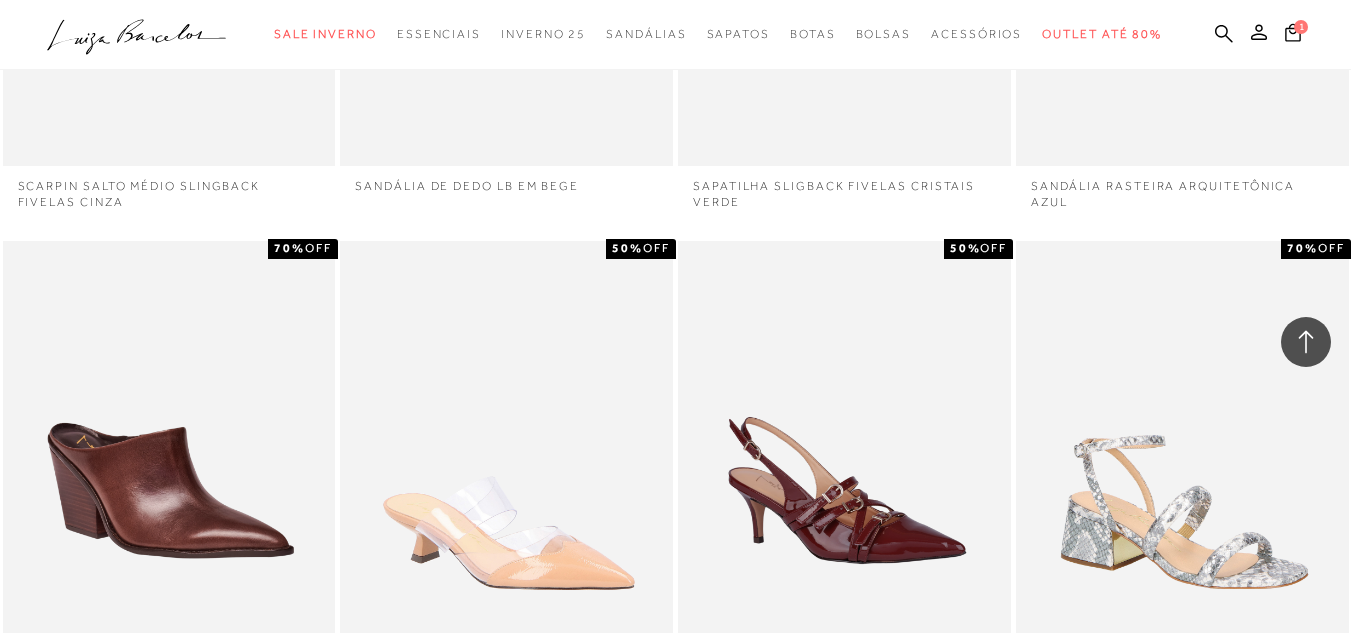 drag, startPoint x: 596, startPoint y: 272, endPoint x: 577, endPoint y: 190, distance: 84.17244 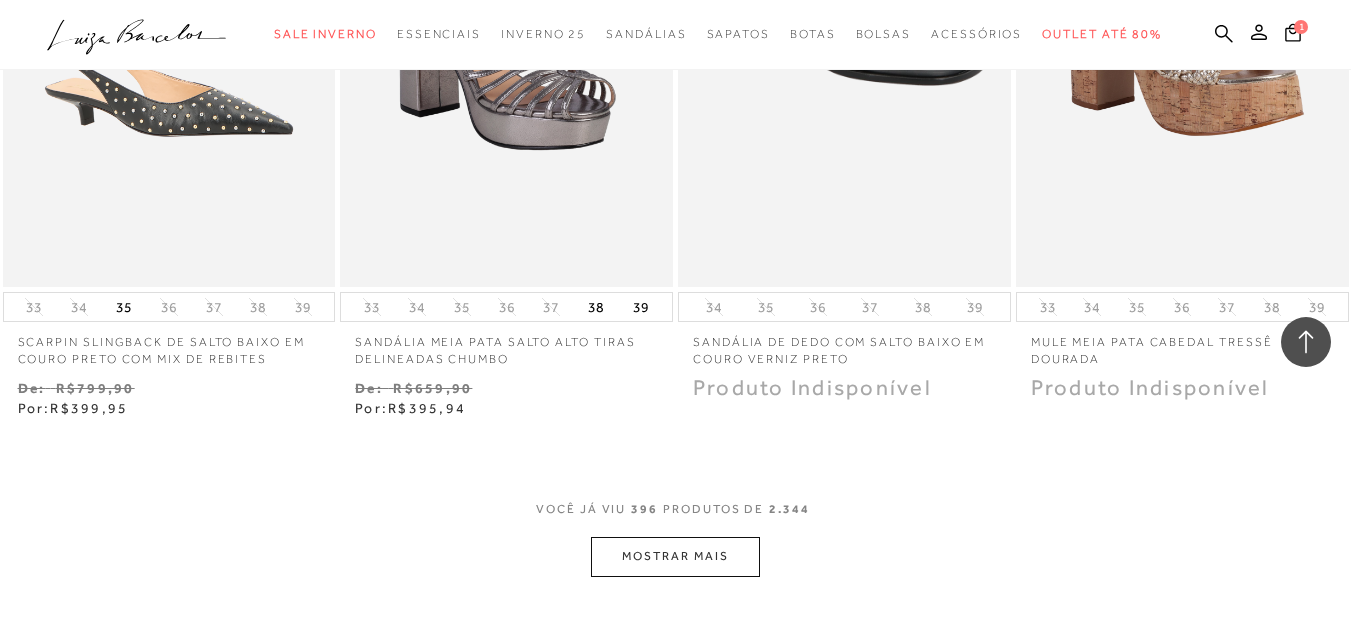 scroll, scrollTop: 64555, scrollLeft: 0, axis: vertical 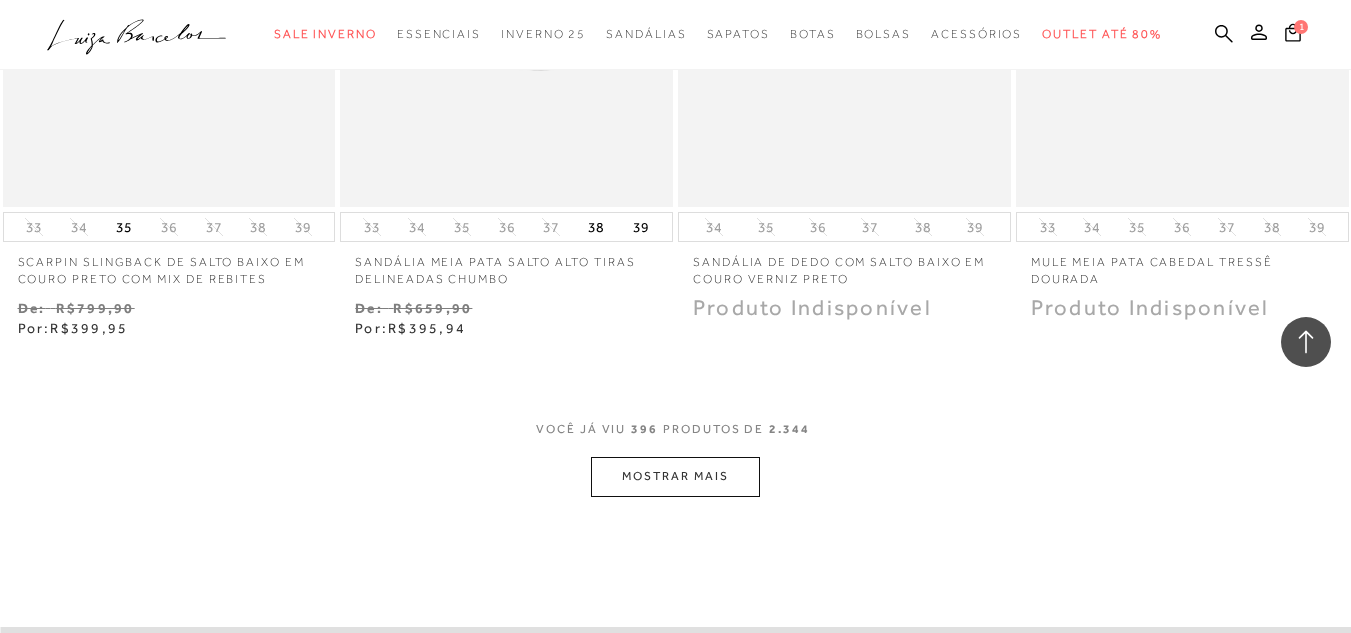 click on "MOSTRAR MAIS" at bounding box center (675, 476) 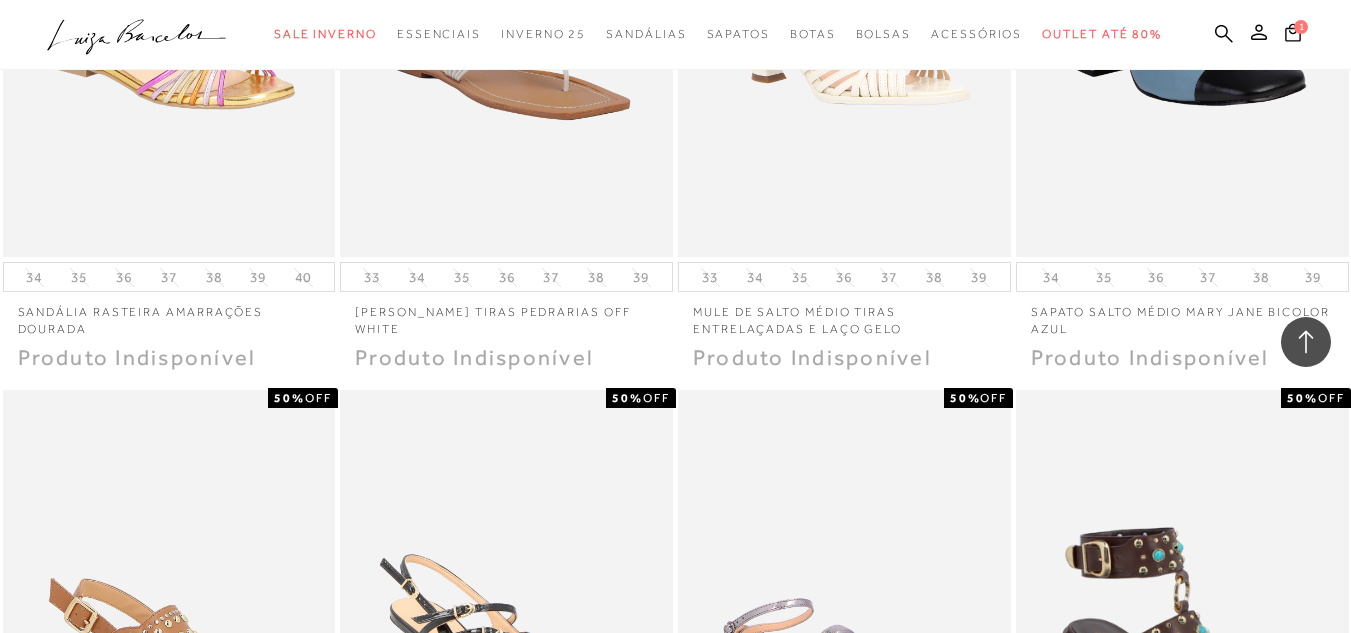 scroll, scrollTop: 65655, scrollLeft: 0, axis: vertical 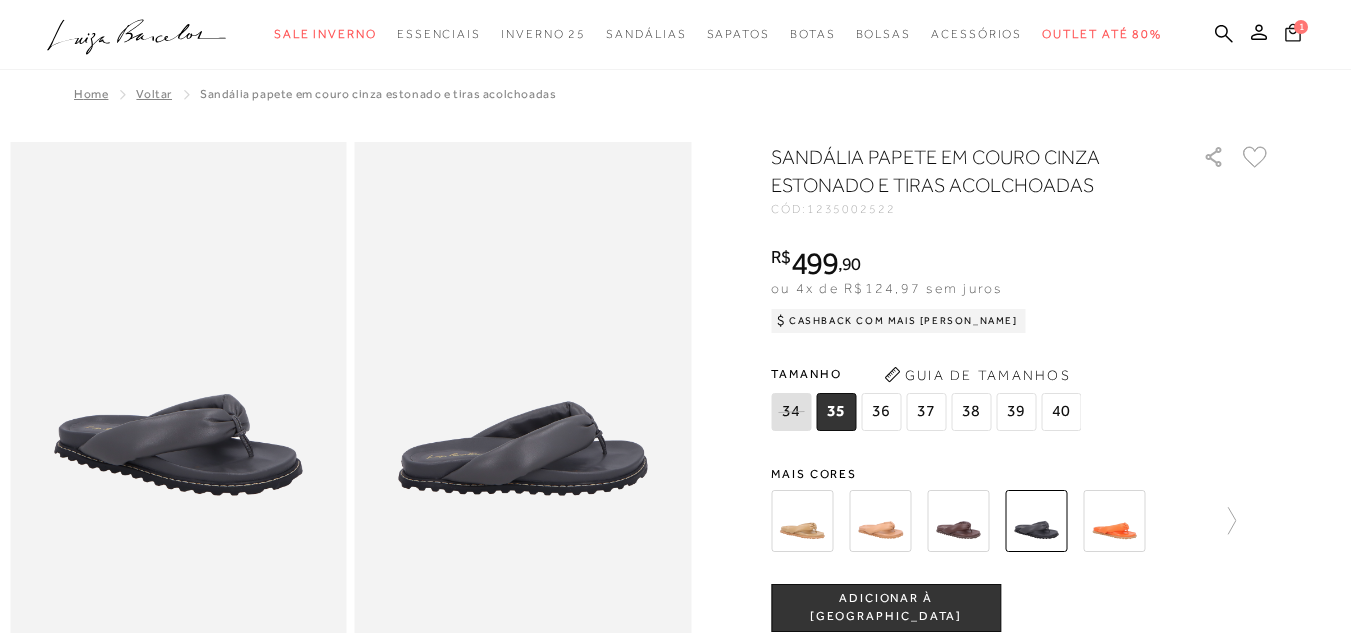 click 